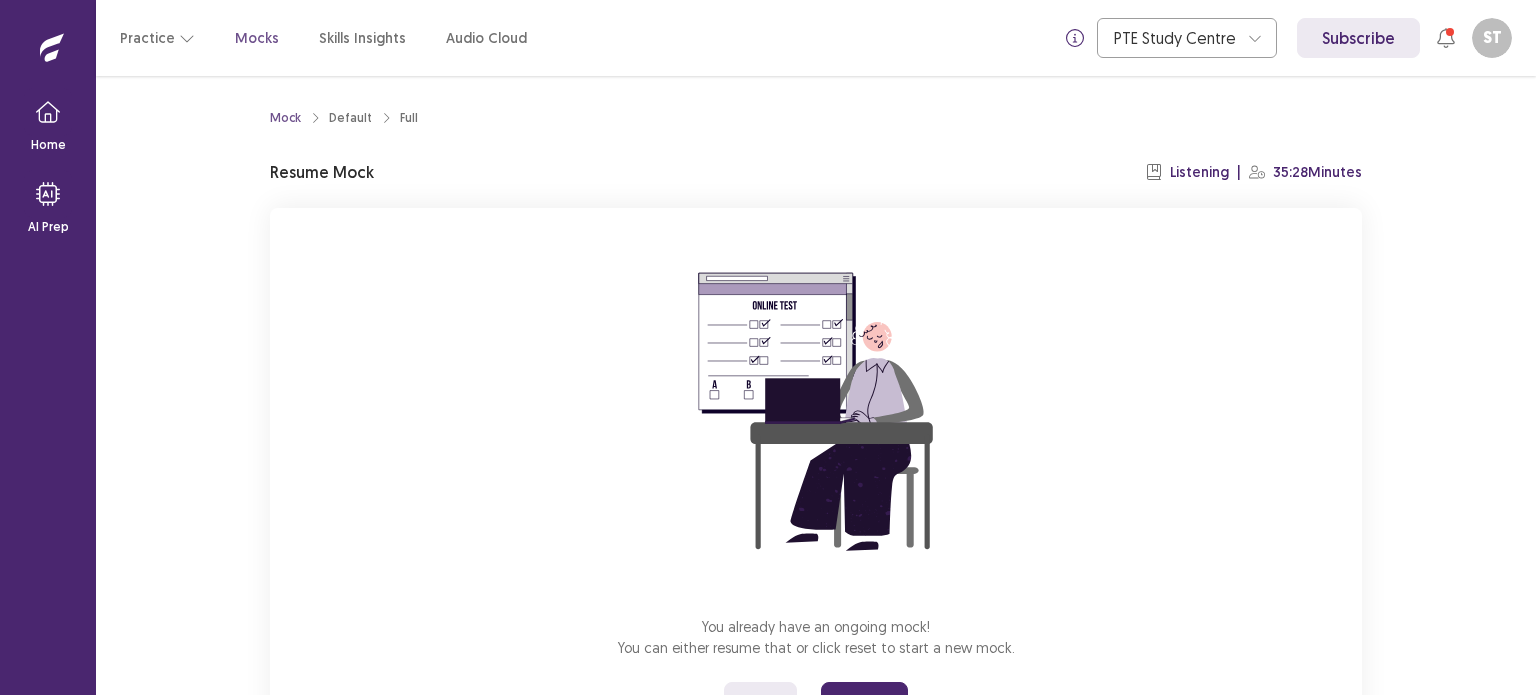 scroll, scrollTop: 0, scrollLeft: 0, axis: both 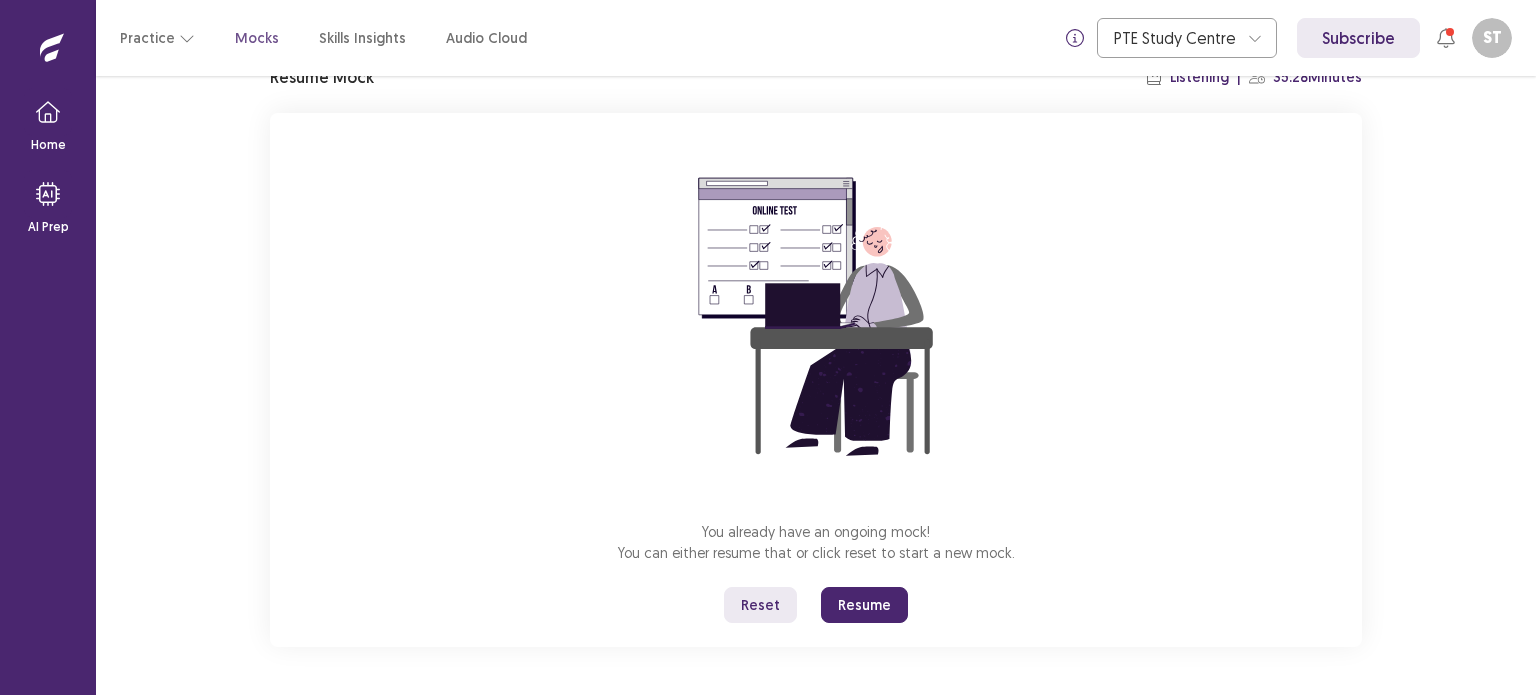 click on "Resume" at bounding box center (864, 605) 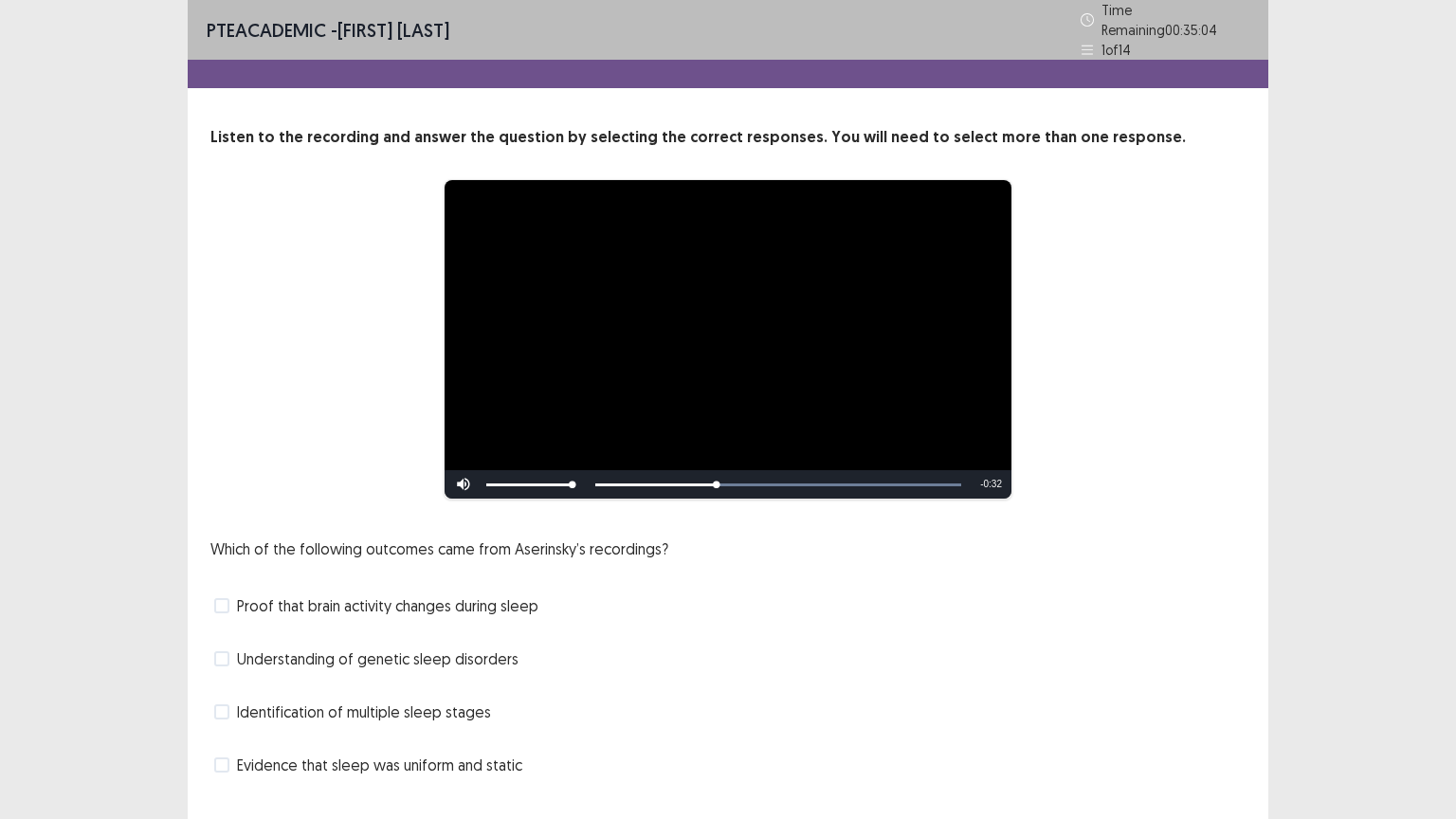 click at bounding box center [222, 606] 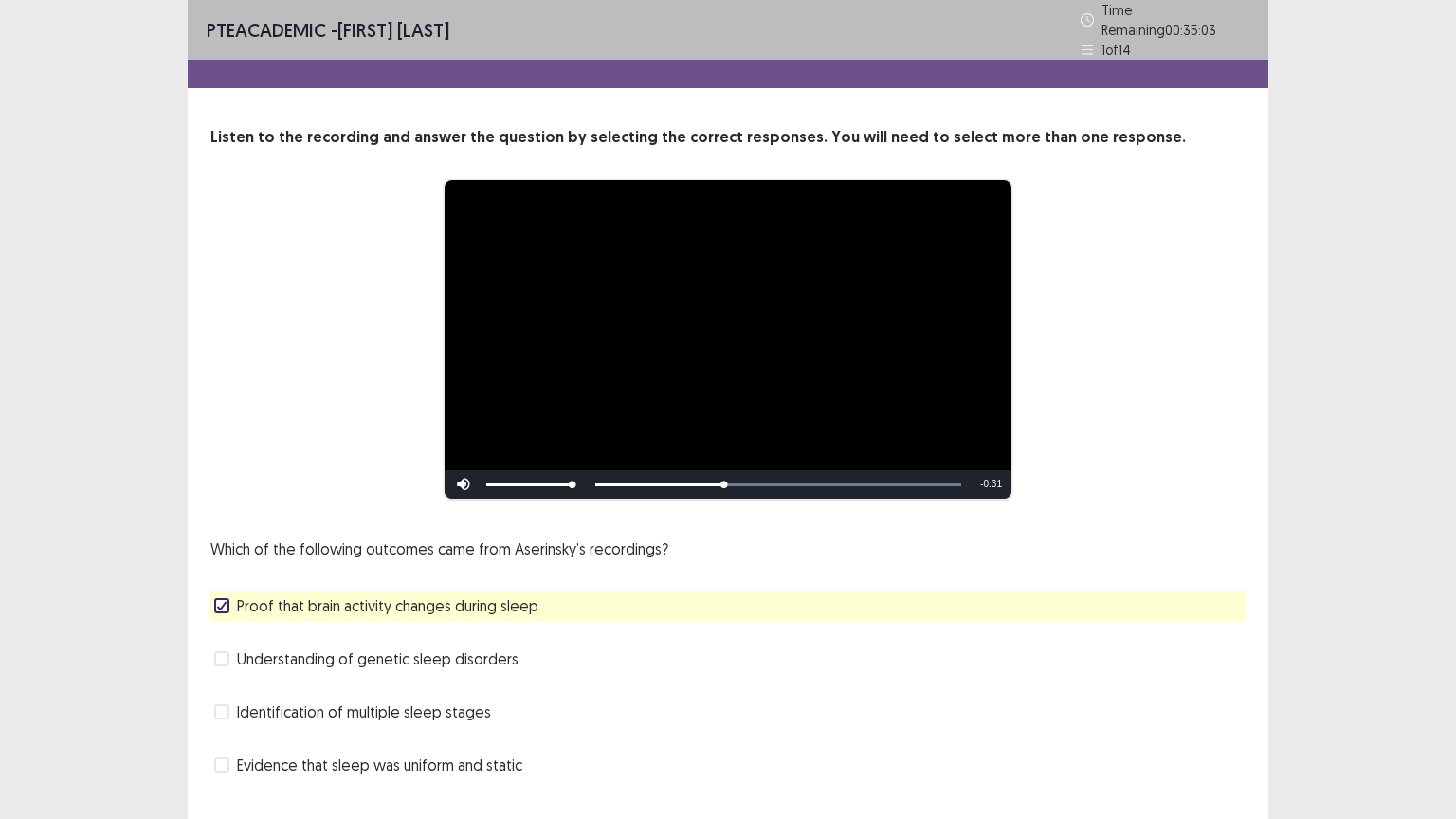 click on "Understanding of genetic sleep disorders" at bounding box center [366, 659] 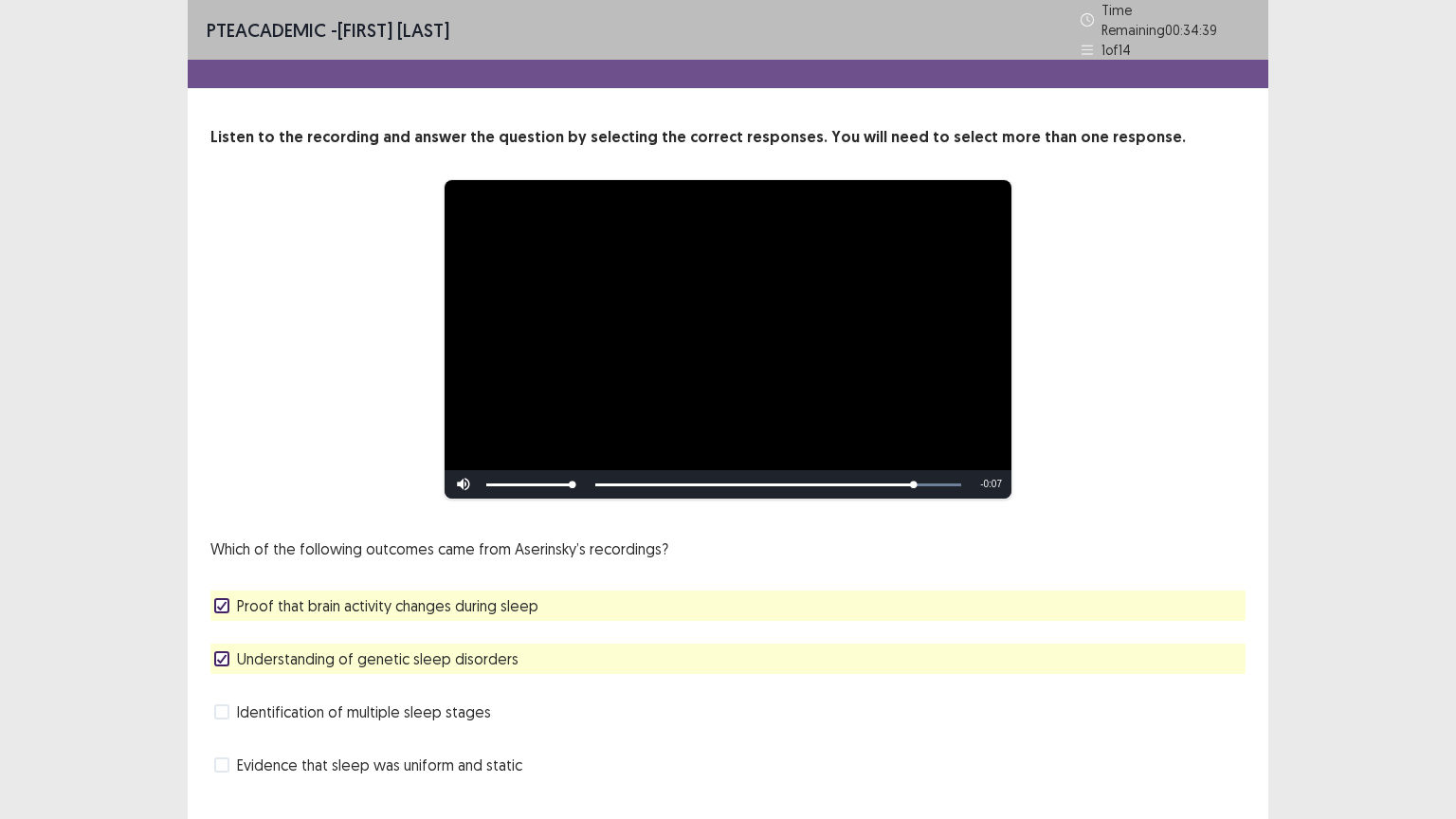 click on "Proof that brain activity changes during sleep" at bounding box center [376, 606] 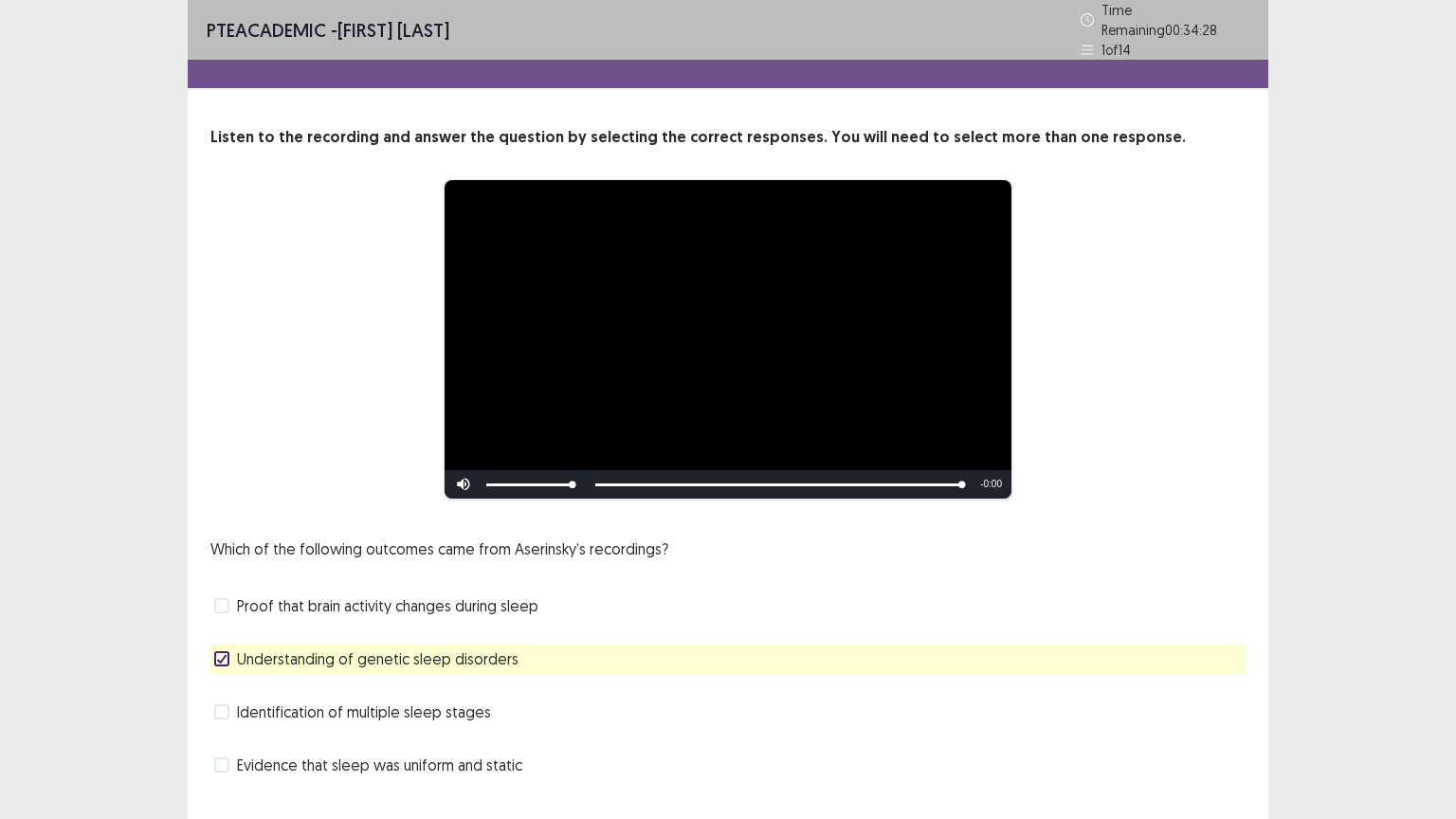 click on "Proof that brain activity changes during sleep" at bounding box center [728, 606] 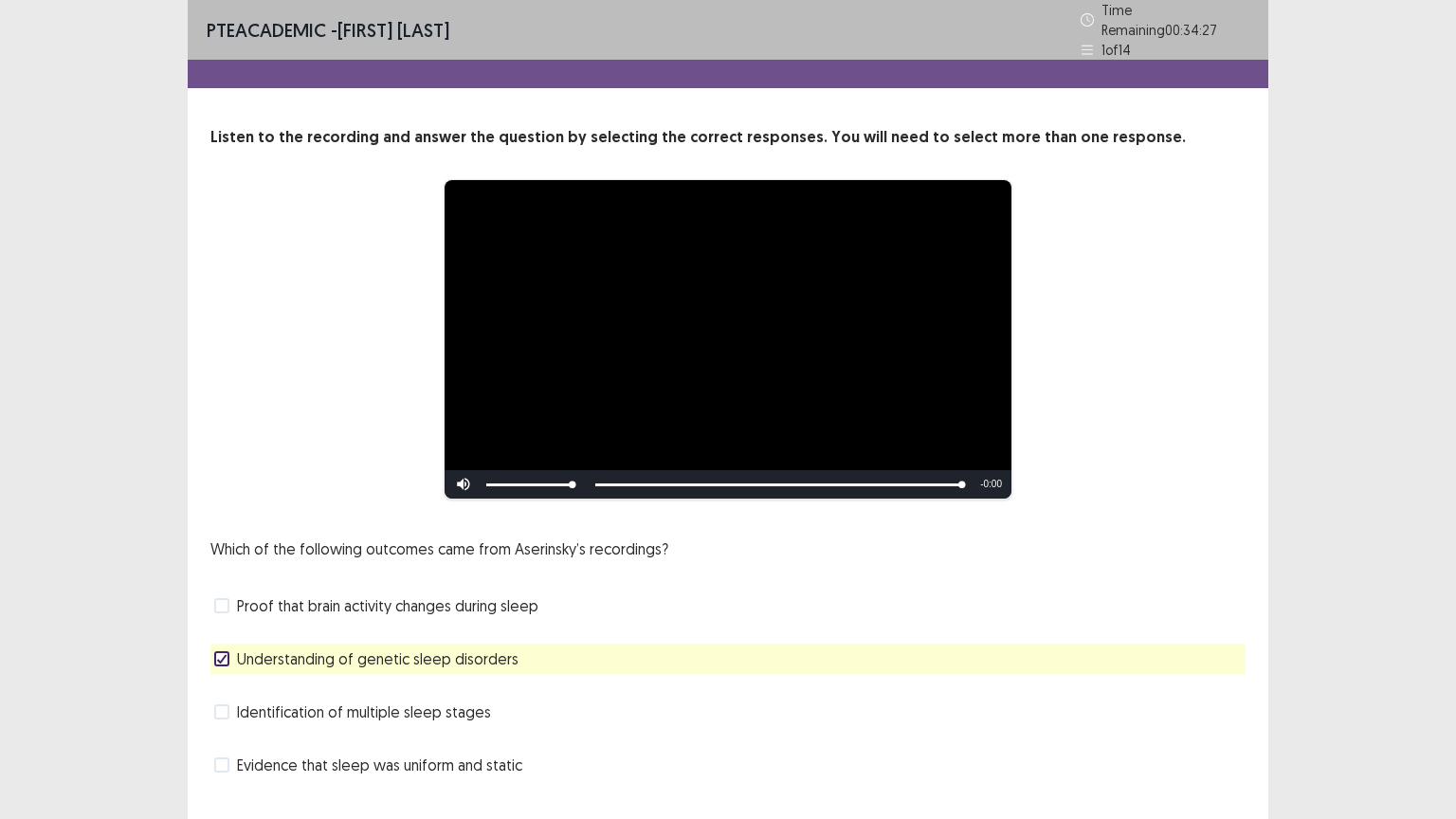 click at bounding box center (222, 606) 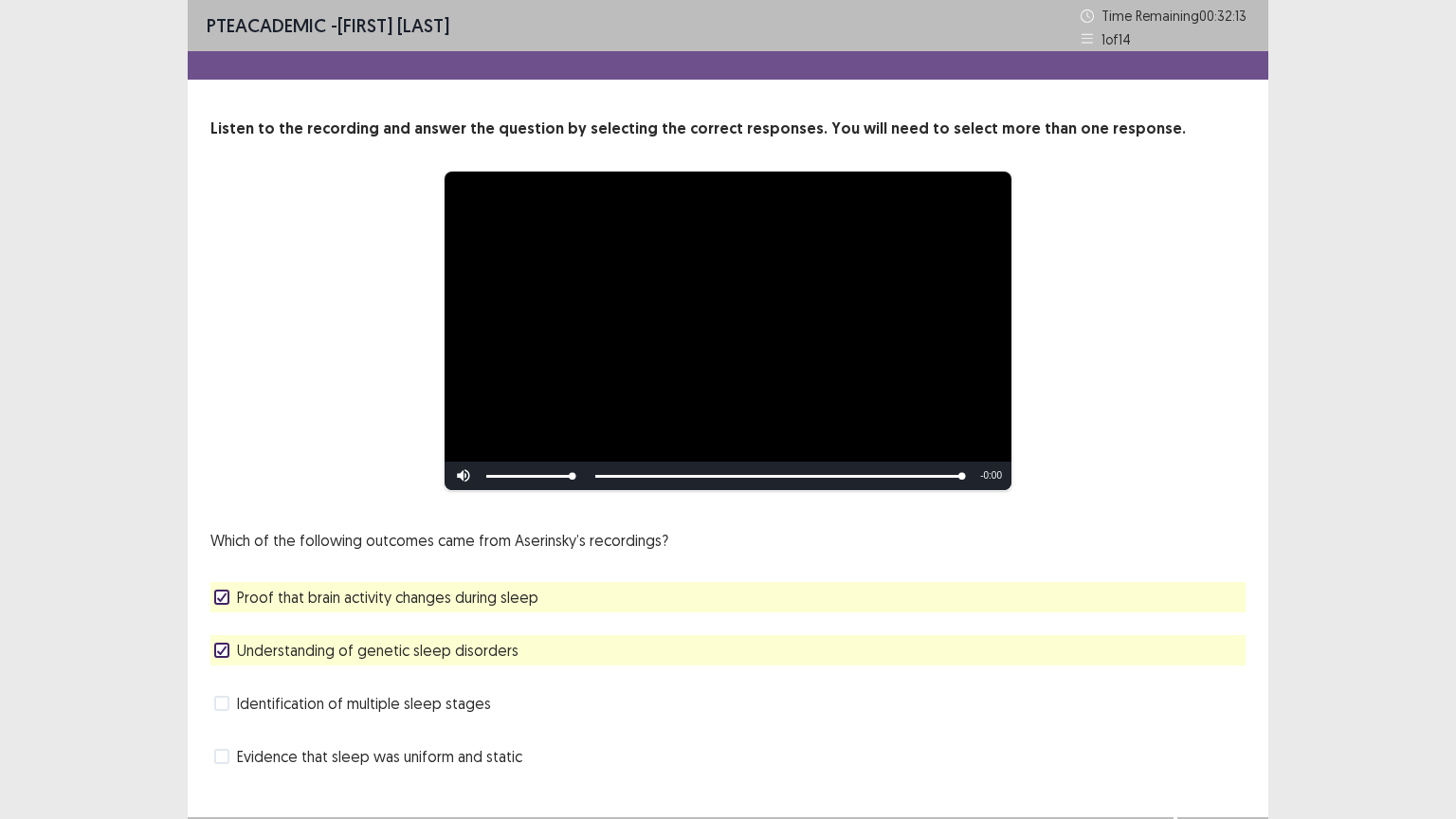 click on "Understanding of genetic sleep disorders" at bounding box center (728, 650) 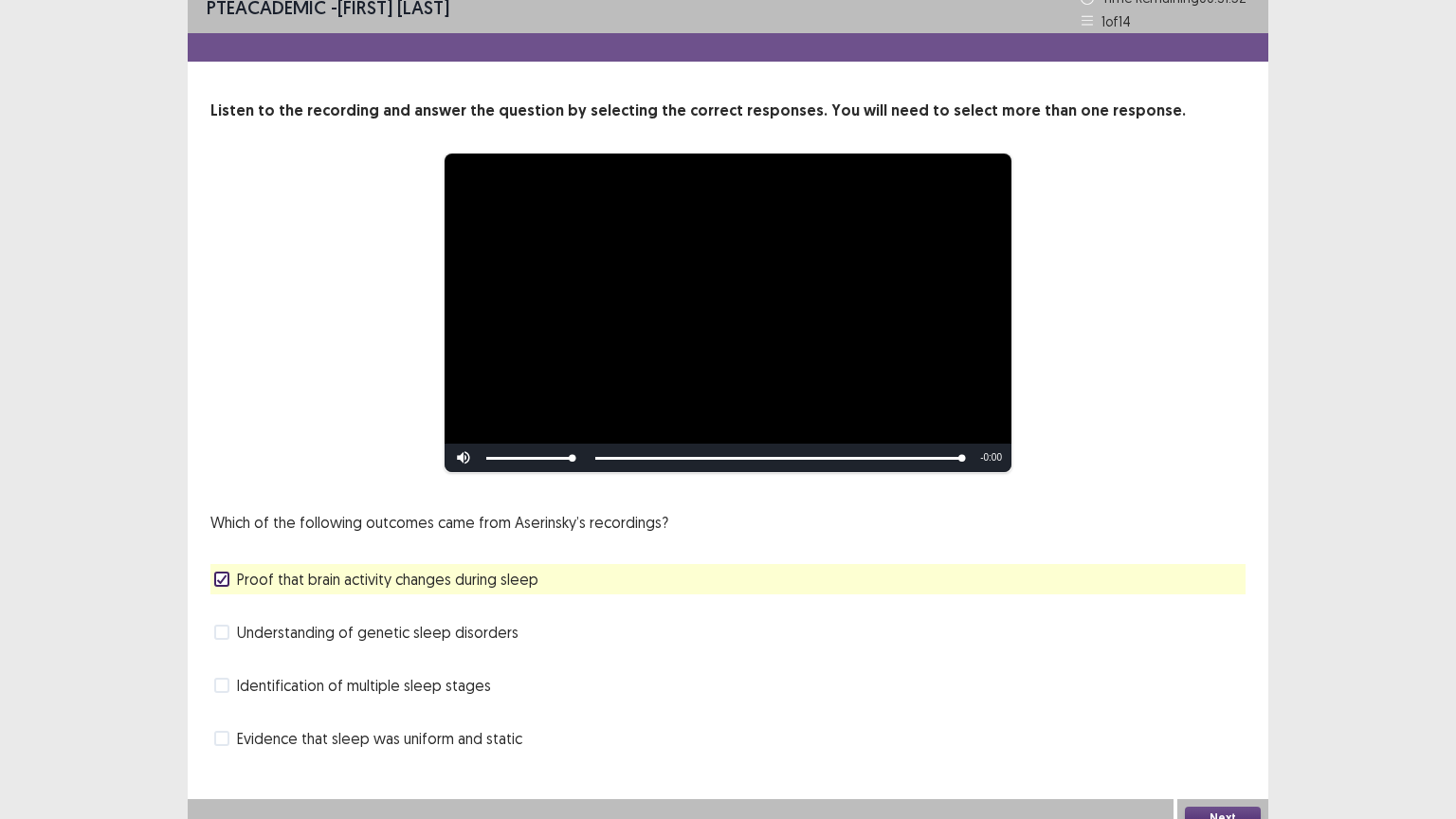 scroll, scrollTop: 36, scrollLeft: 0, axis: vertical 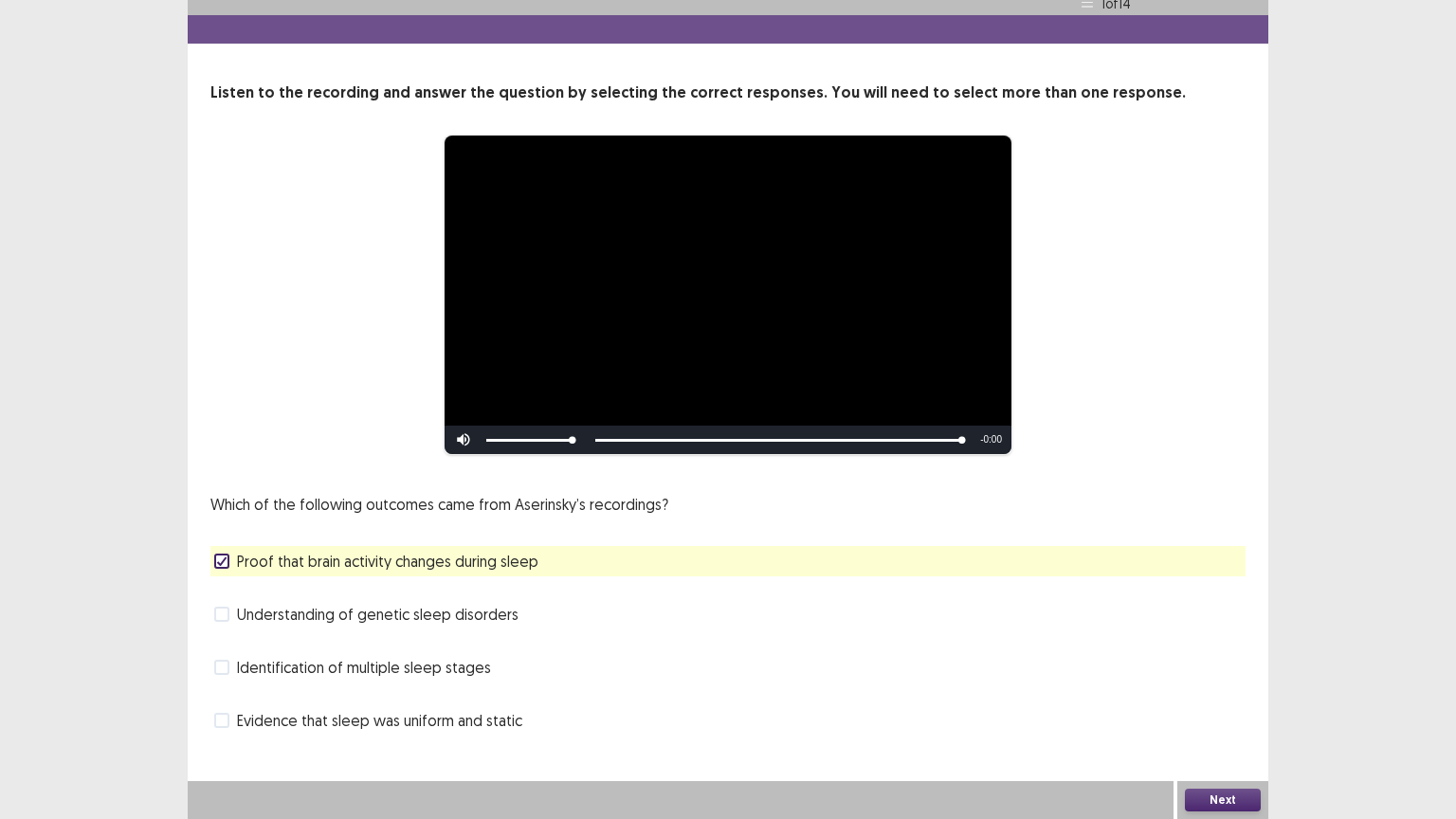 click on "Next" at bounding box center [1223, 800] 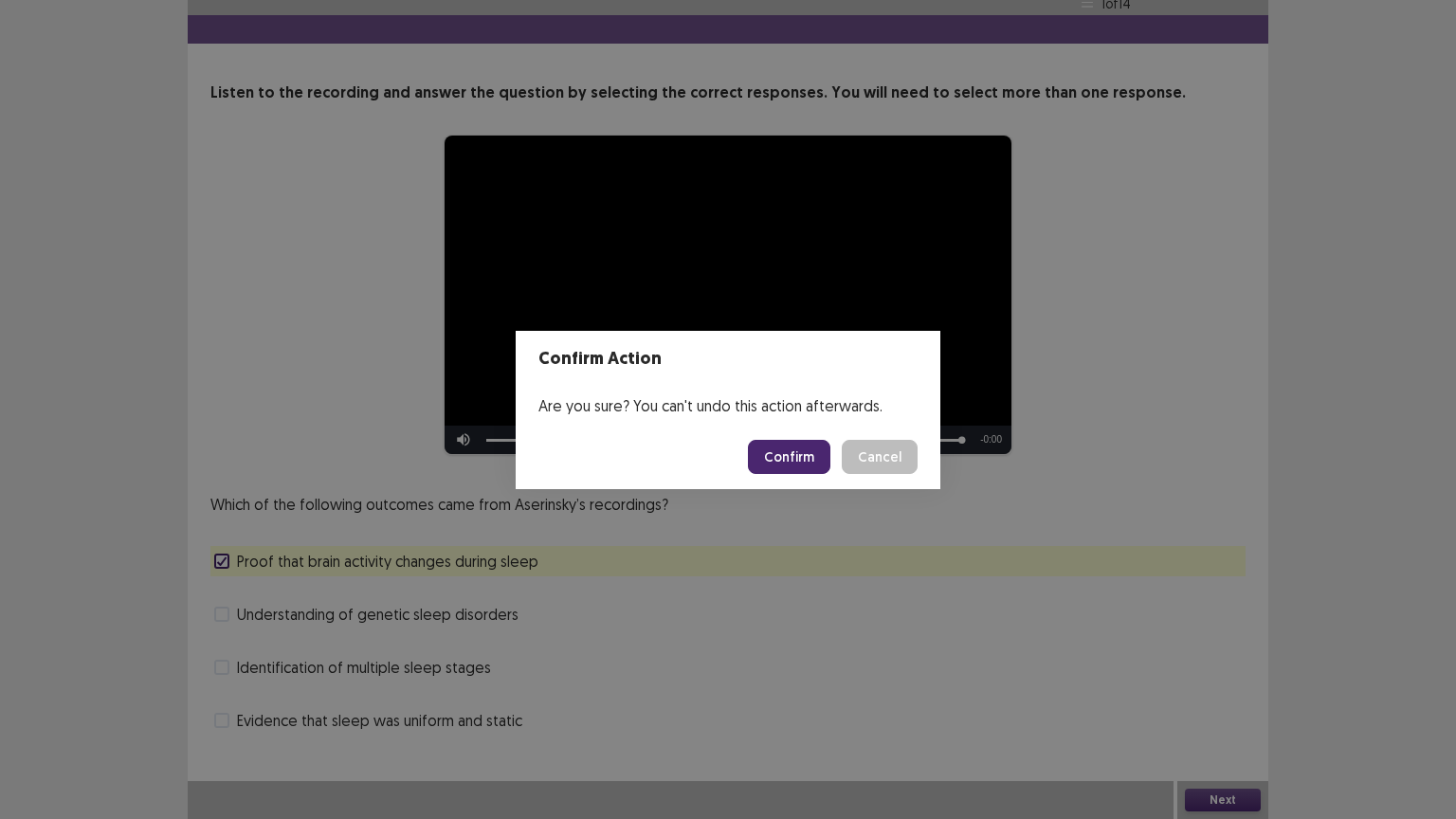click on "Confirm" at bounding box center (789, 457) 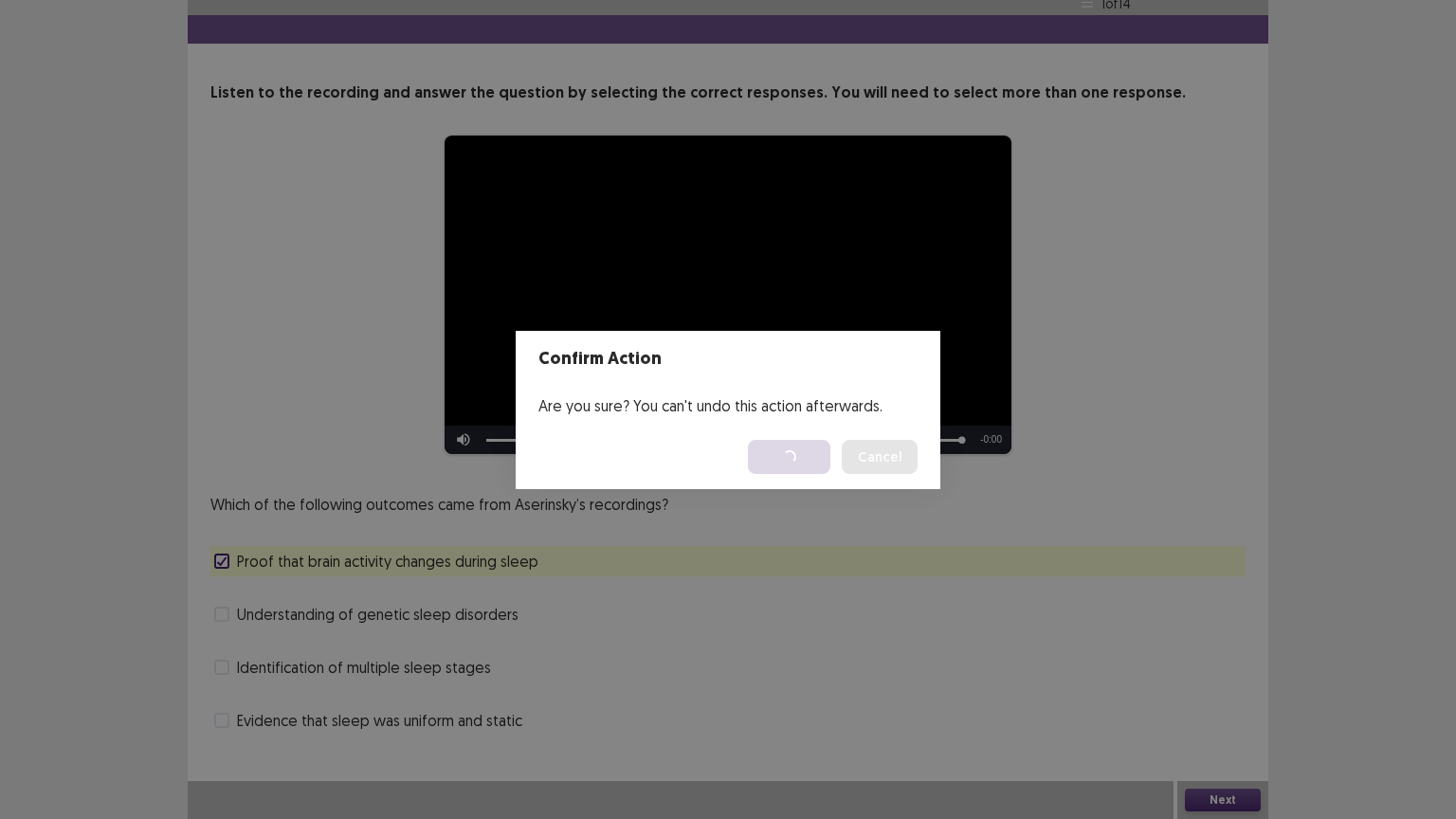 scroll, scrollTop: 0, scrollLeft: 0, axis: both 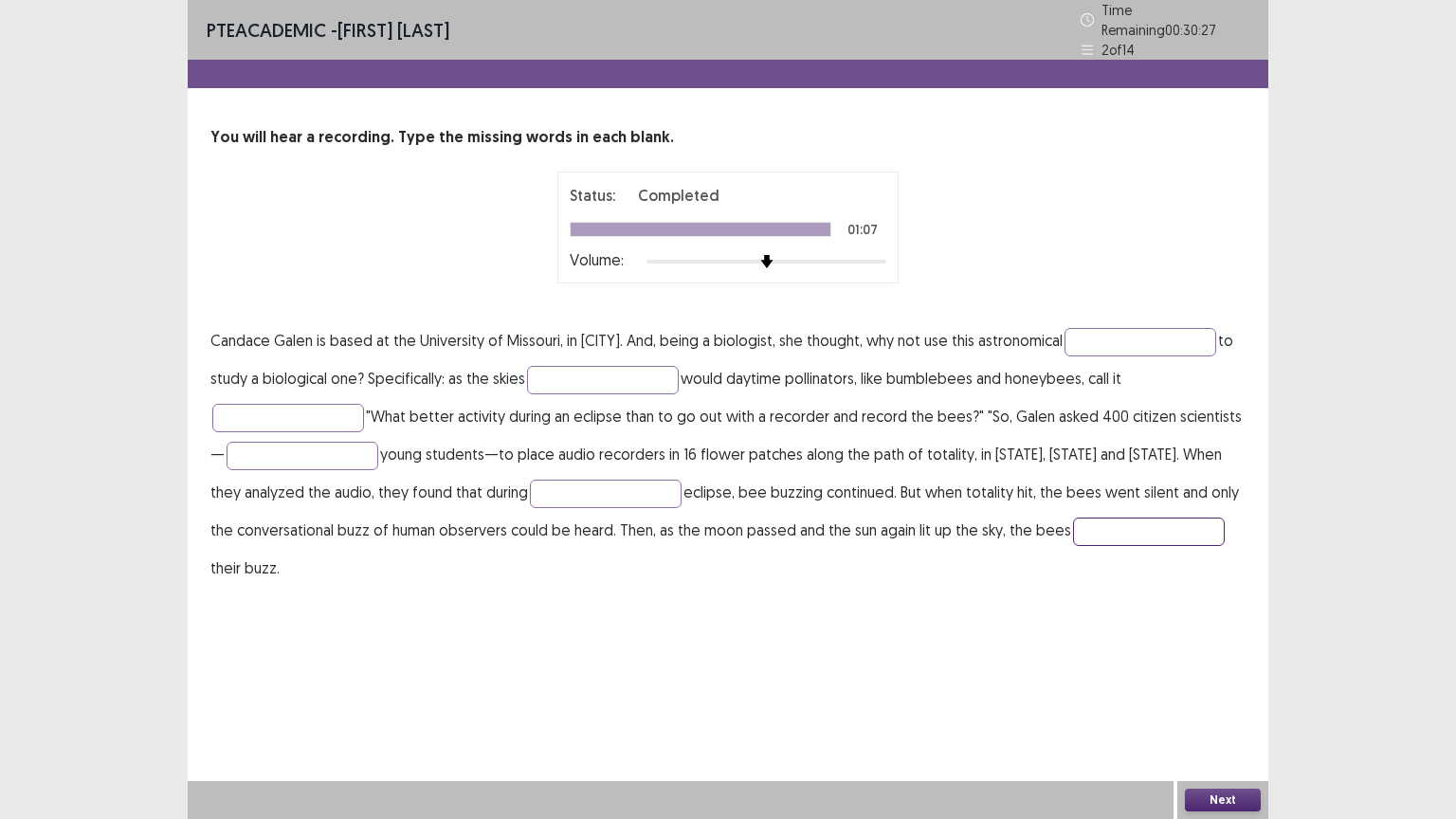 click at bounding box center (1149, 532) 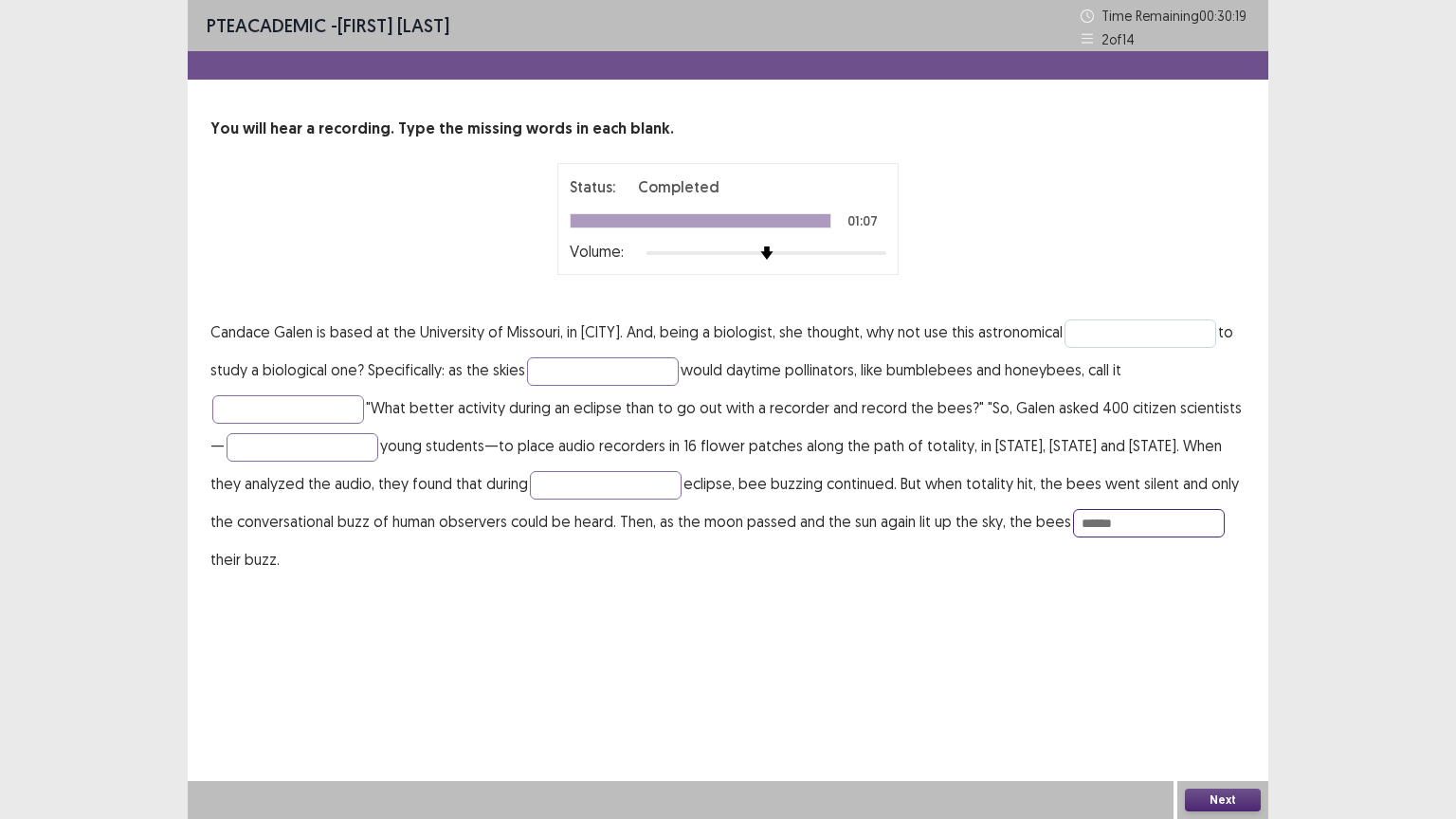 type on "******" 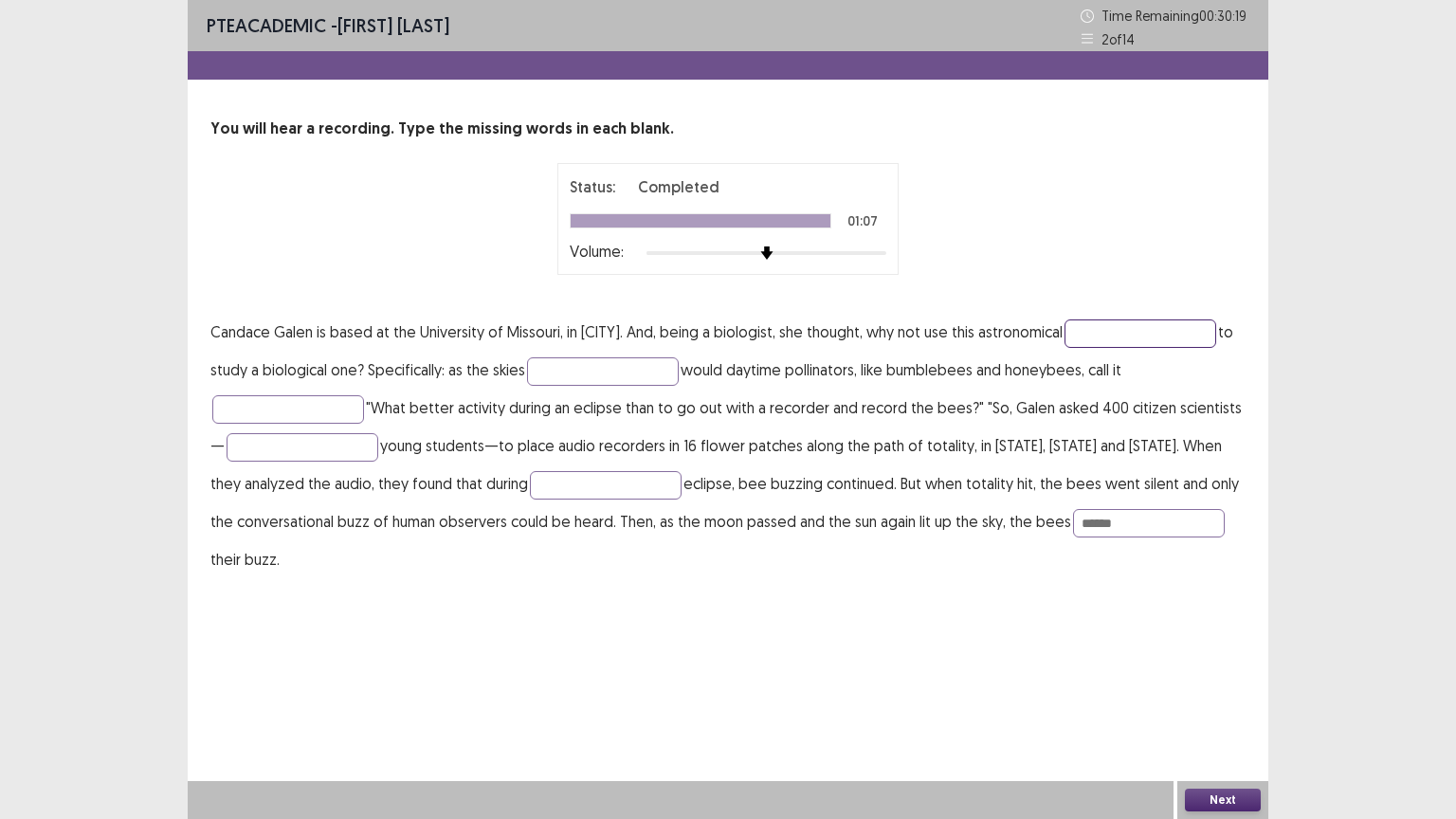 click at bounding box center (1140, 334) 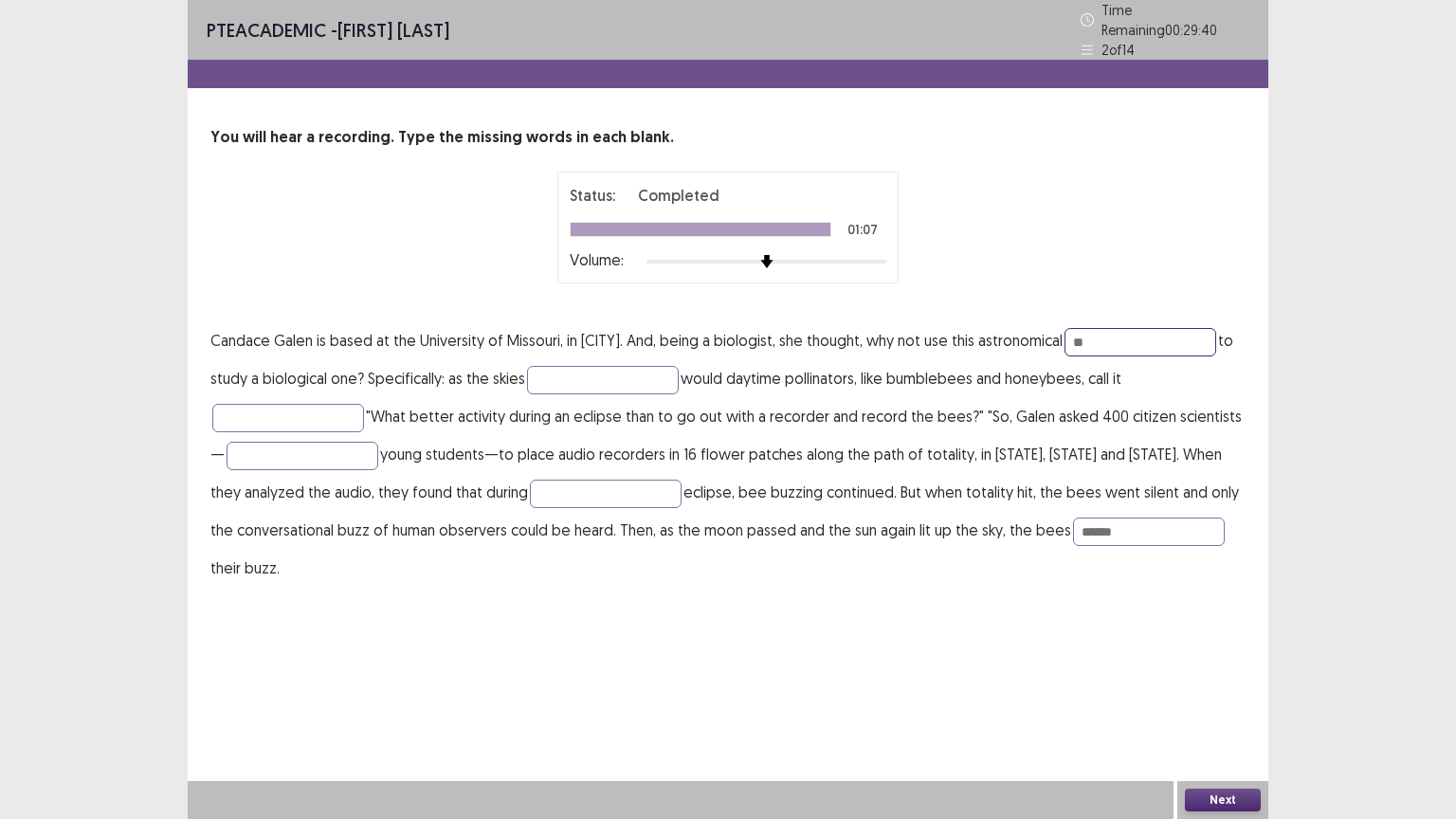 type on "*" 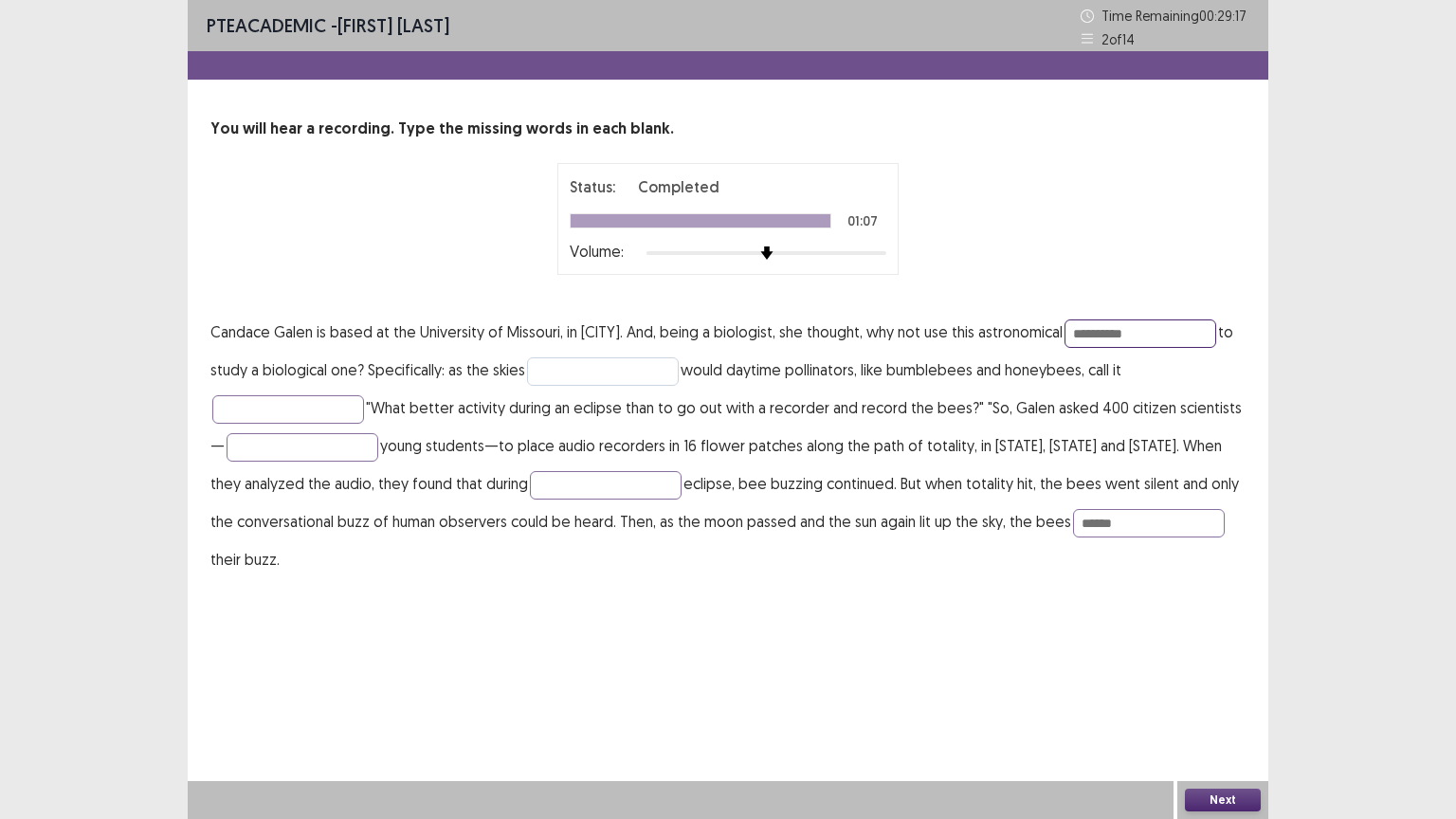 type on "**********" 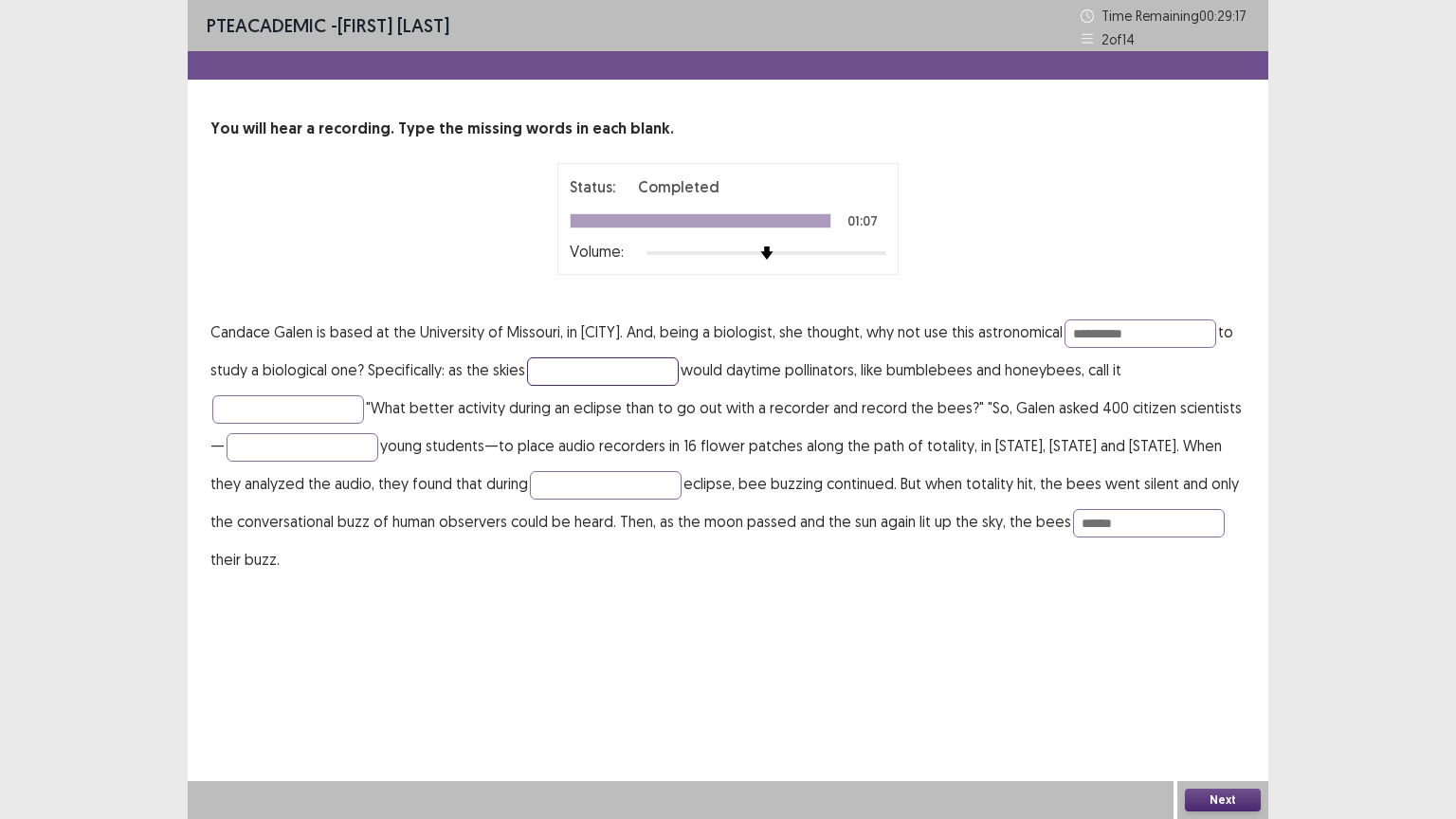 click at bounding box center [603, 372] 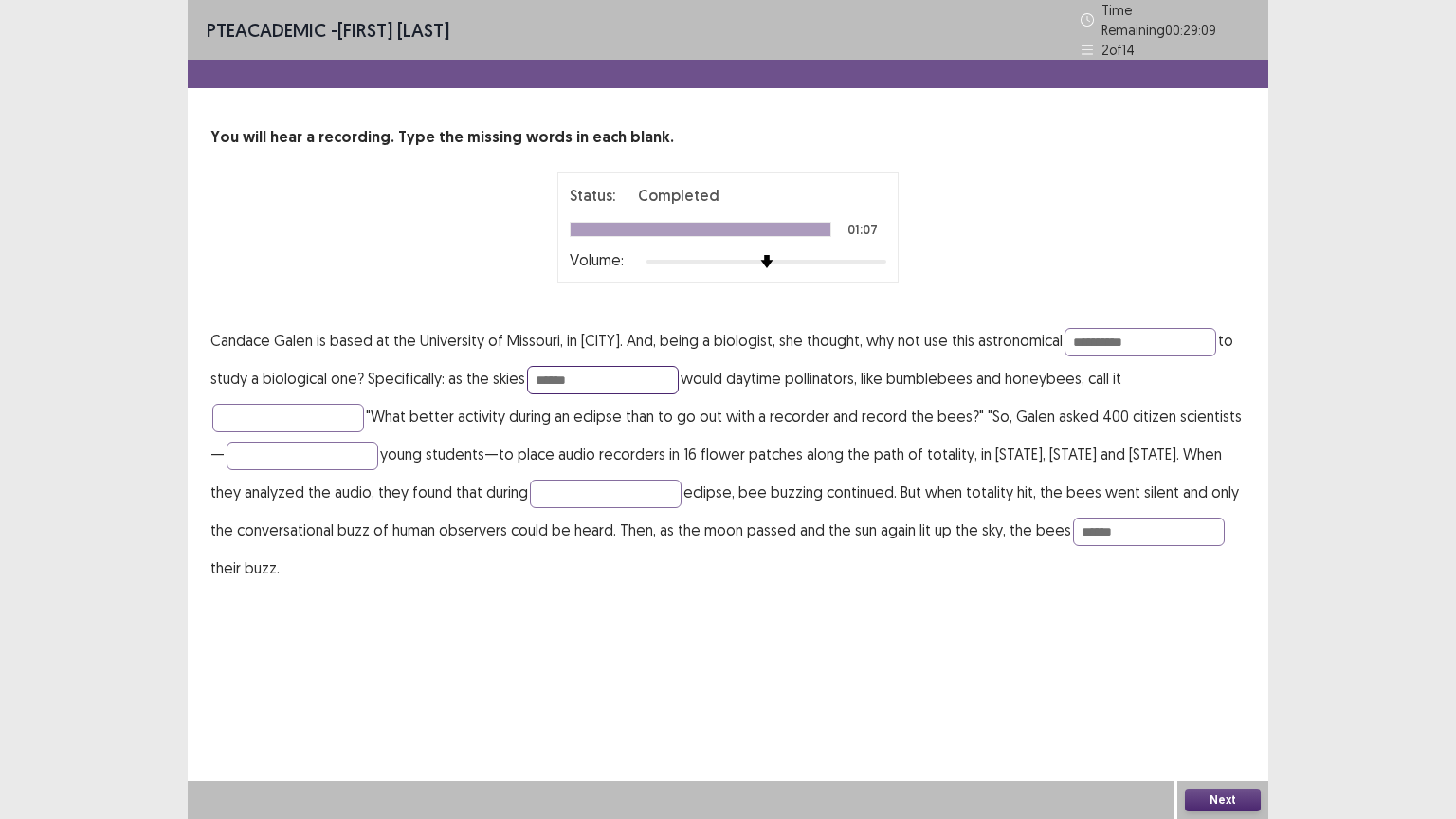 type on "******" 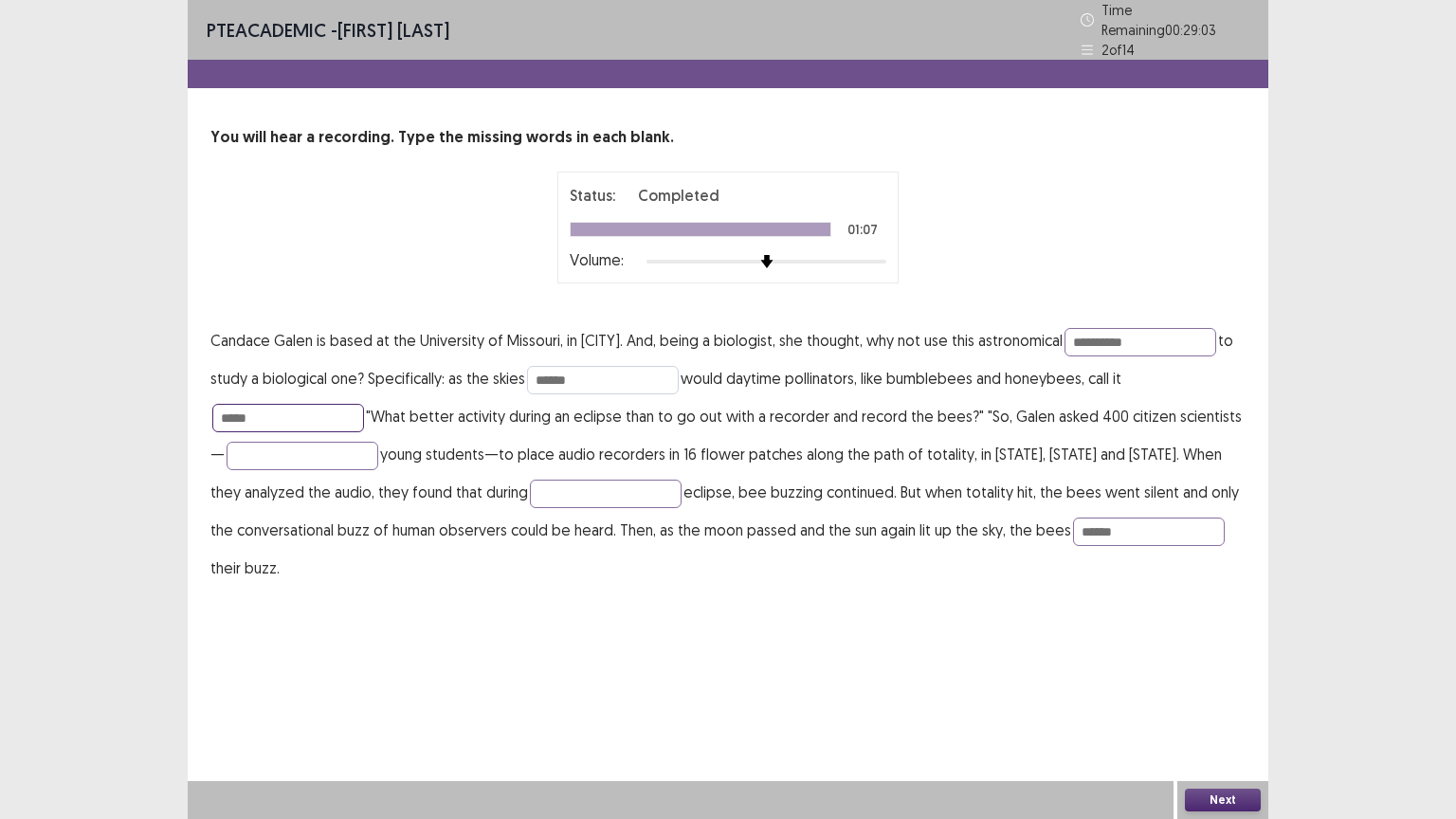 type on "*****" 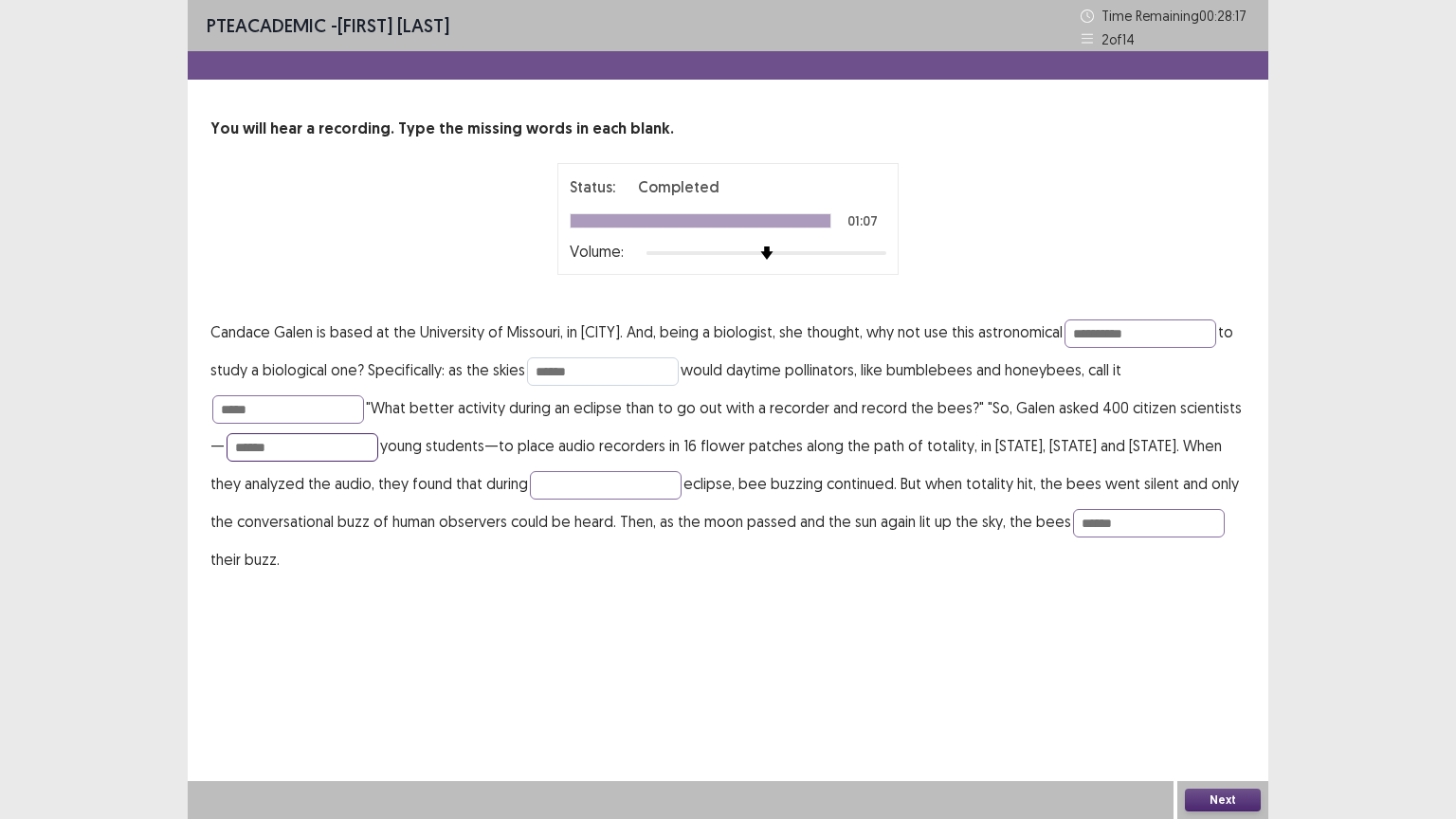 type on "******" 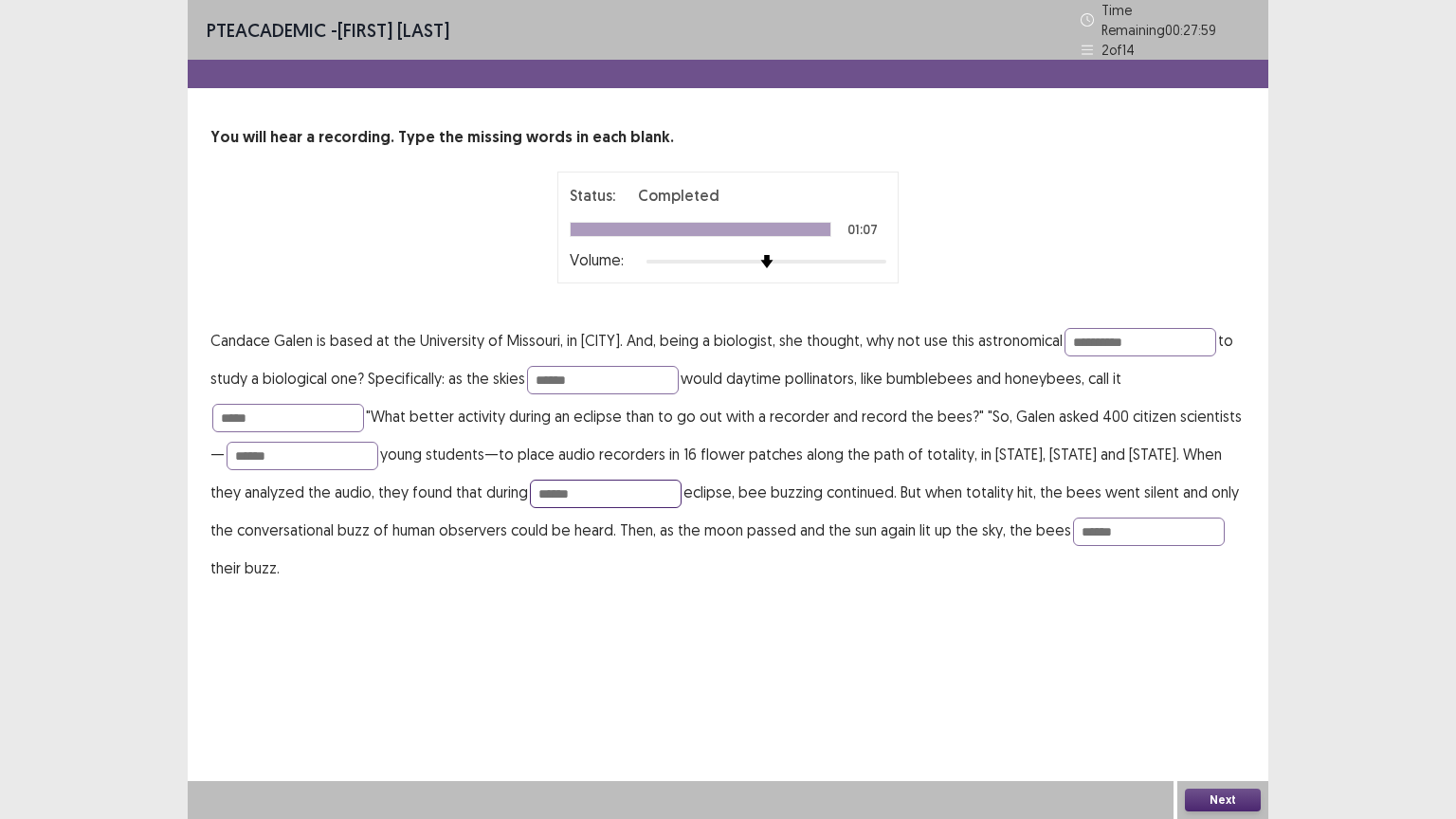 type on "******" 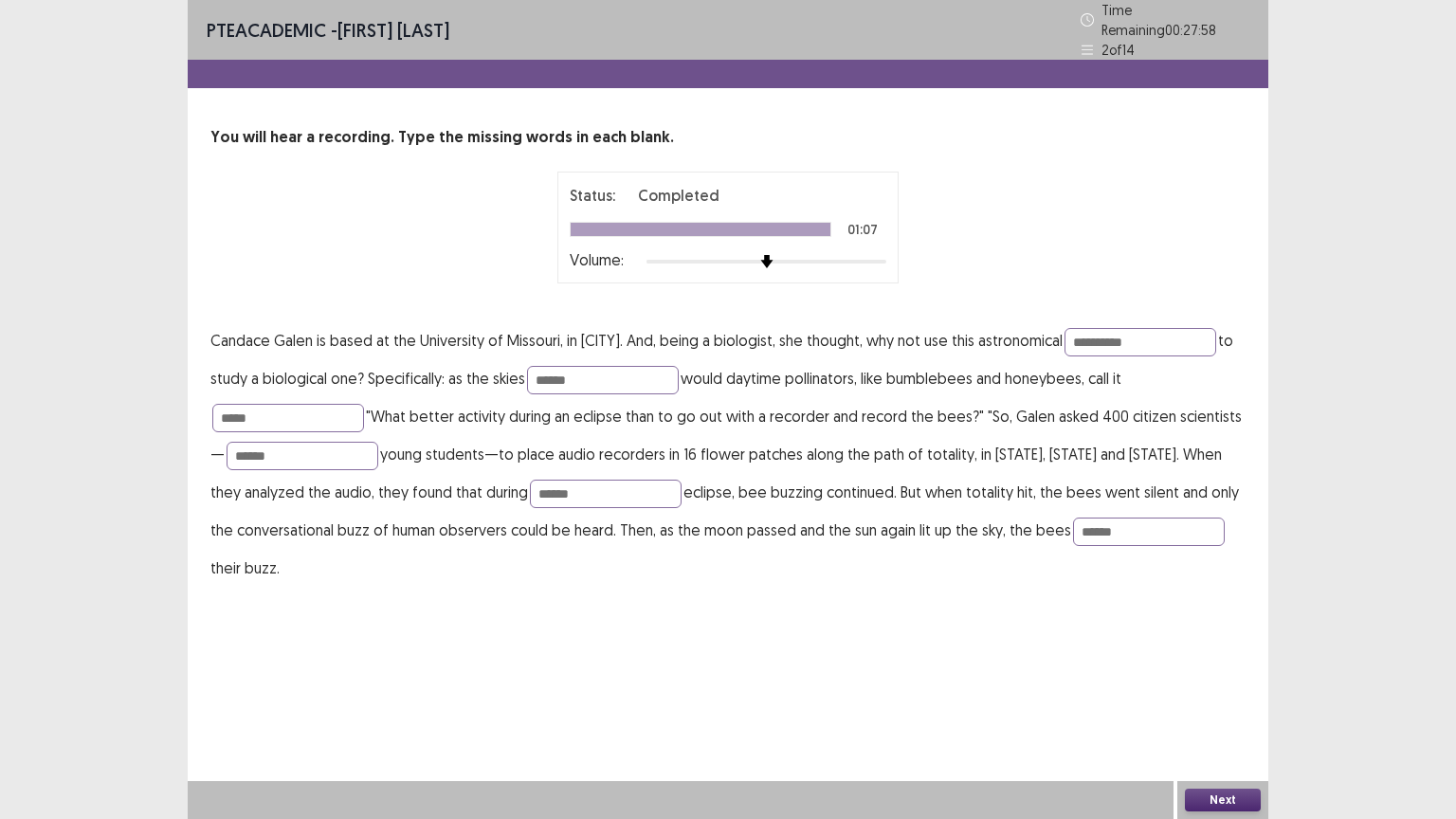 click on "Next" at bounding box center [1223, 800] 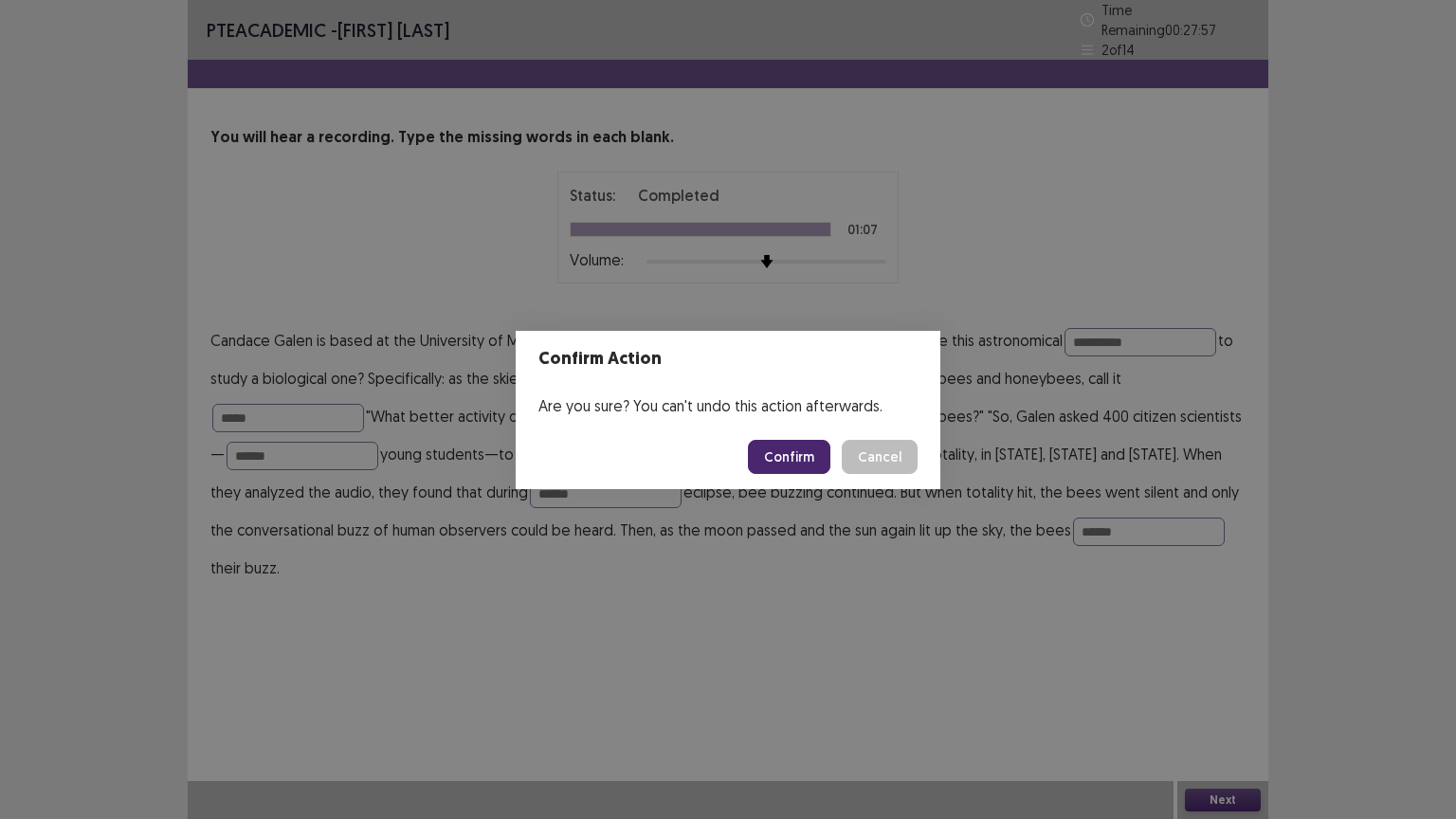 click on "Confirm" at bounding box center (789, 457) 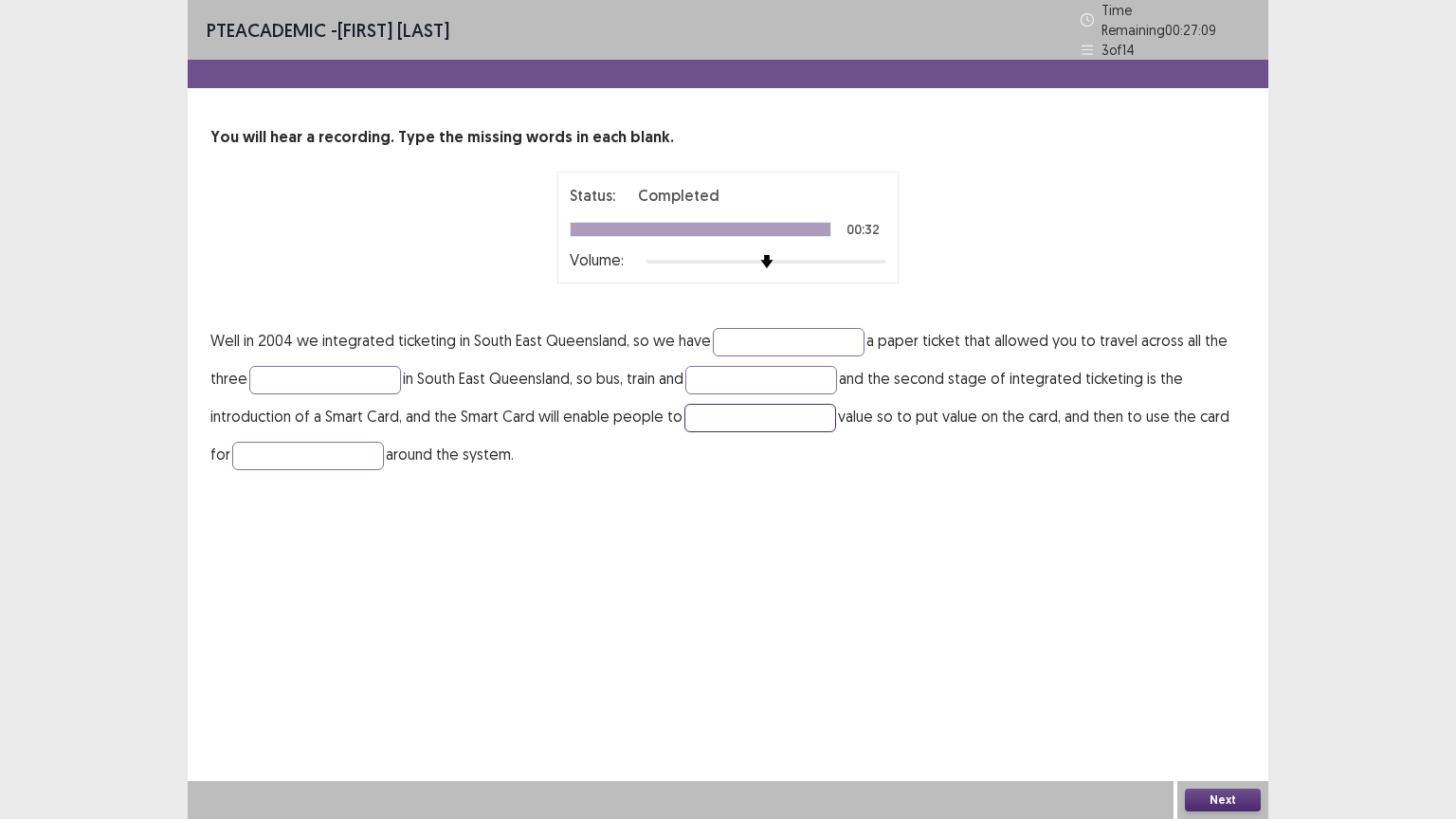 click at bounding box center (760, 418) 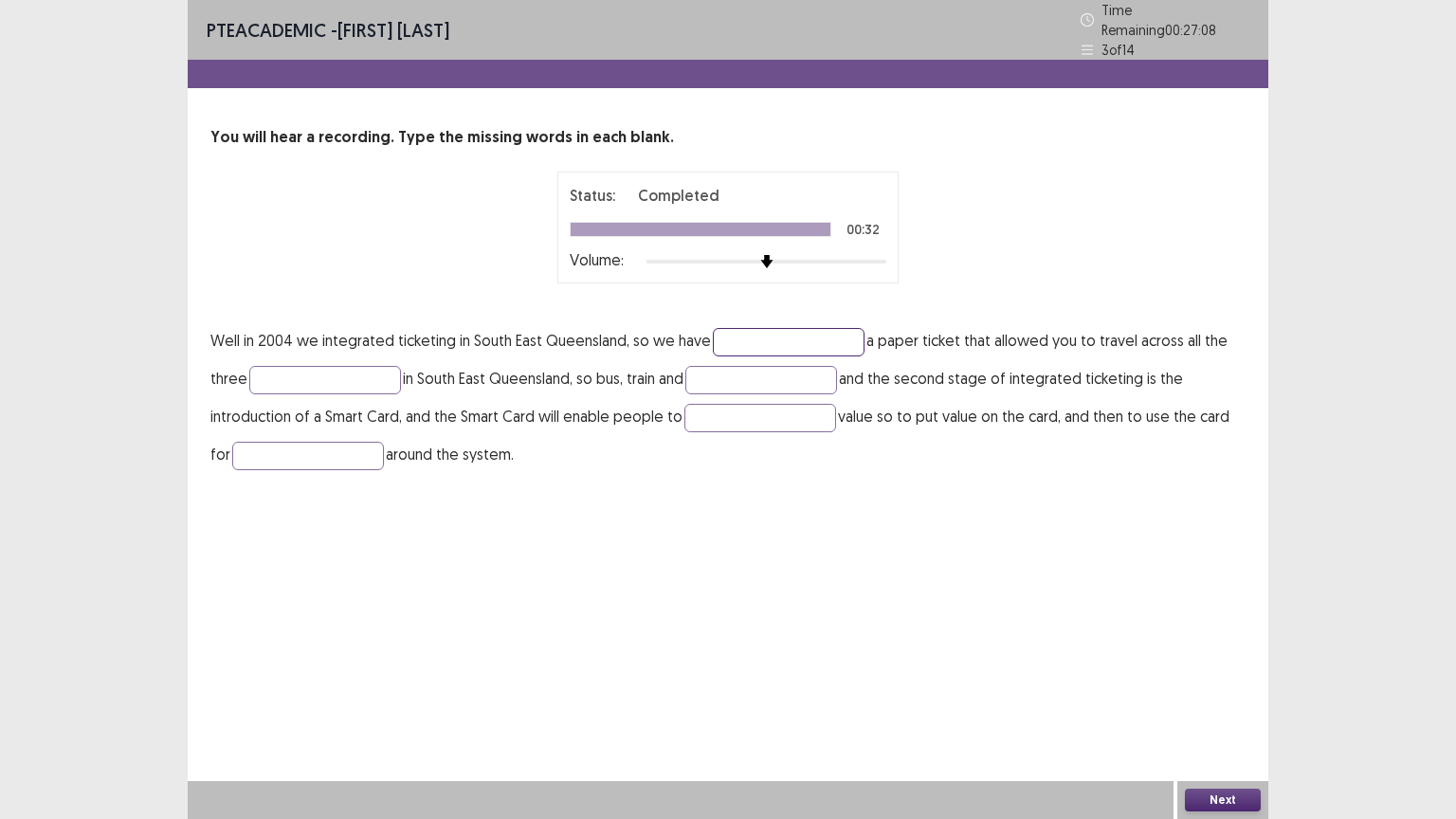 click at bounding box center [789, 342] 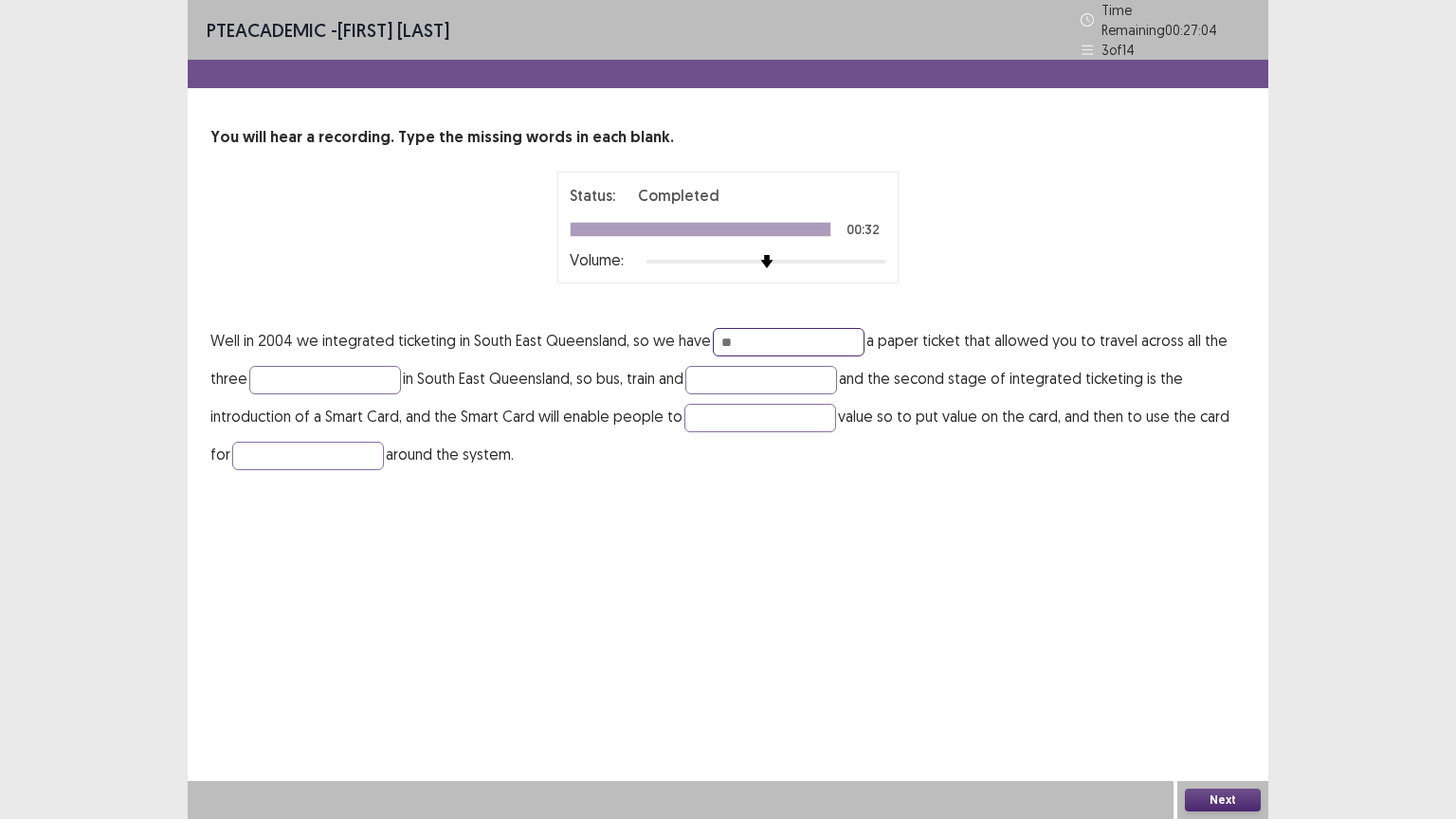 type on "*" 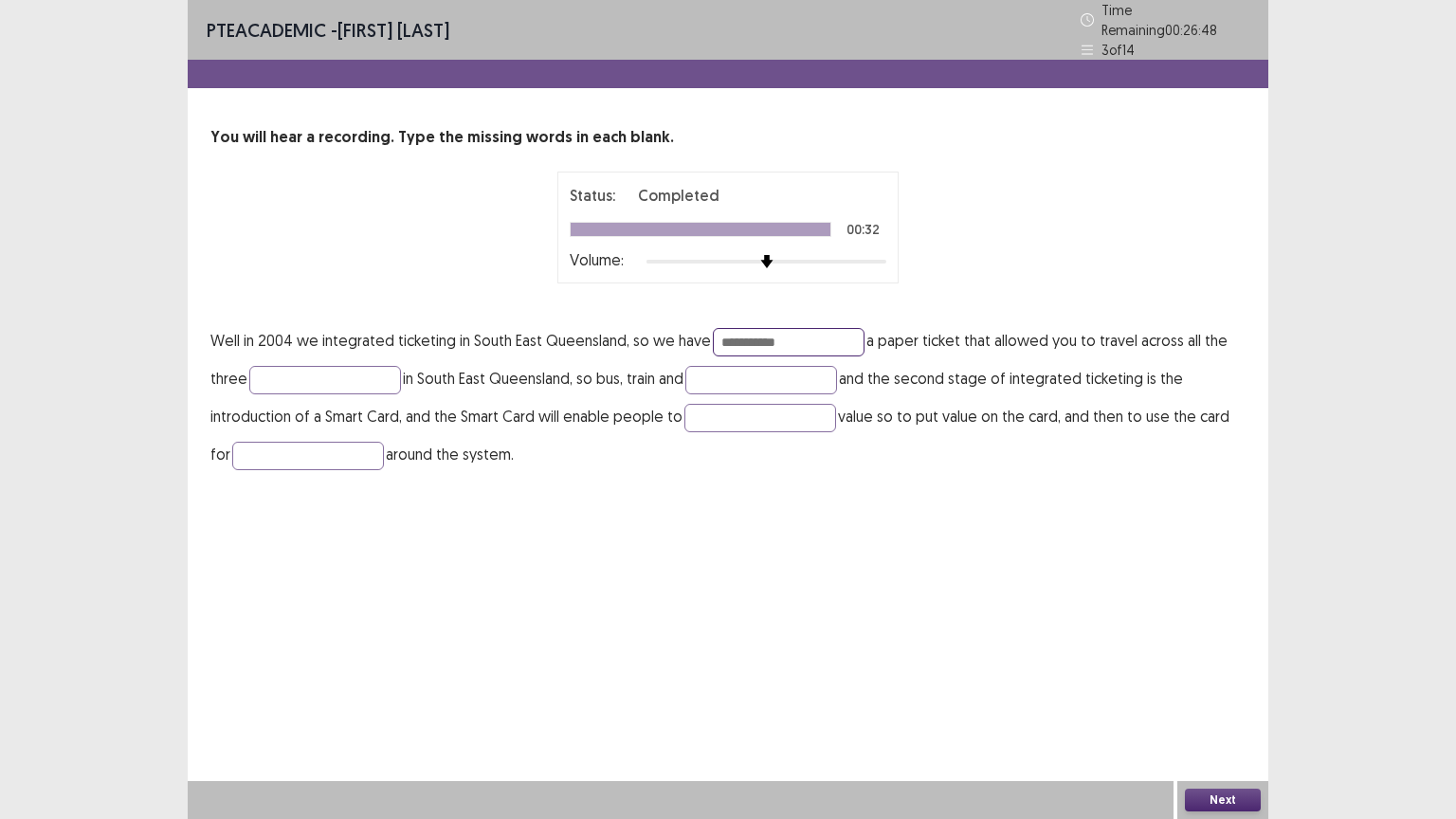 type on "**********" 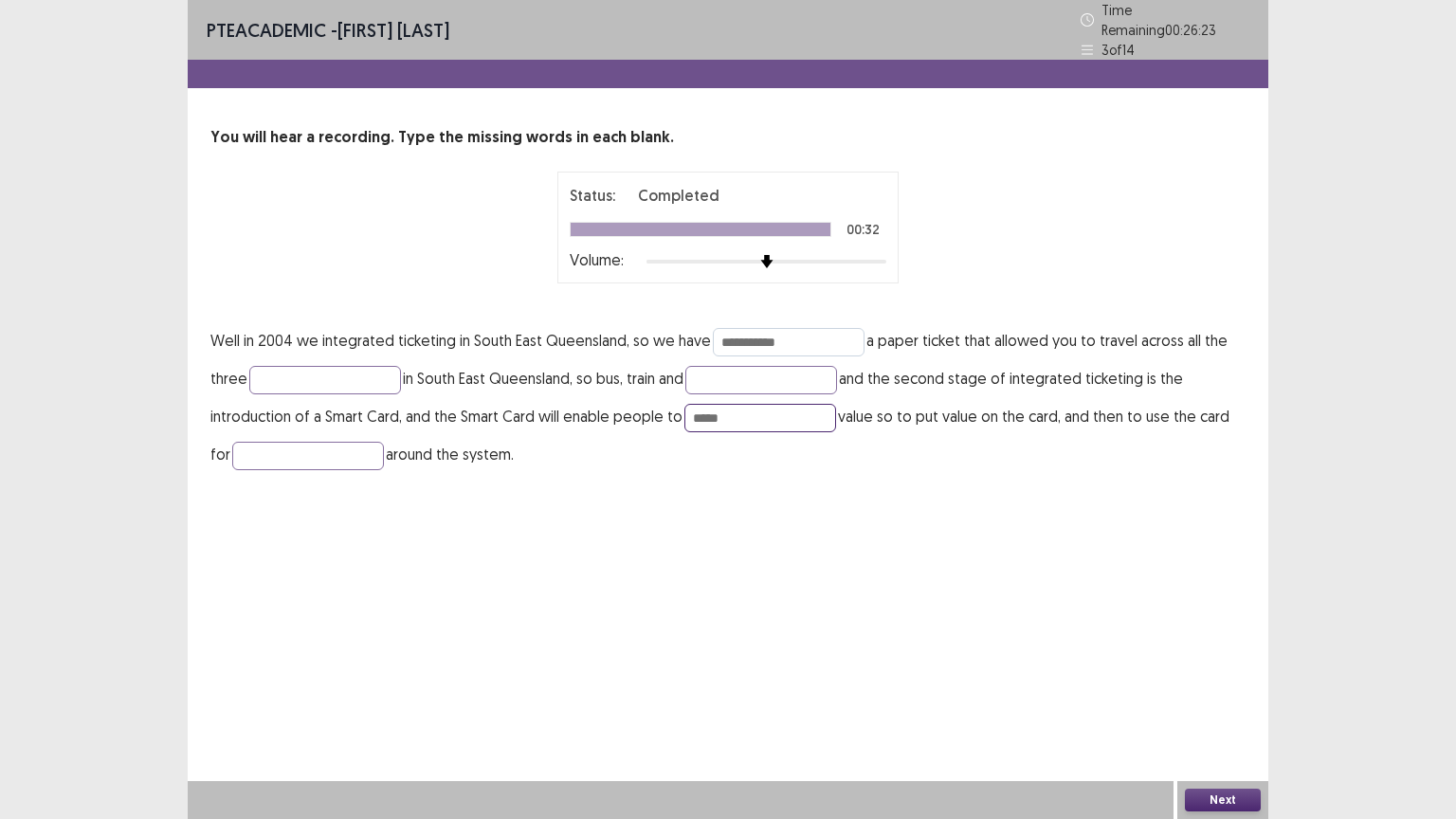 type on "*****" 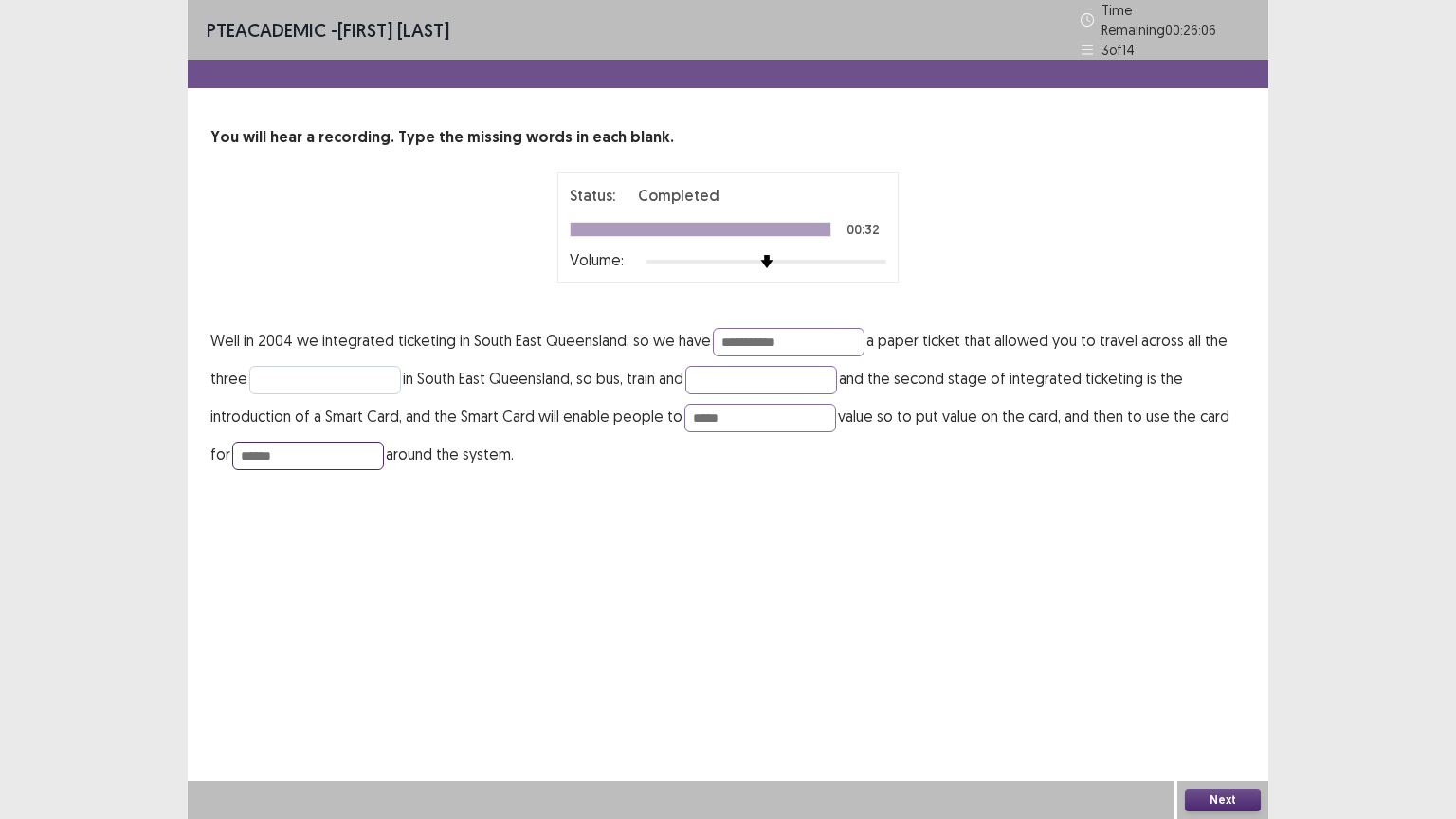 type on "******" 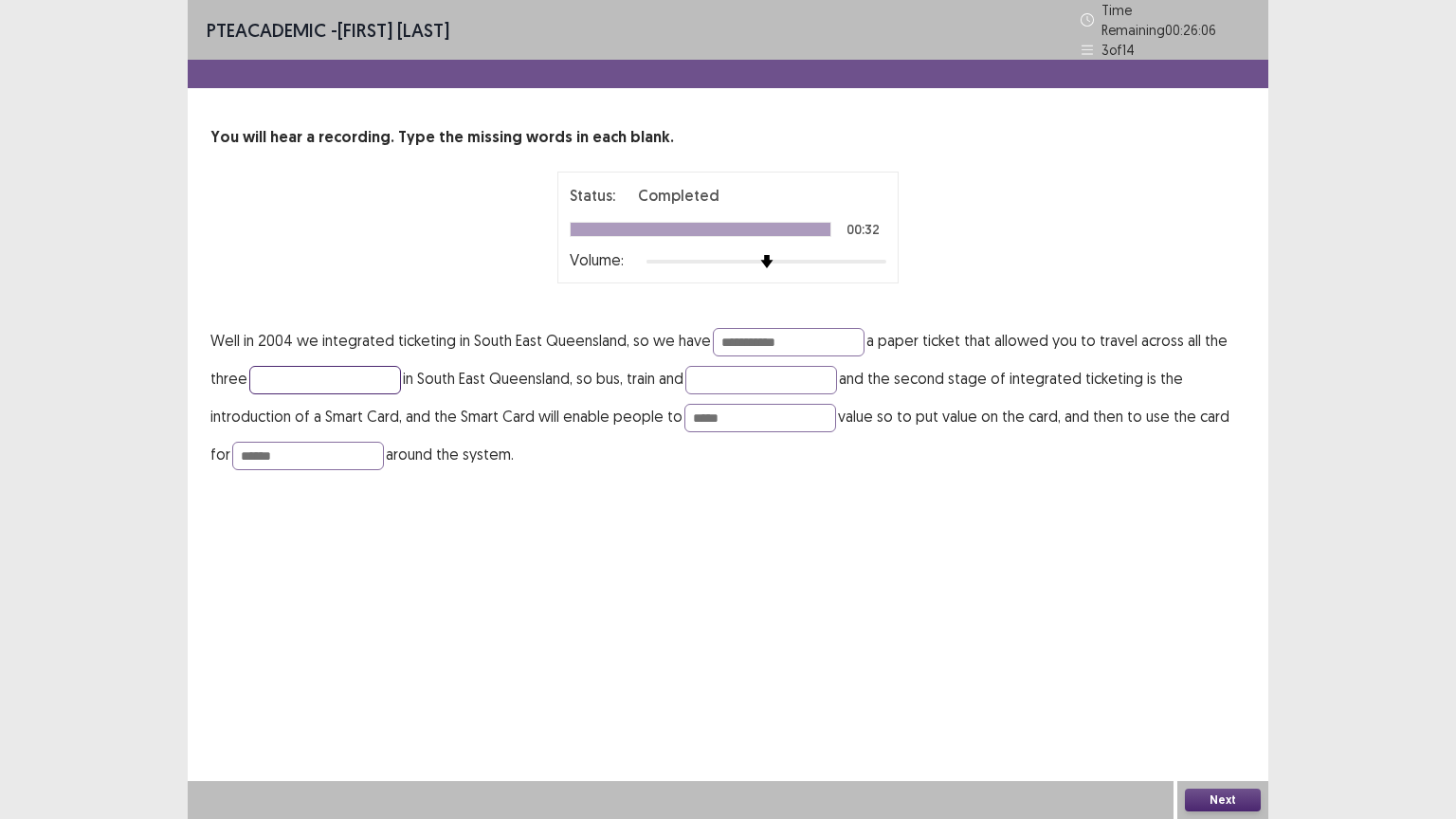 click at bounding box center [325, 380] 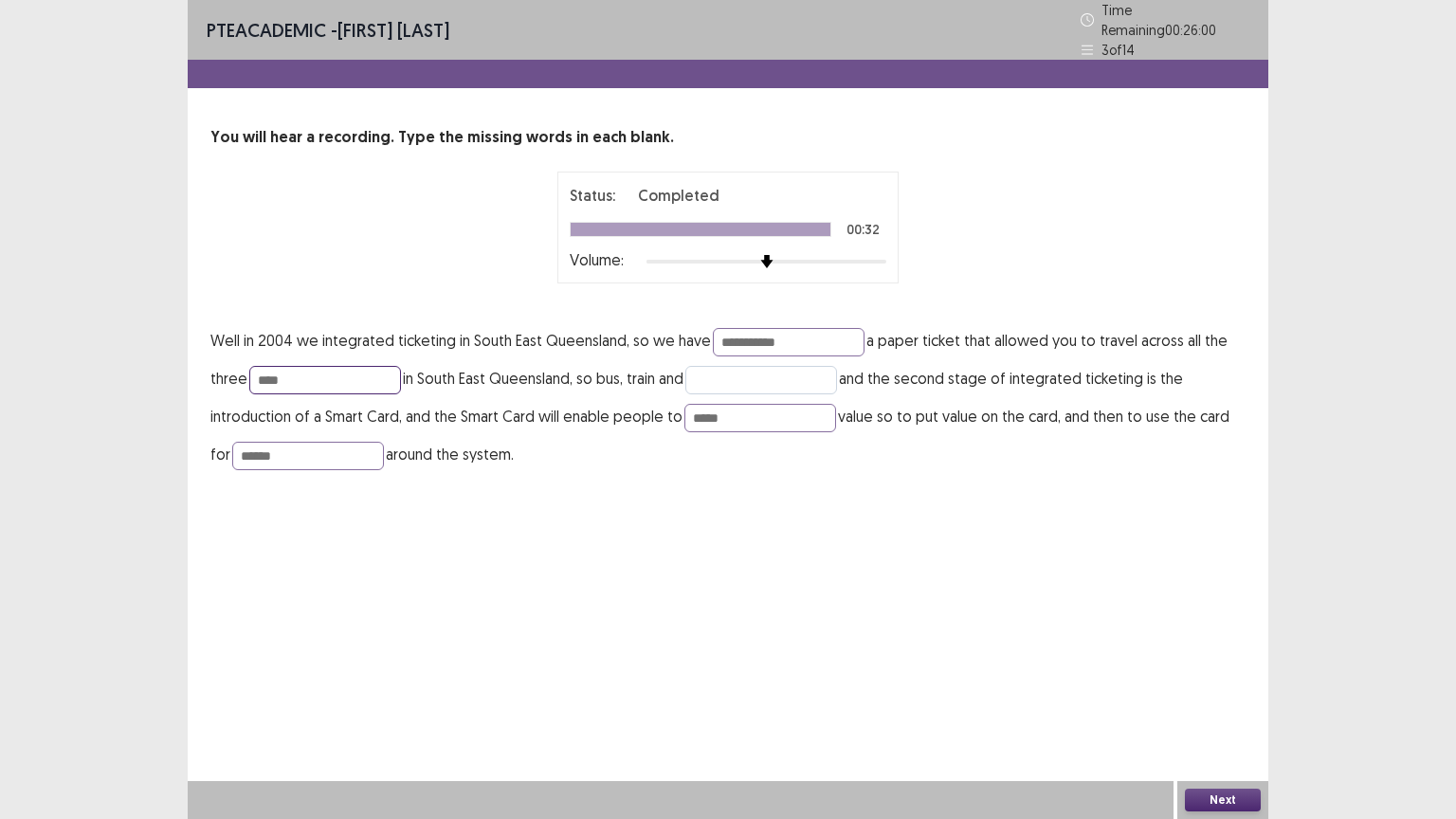 type on "****" 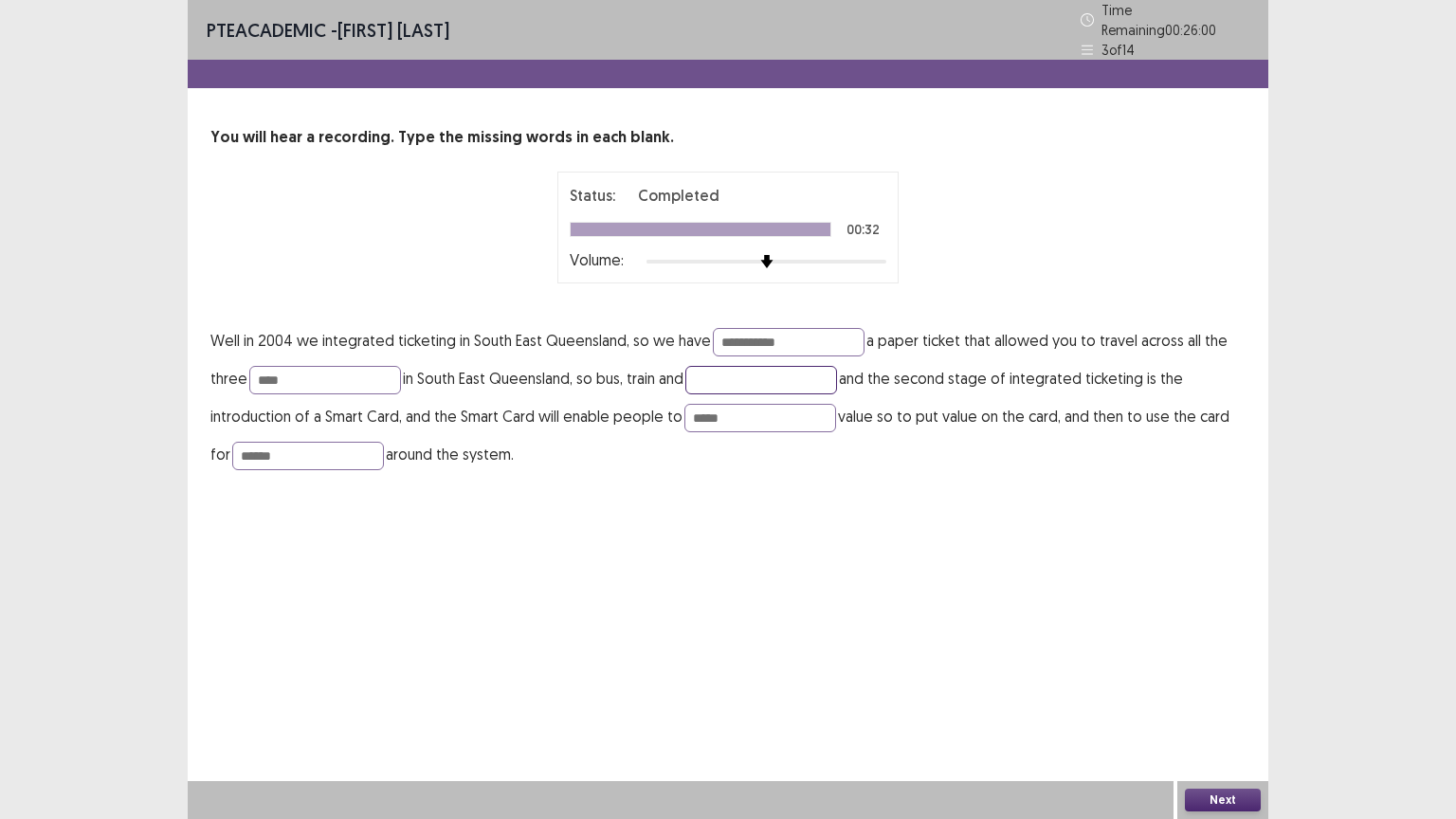 click at bounding box center (761, 380) 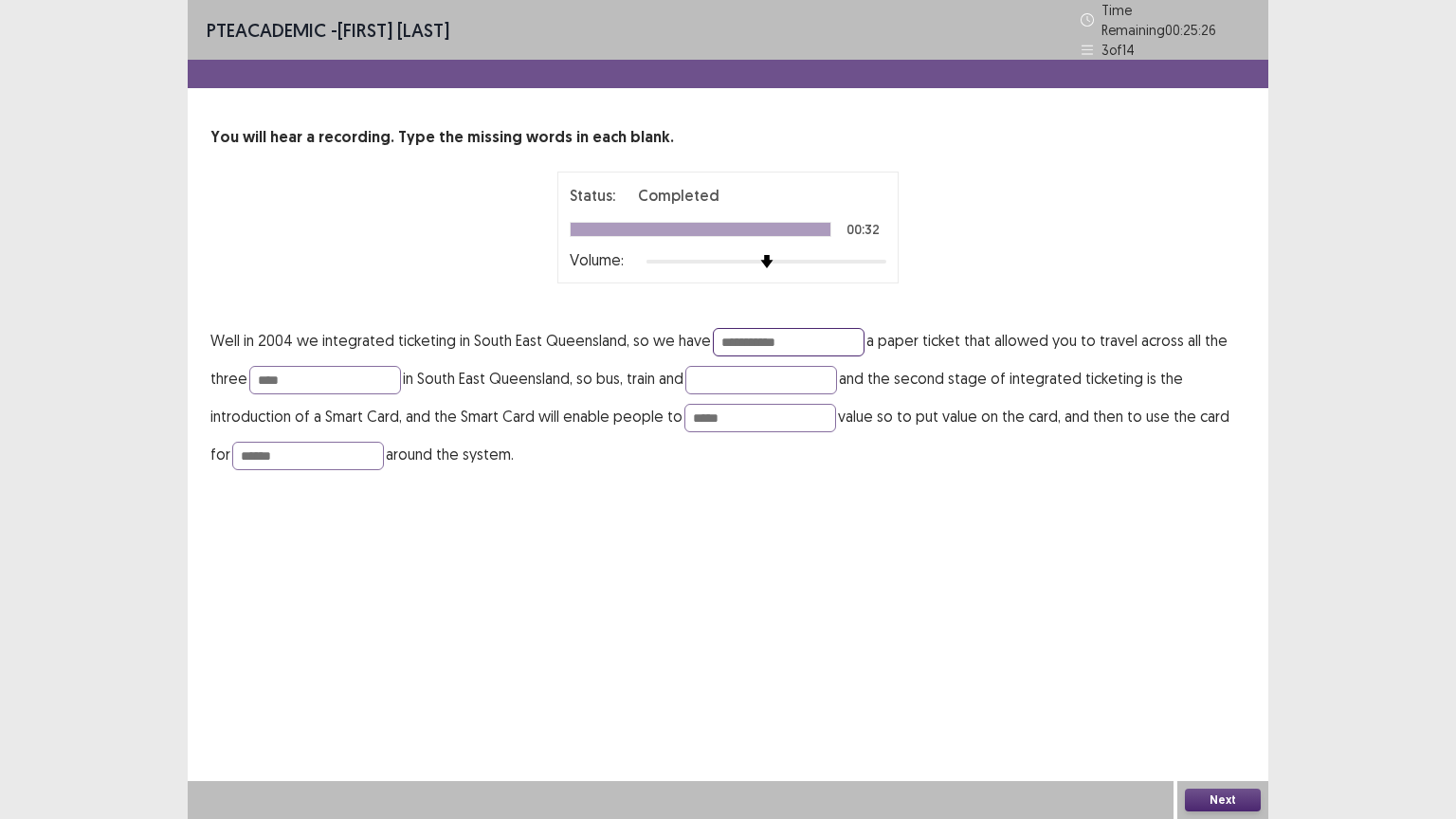 click on "**********" at bounding box center (789, 342) 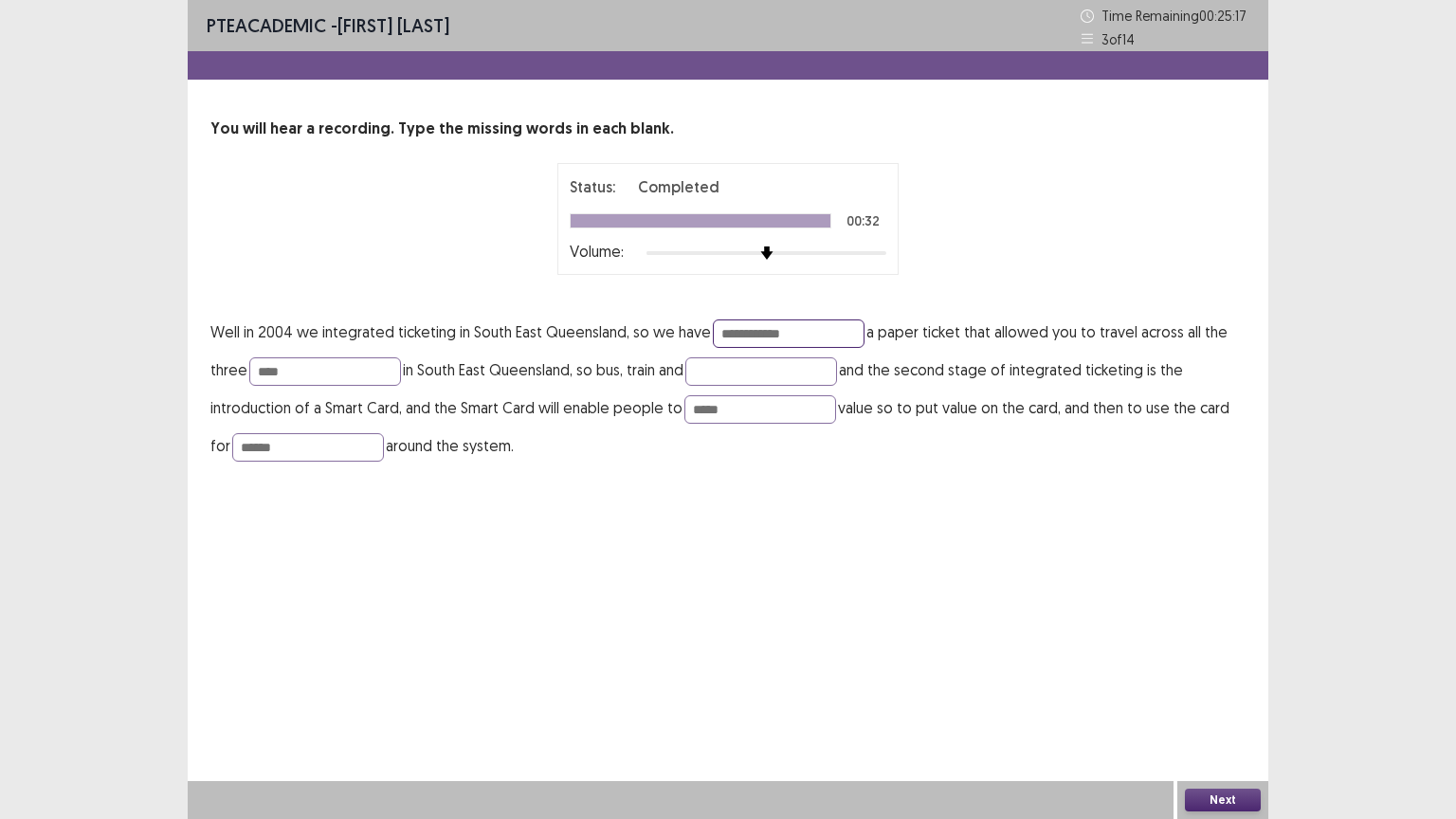 drag, startPoint x: 791, startPoint y: 334, endPoint x: 716, endPoint y: 333, distance: 75.00667 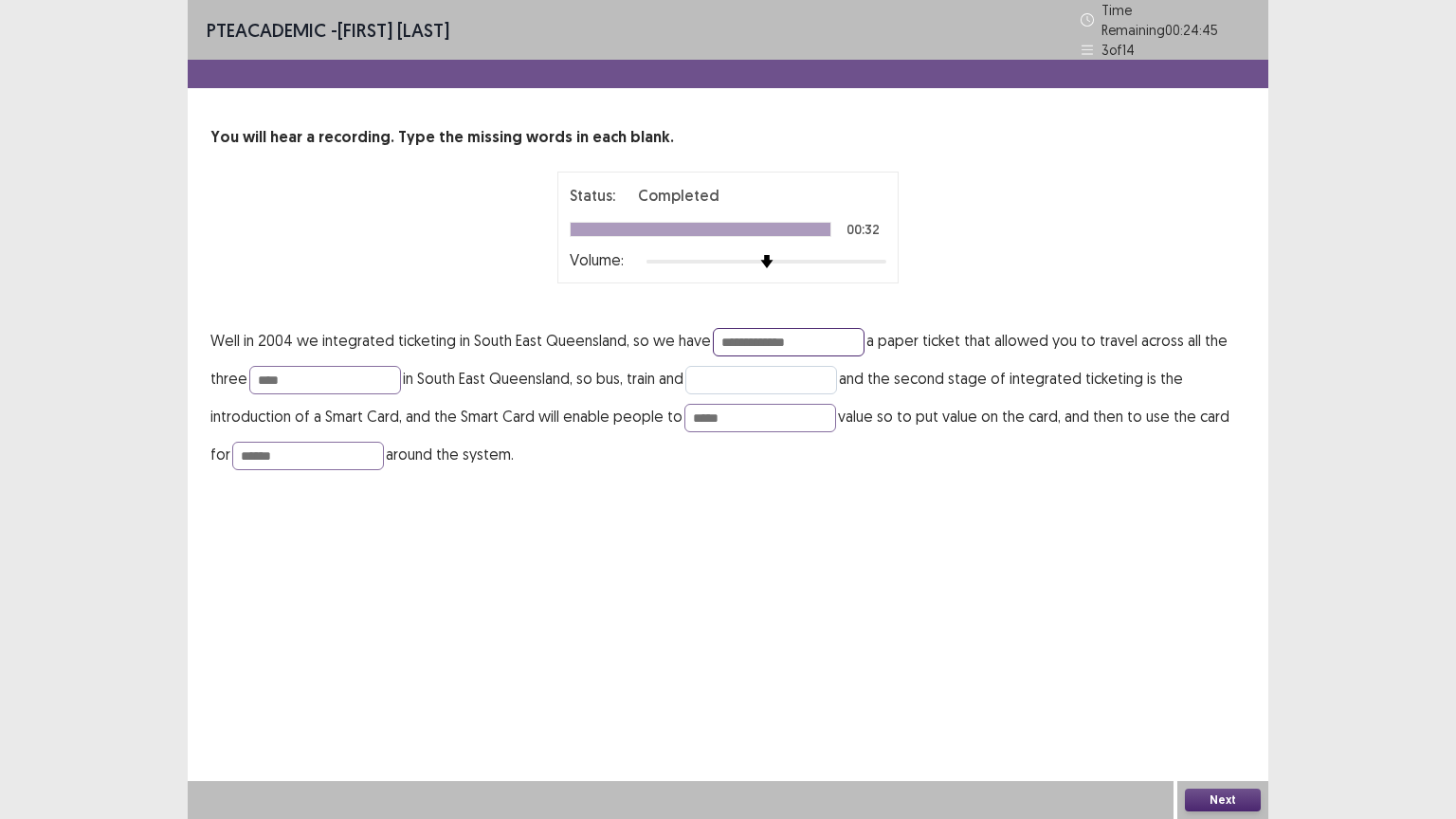 type on "**********" 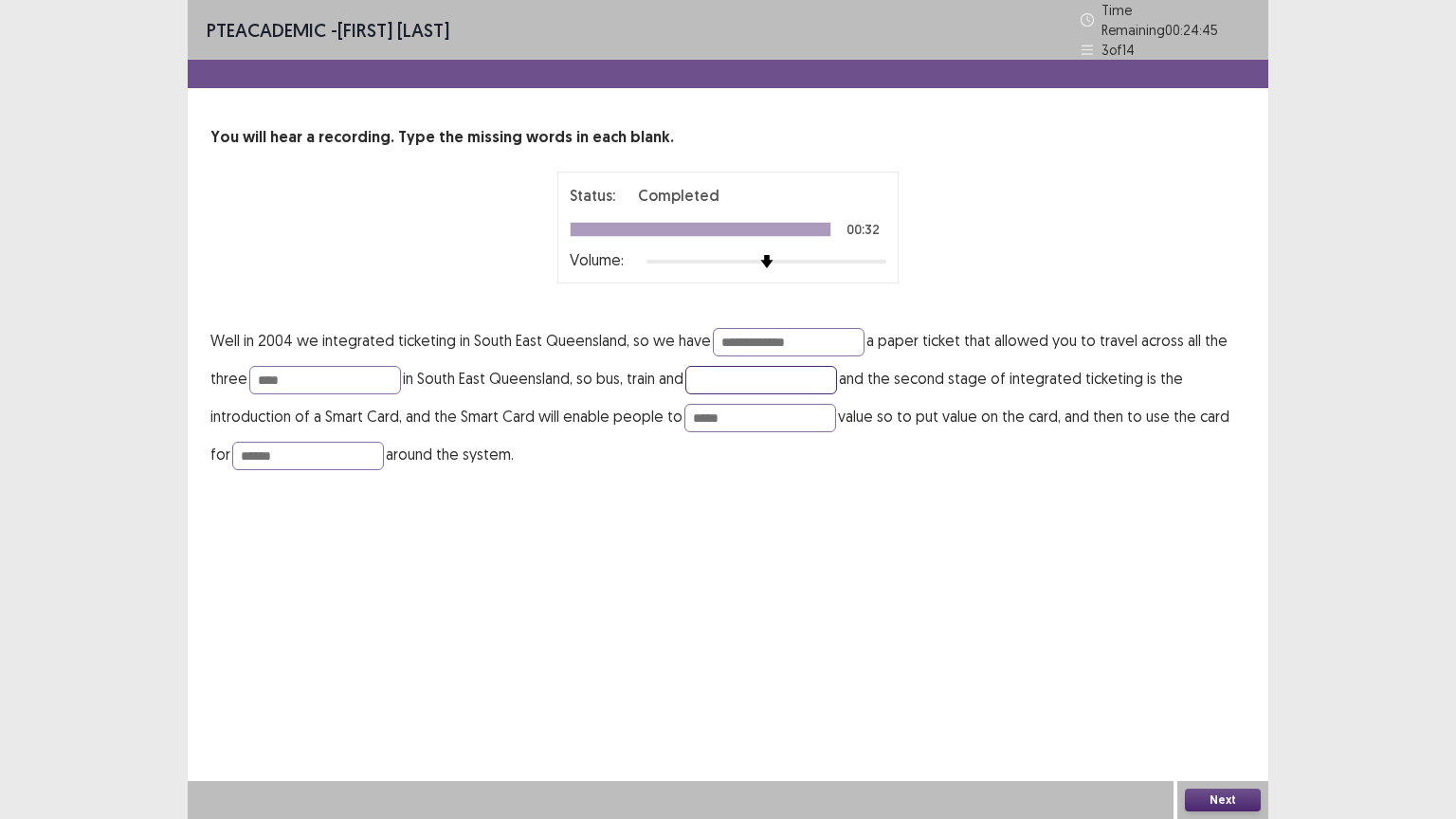 click at bounding box center [761, 380] 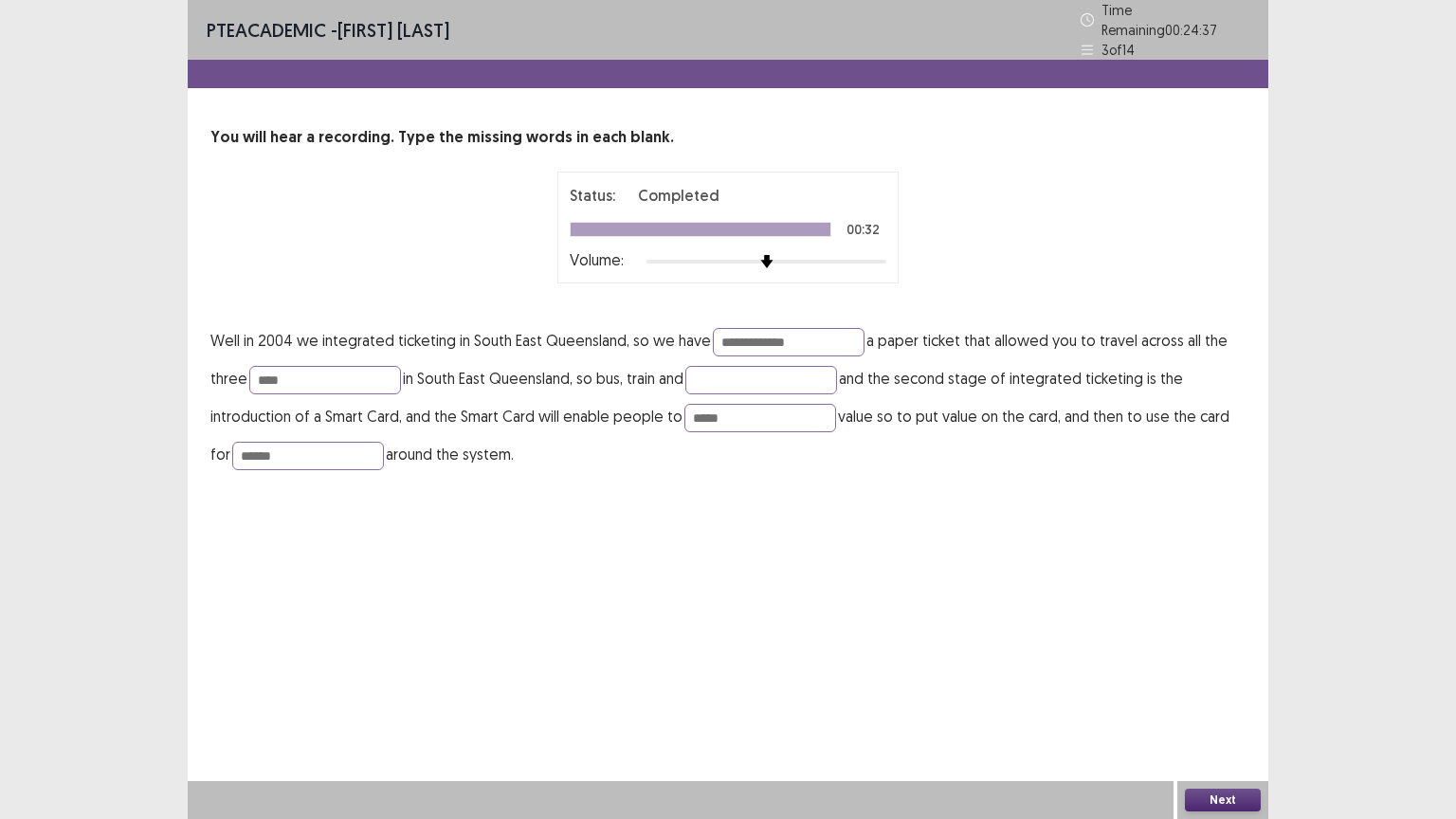 click on "Next" at bounding box center (1223, 800) 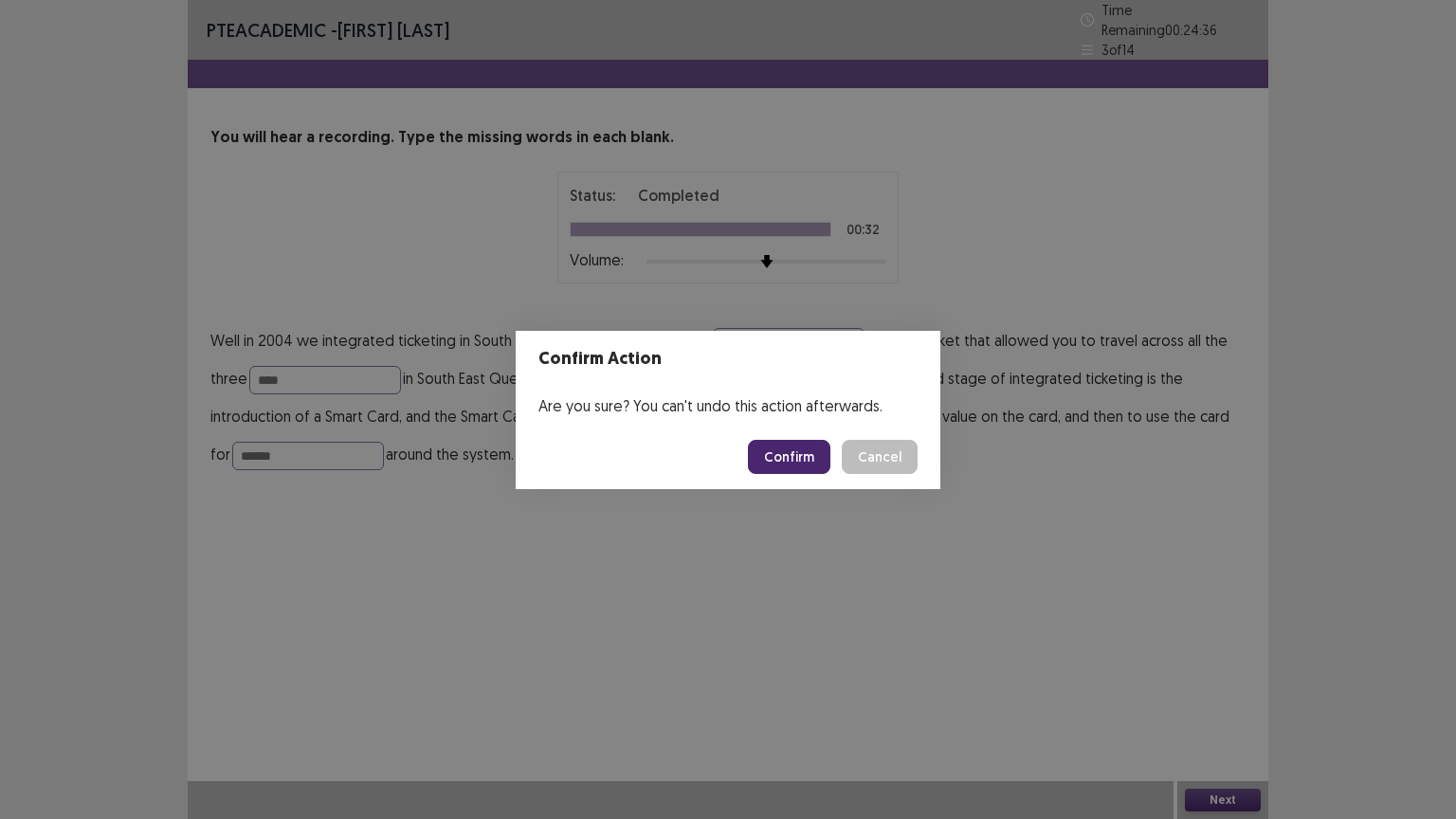 click on "Confirm Action Are you sure? You can't undo this action afterwards. Confirm Cancel" at bounding box center [728, 410] 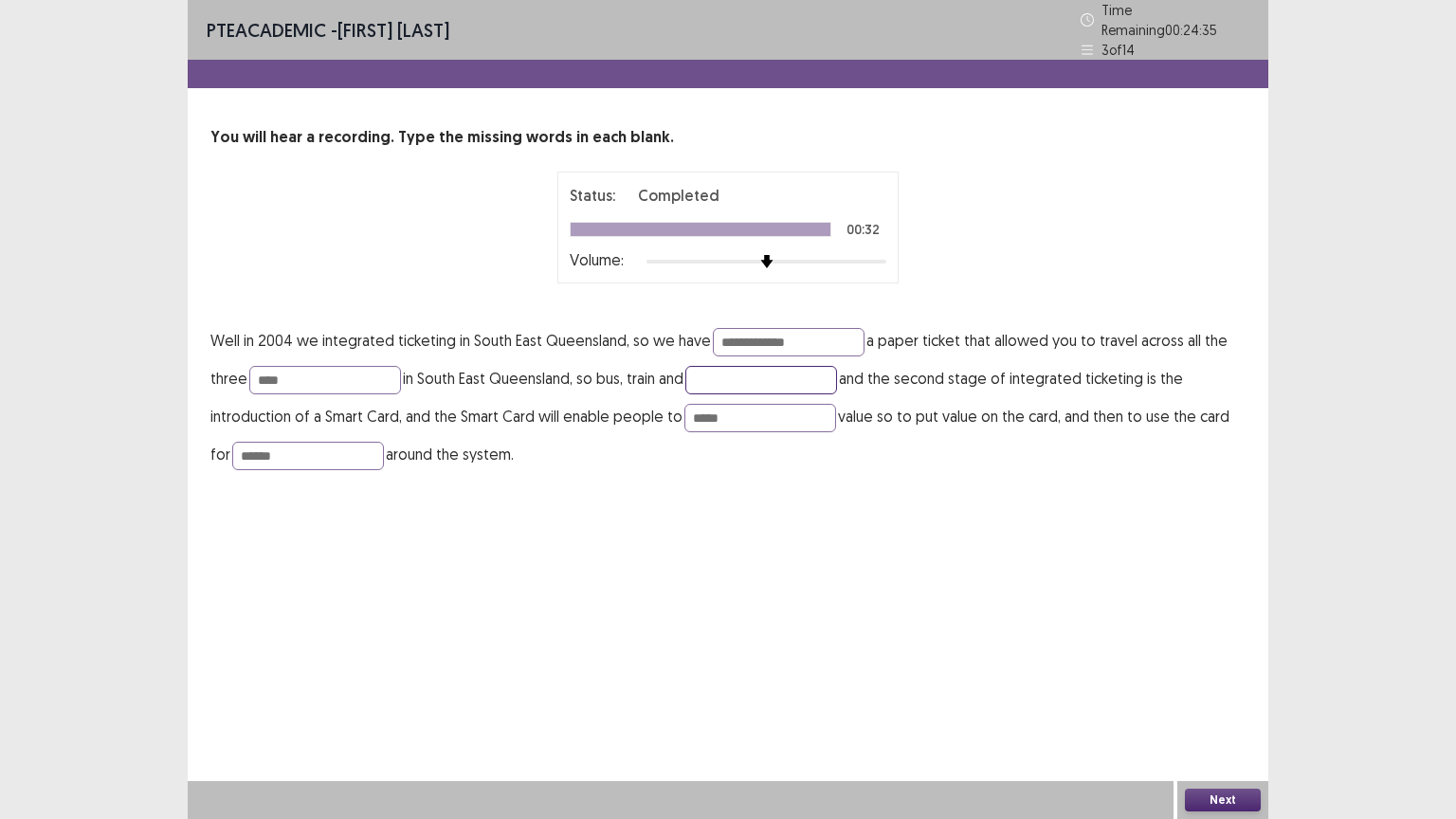 click at bounding box center (761, 380) 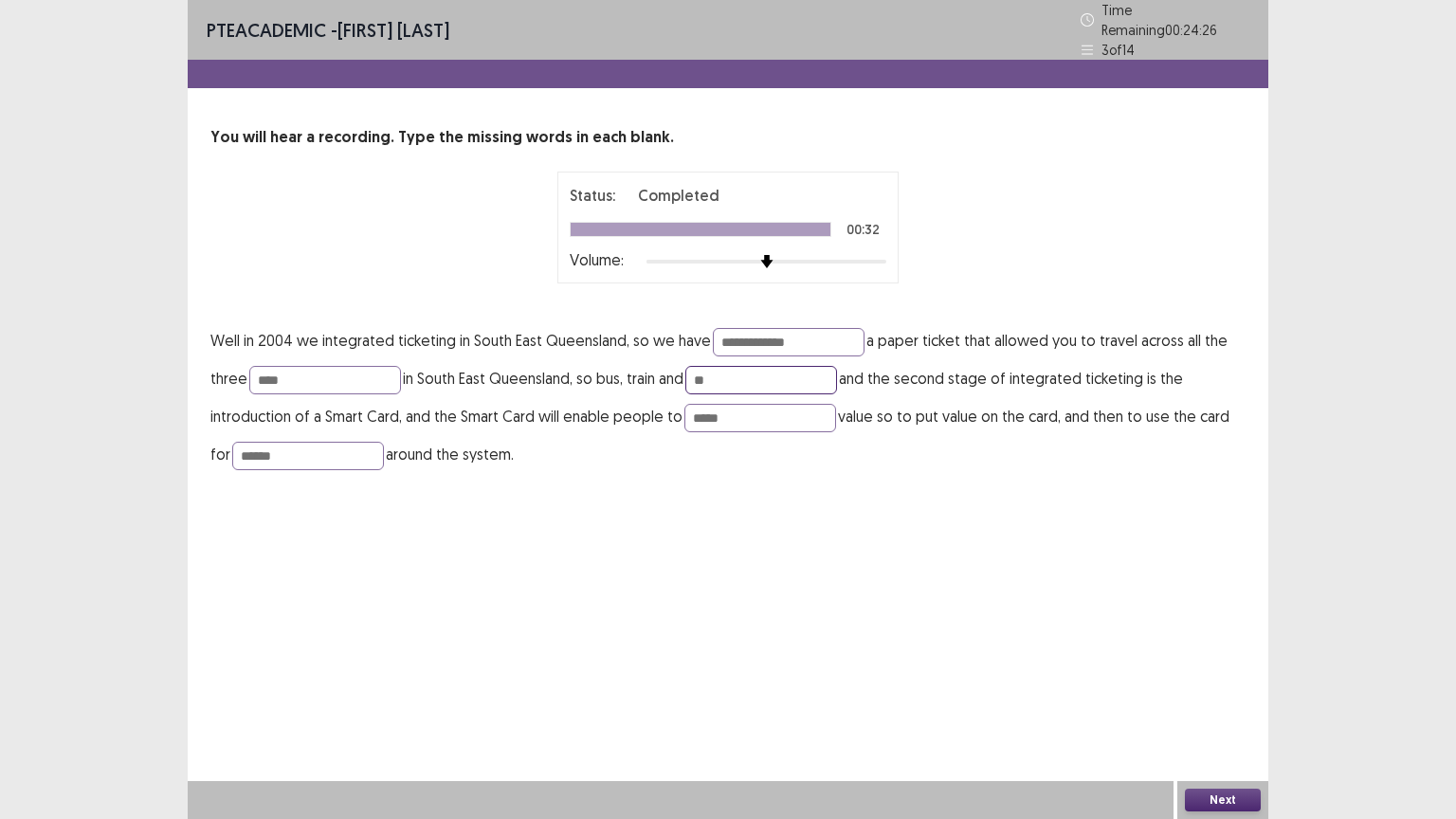 type on "*" 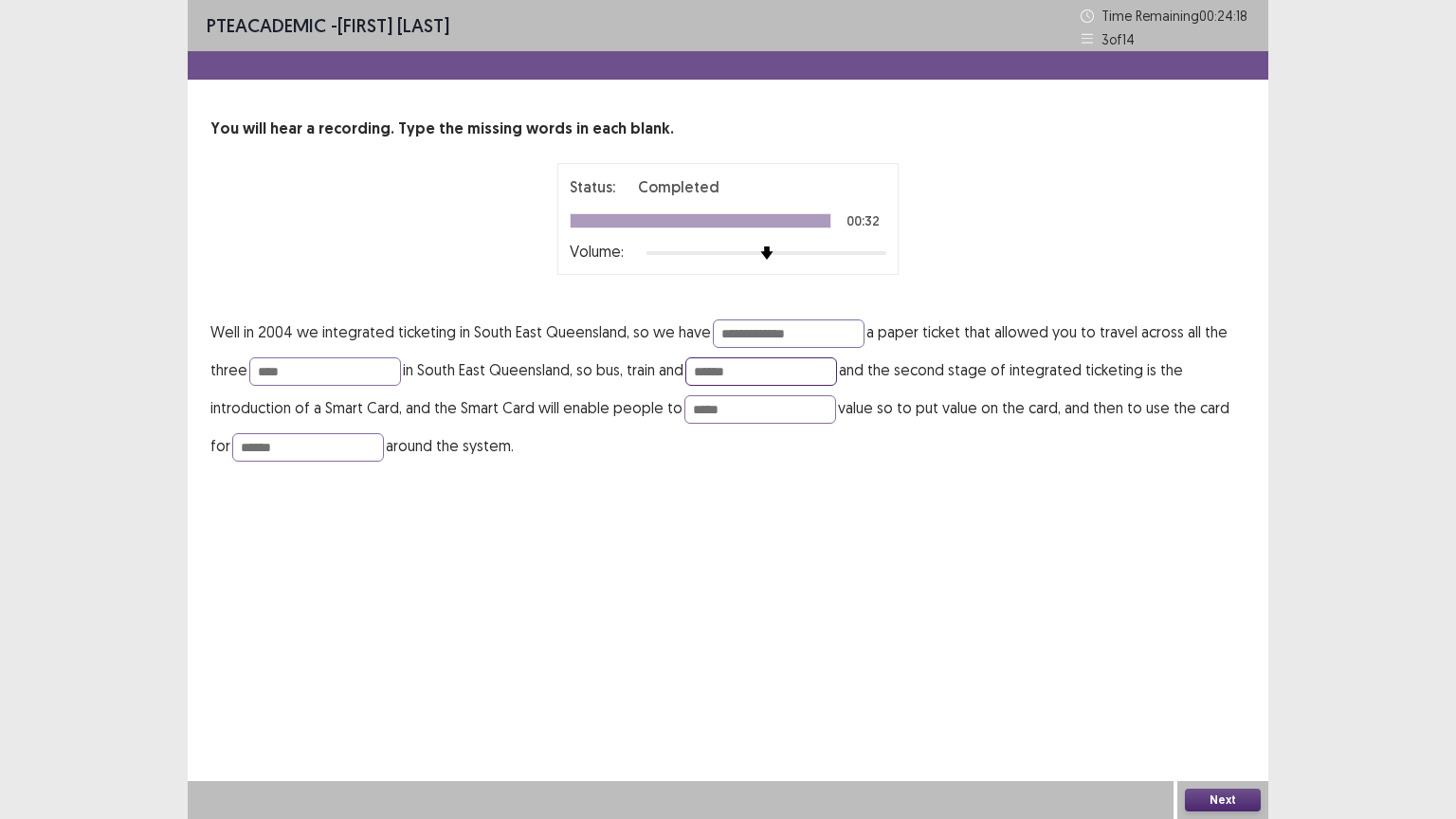 type on "******" 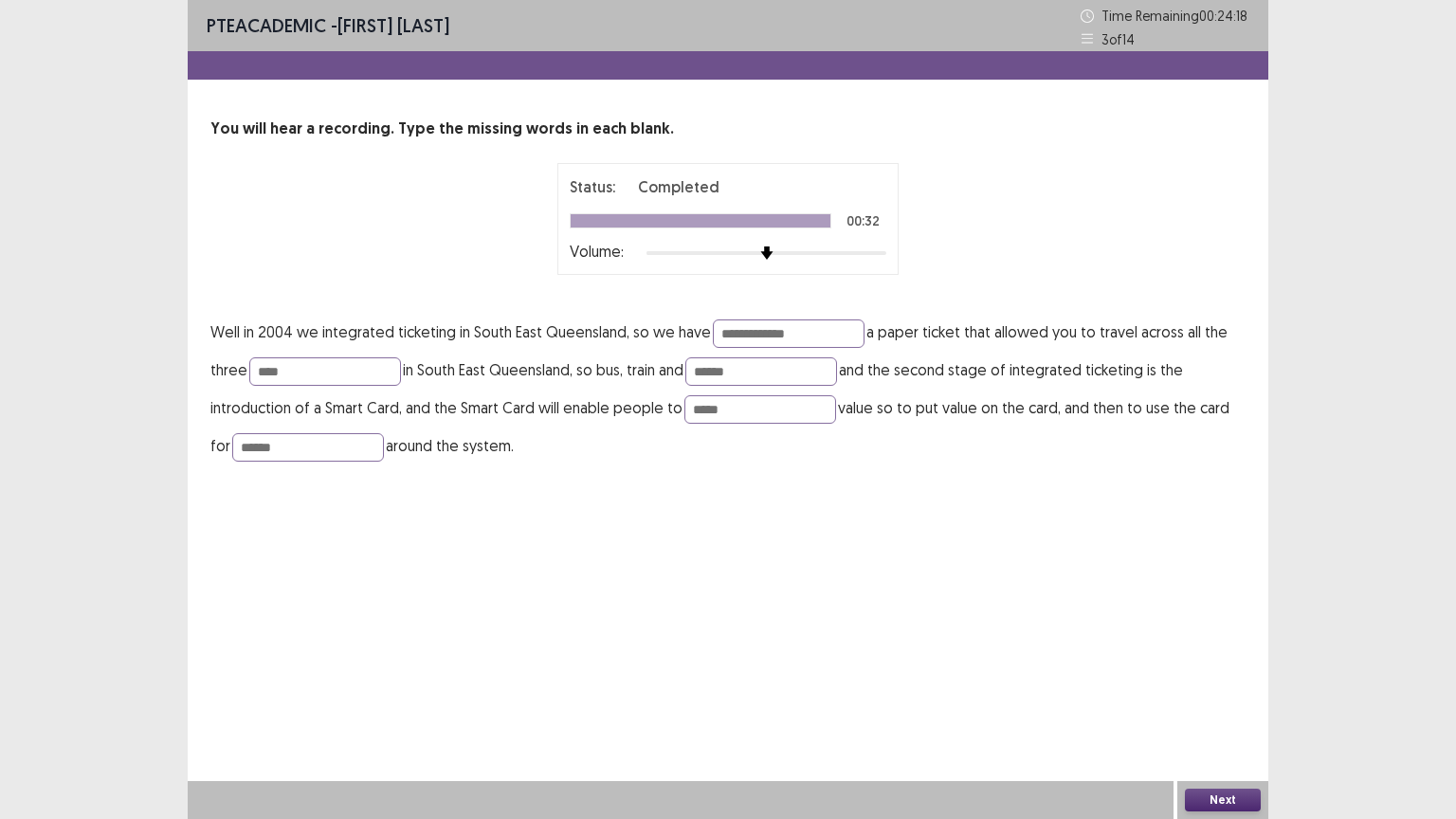 click on "Next" at bounding box center (1223, 800) 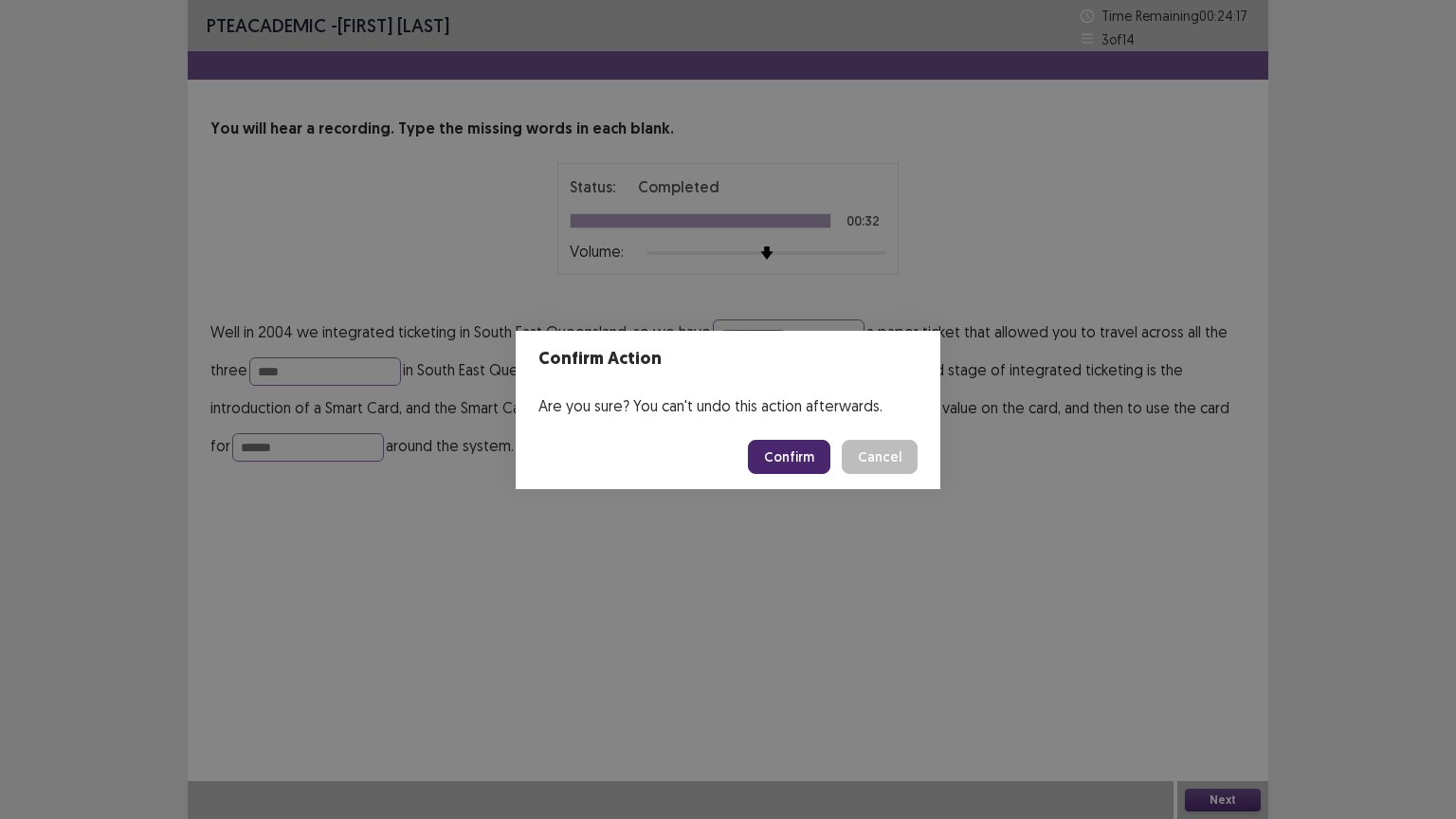 click on "Confirm" at bounding box center [789, 457] 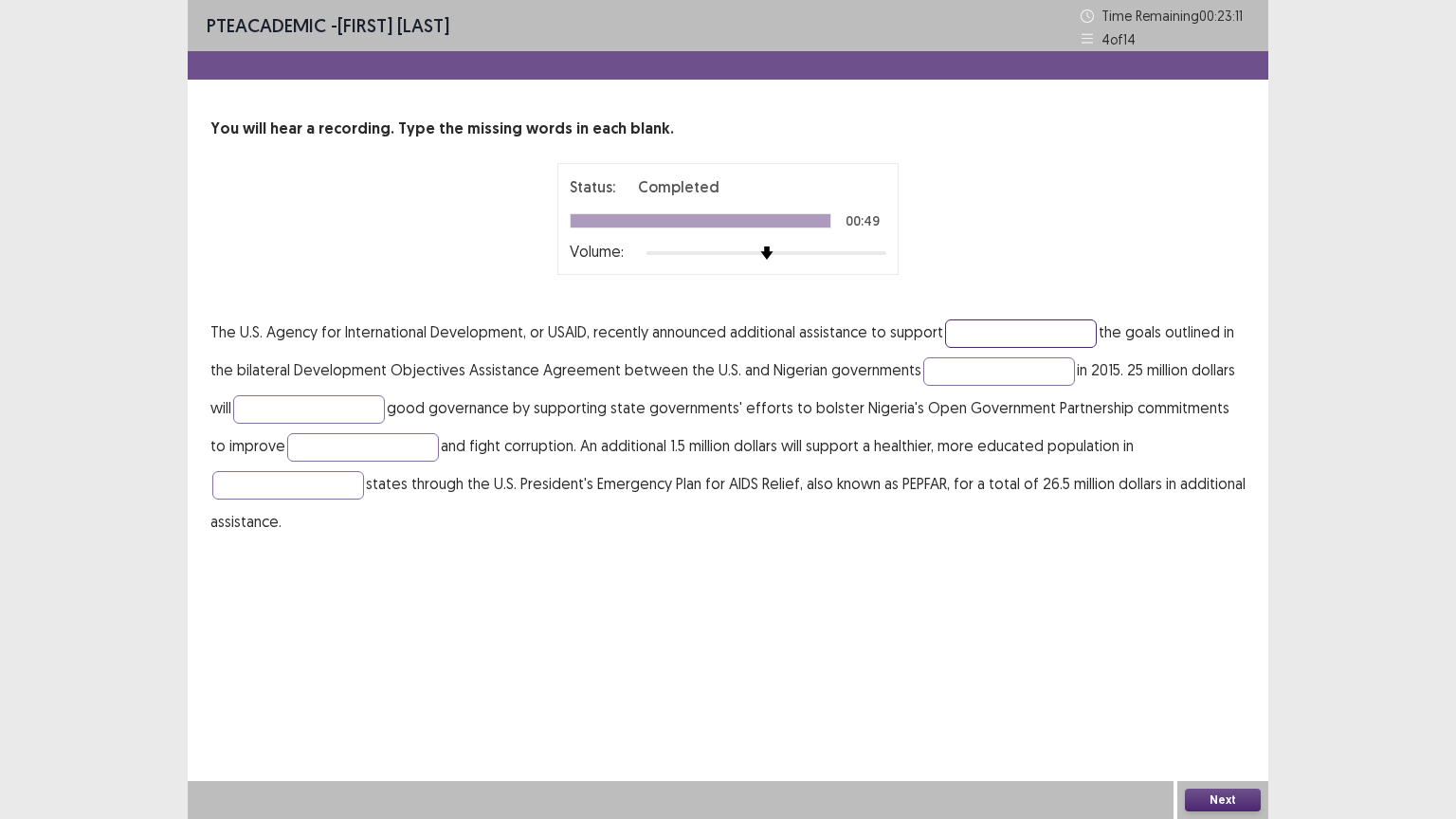click at bounding box center [1021, 334] 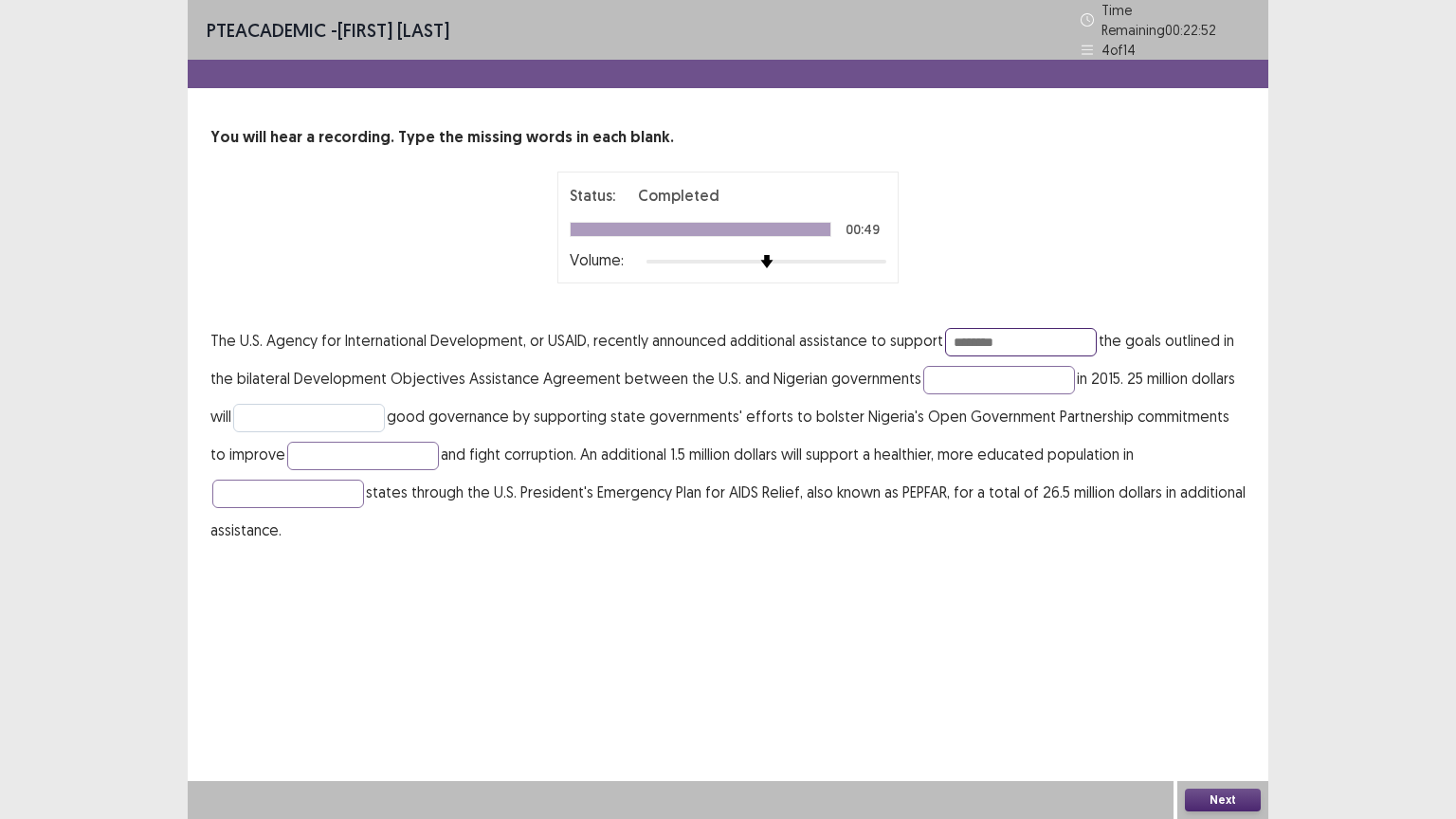 type on "********" 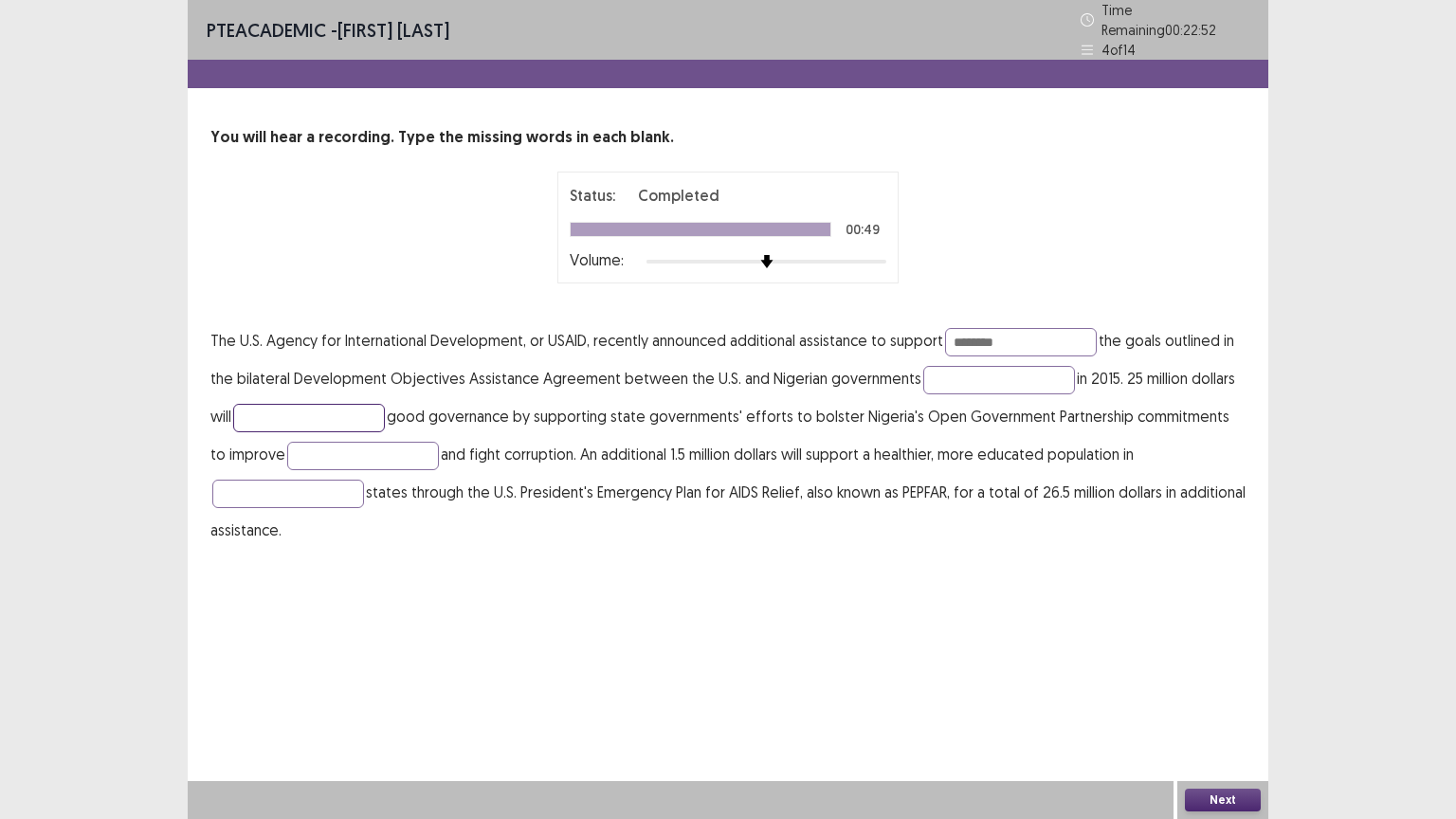 click at bounding box center (309, 418) 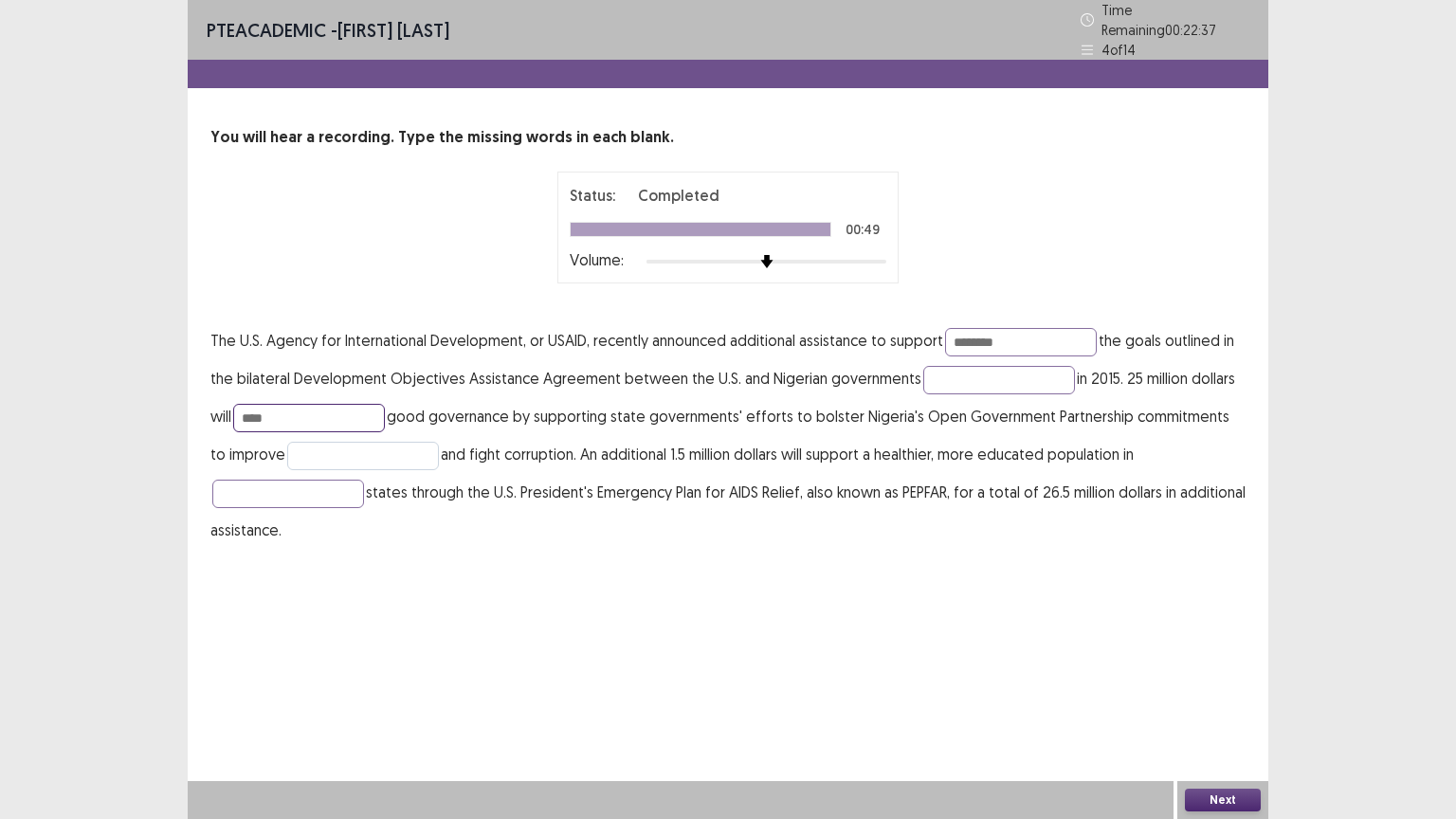 type on "****" 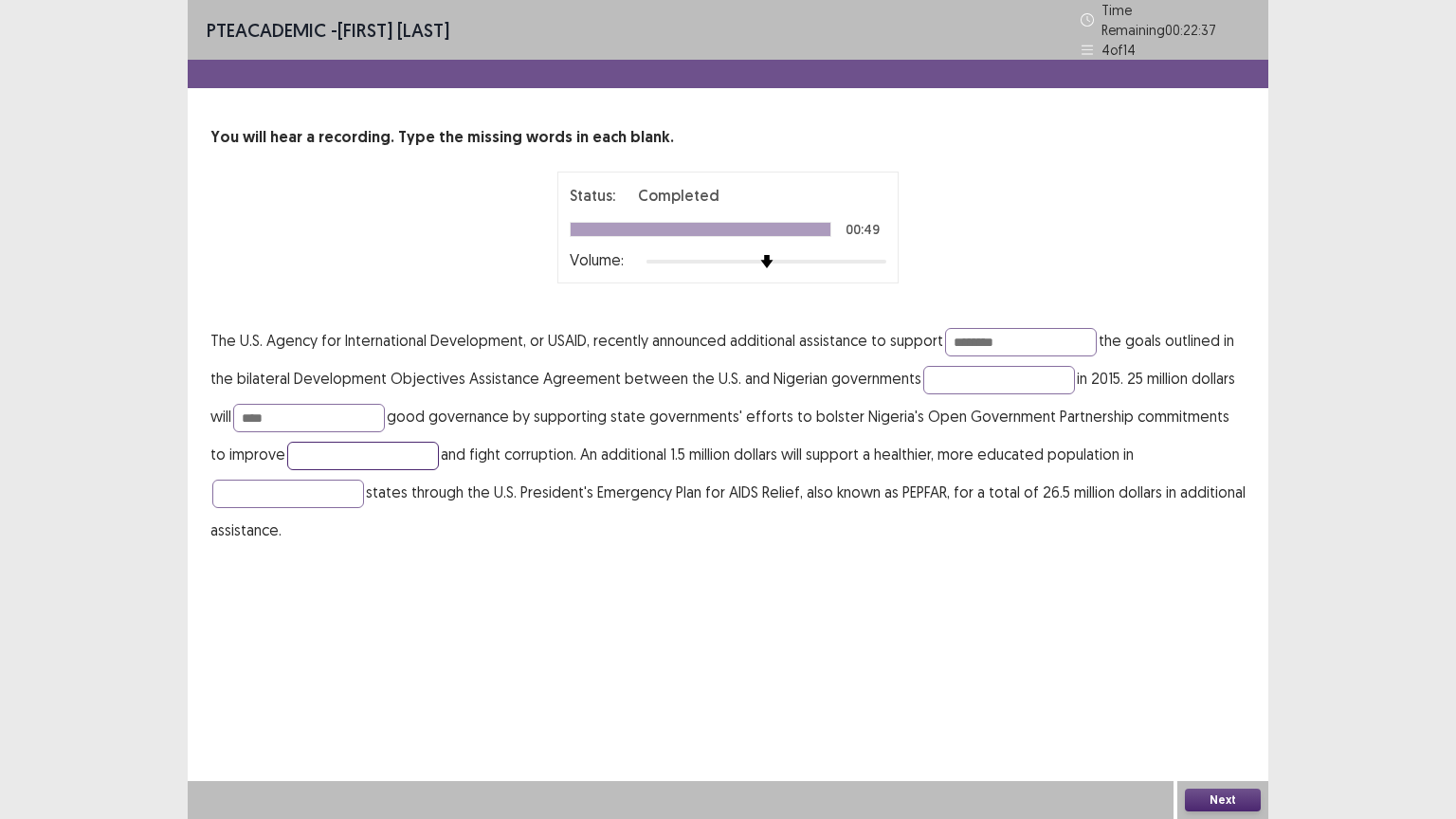 click at bounding box center (363, 456) 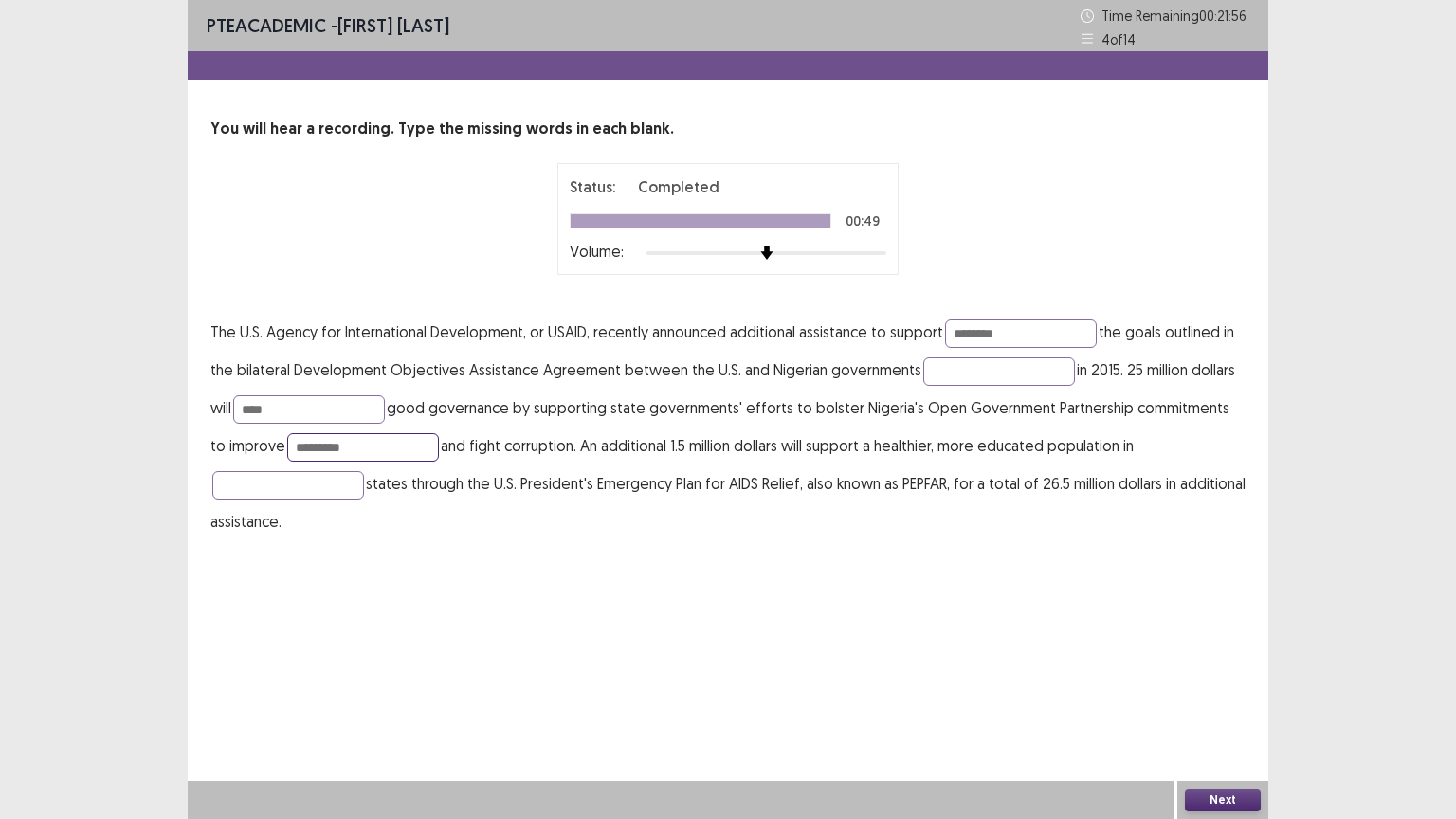type on "*********" 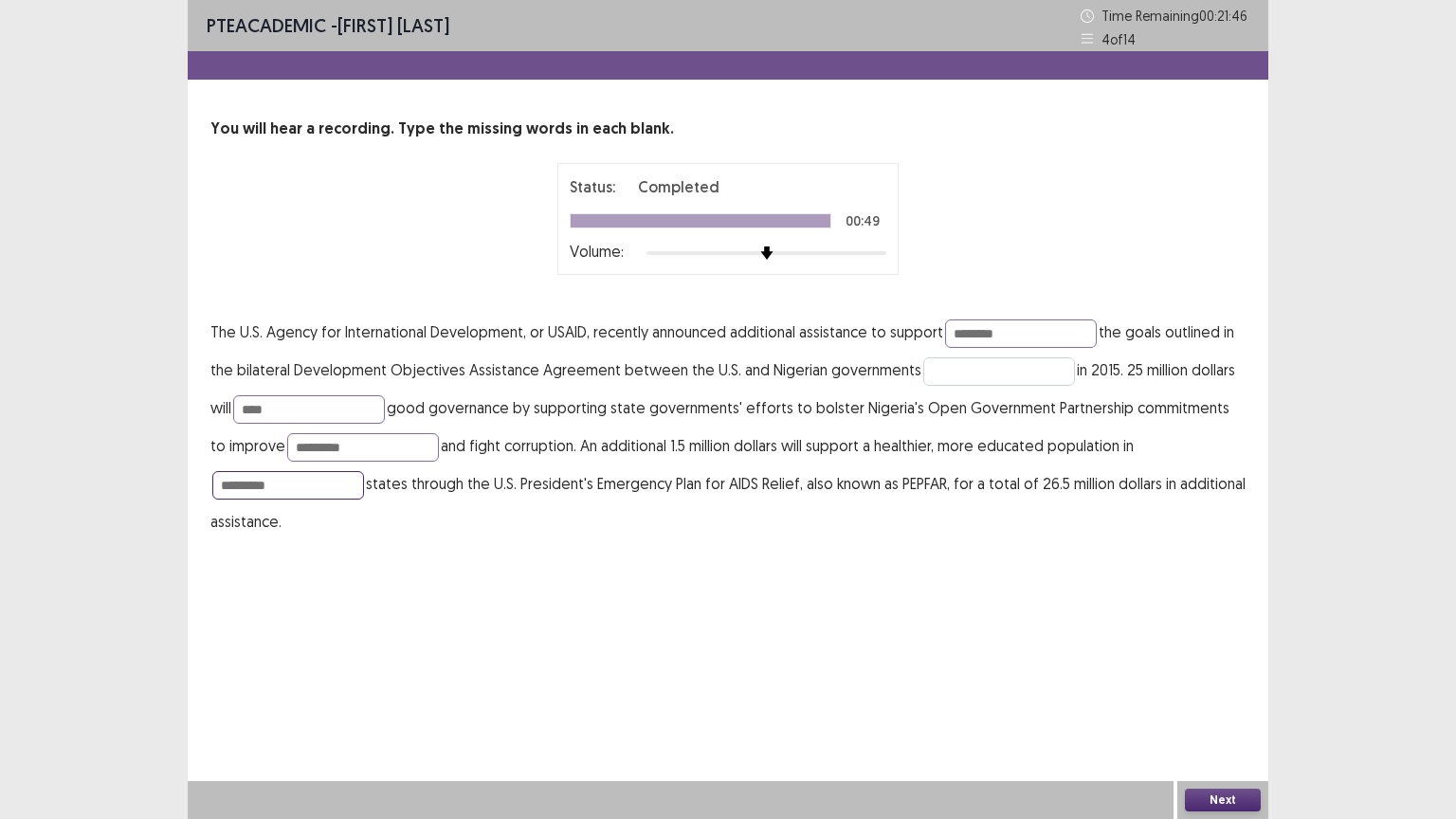 type on "*********" 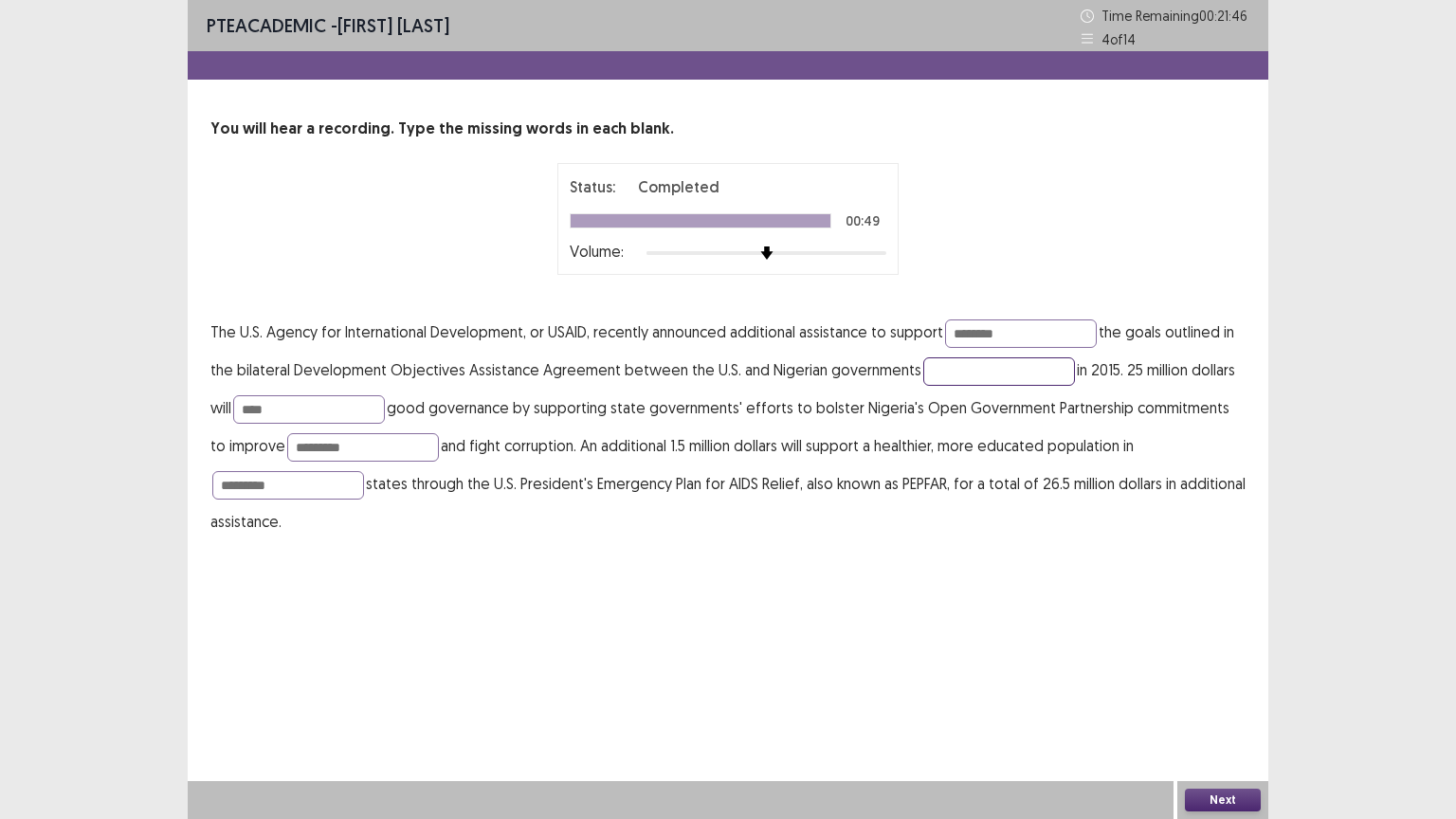 click at bounding box center (999, 372) 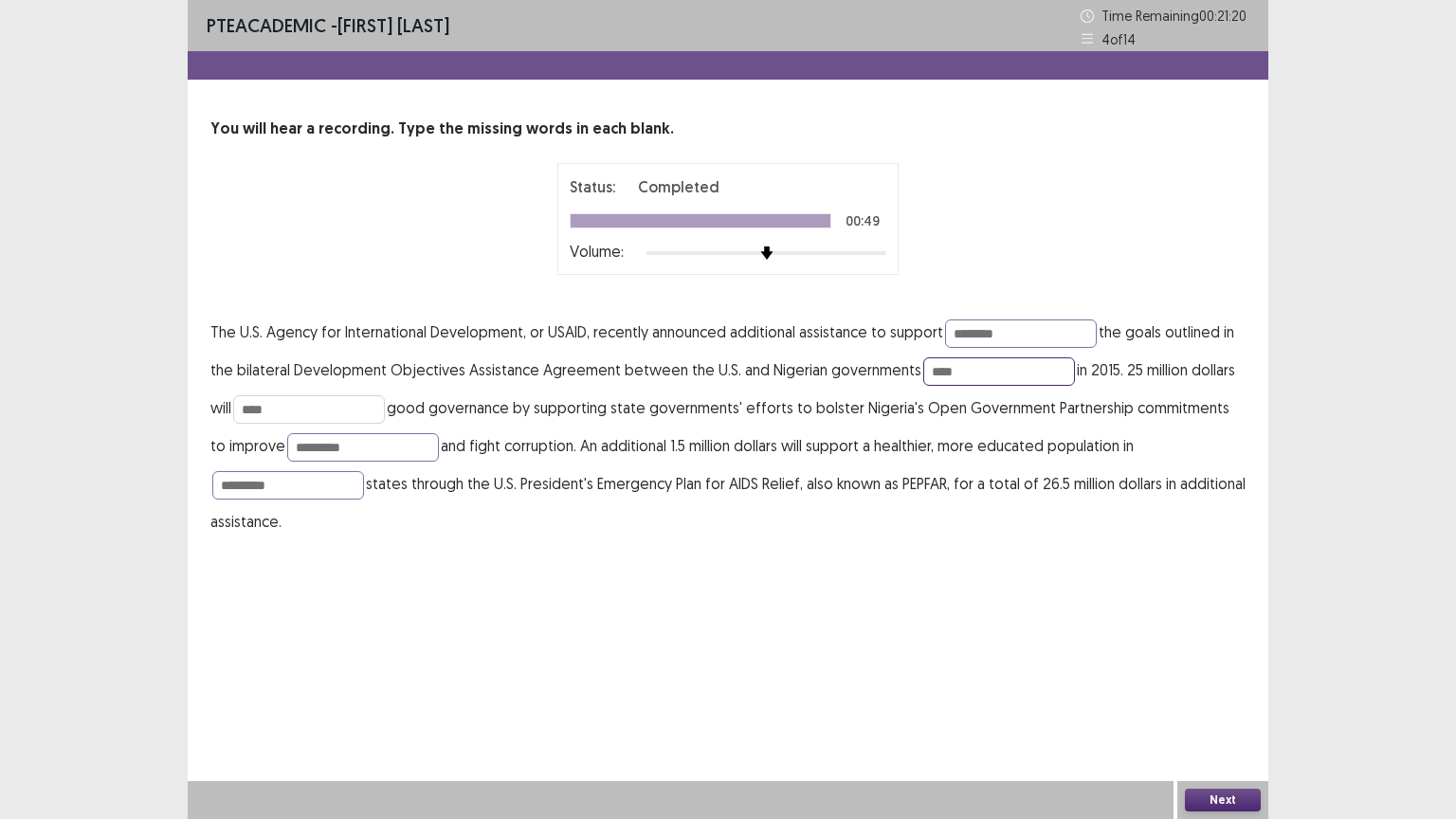 type on "****" 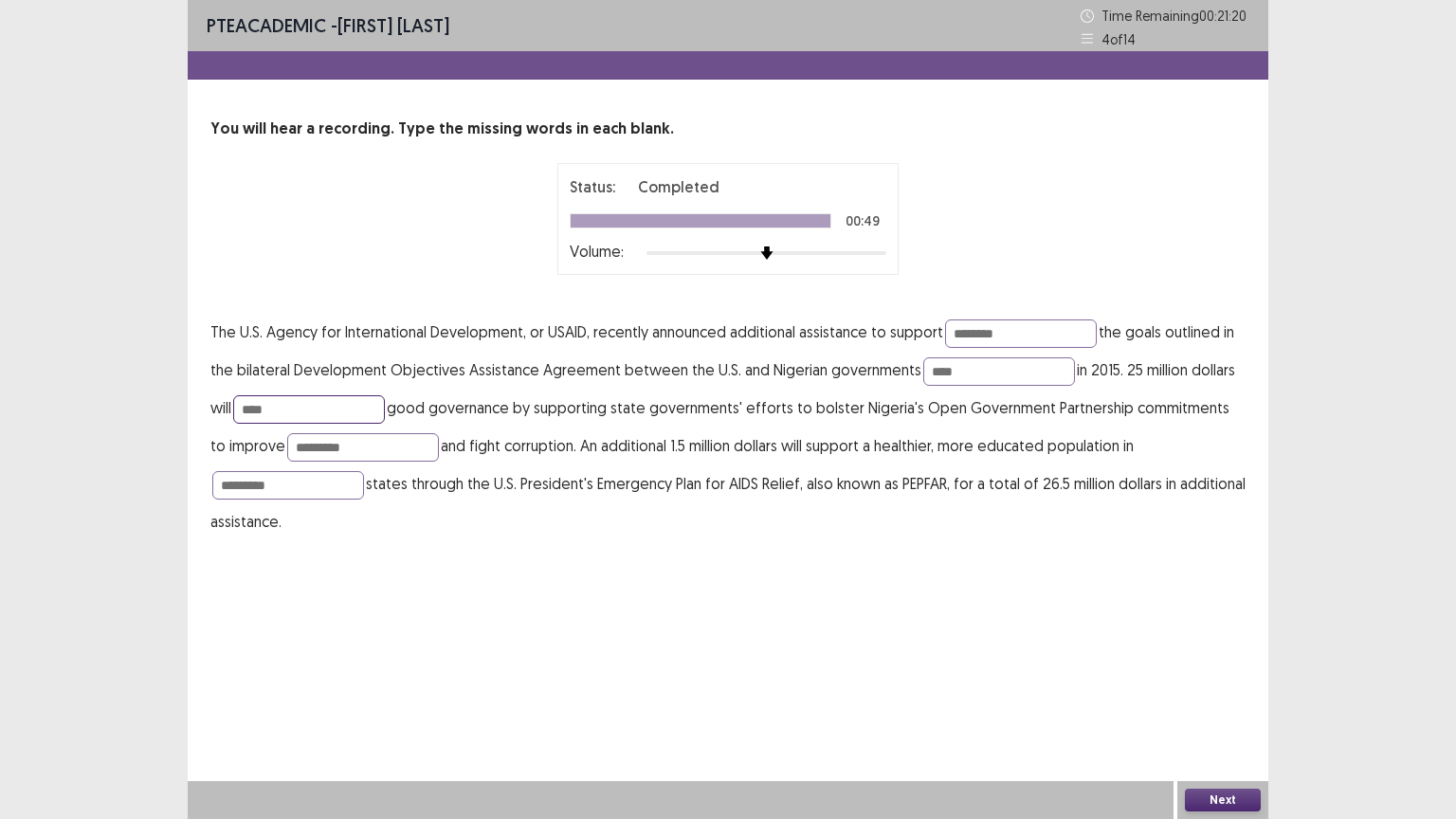 click on "****" at bounding box center (309, 410) 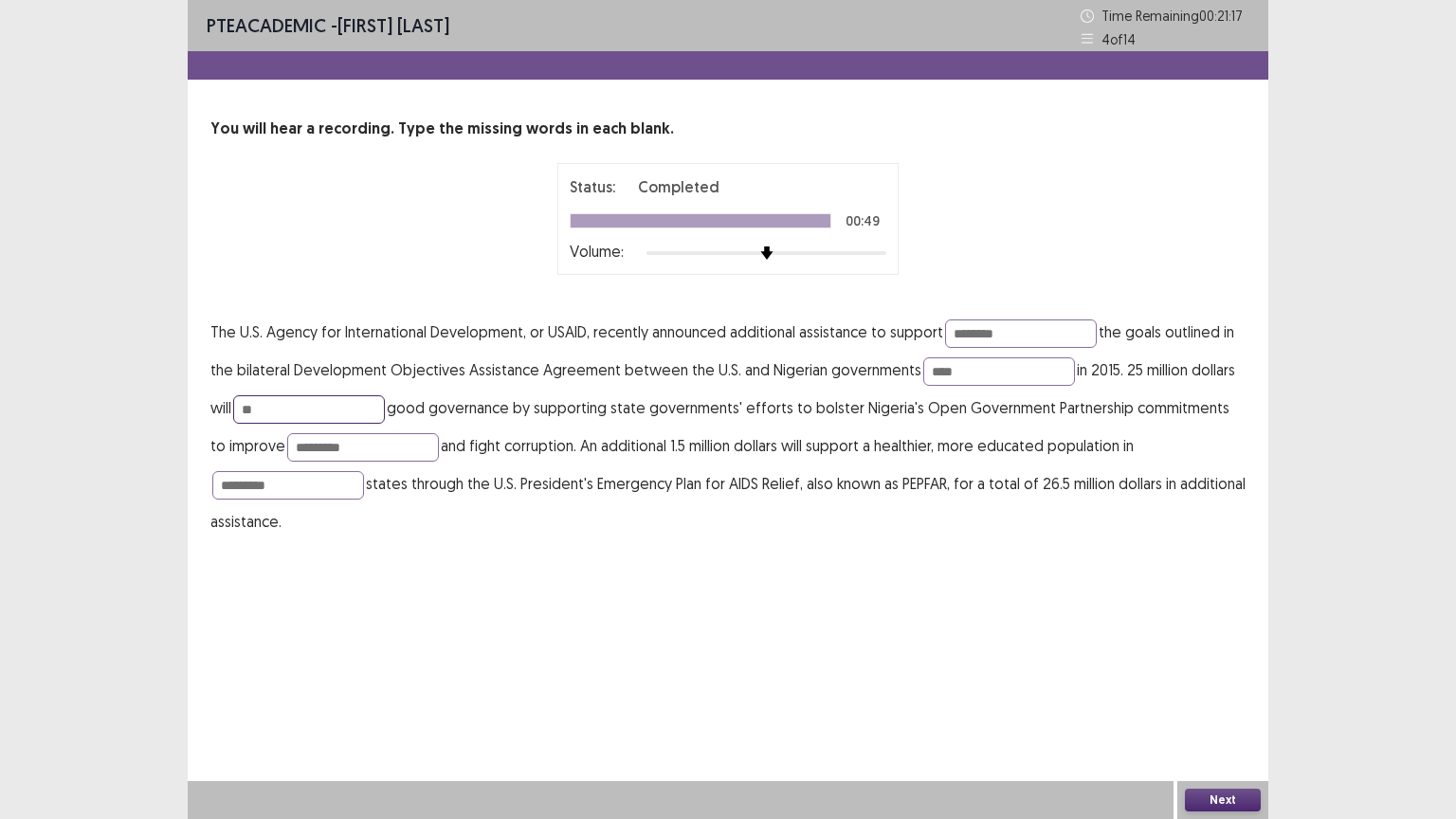 type on "*" 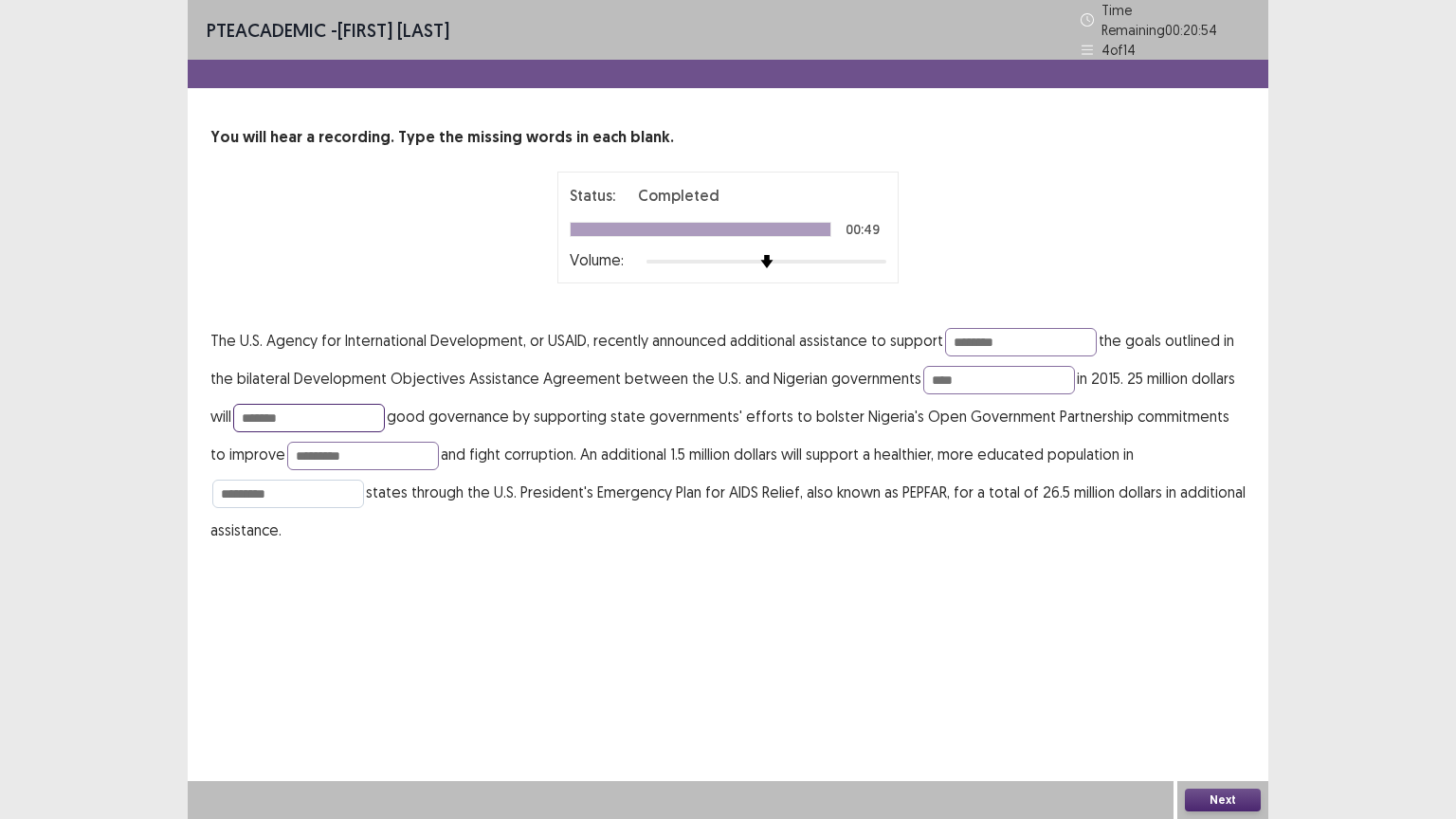 type on "*******" 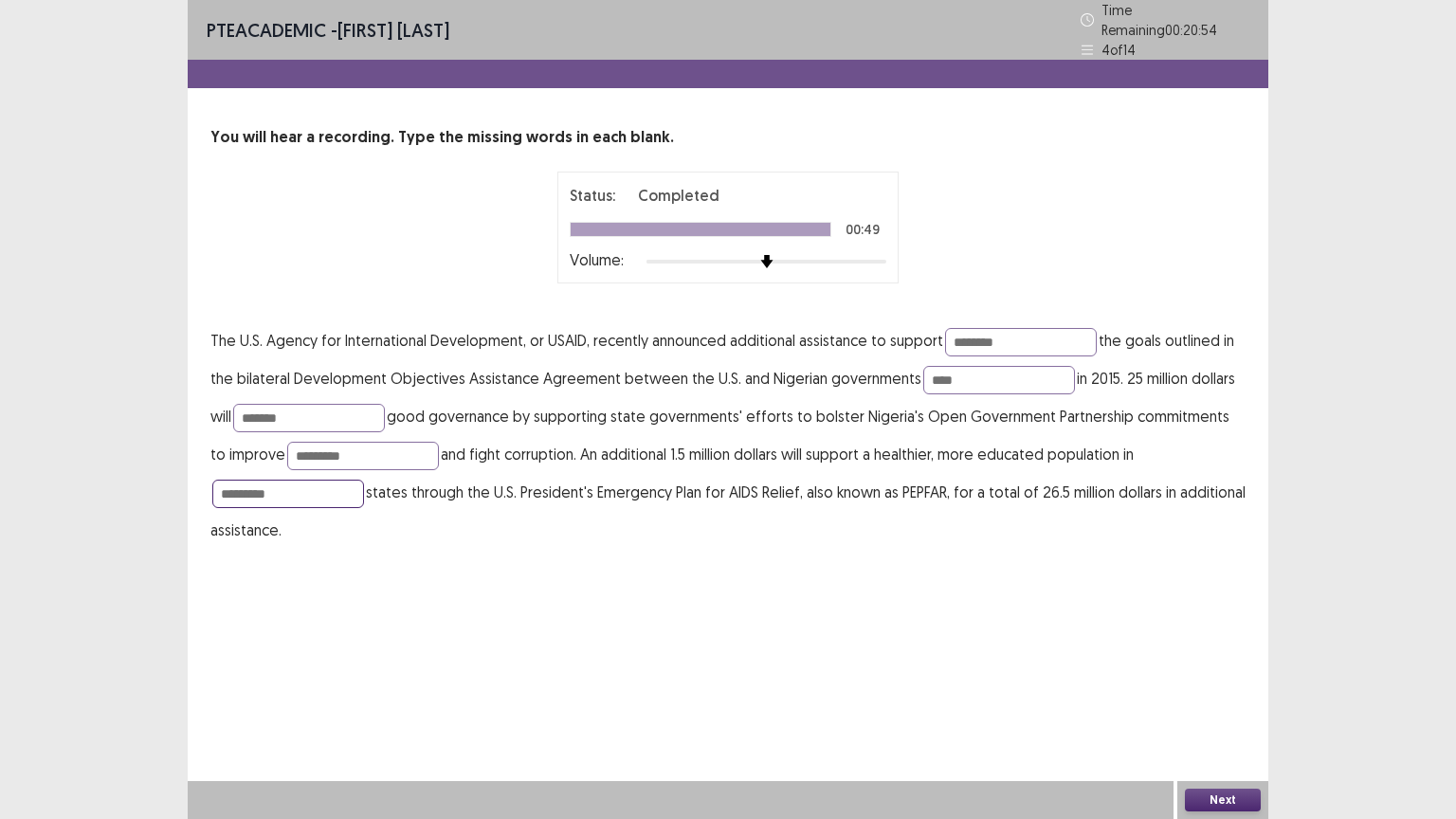 drag, startPoint x: 292, startPoint y: 483, endPoint x: 191, endPoint y: 483, distance: 101 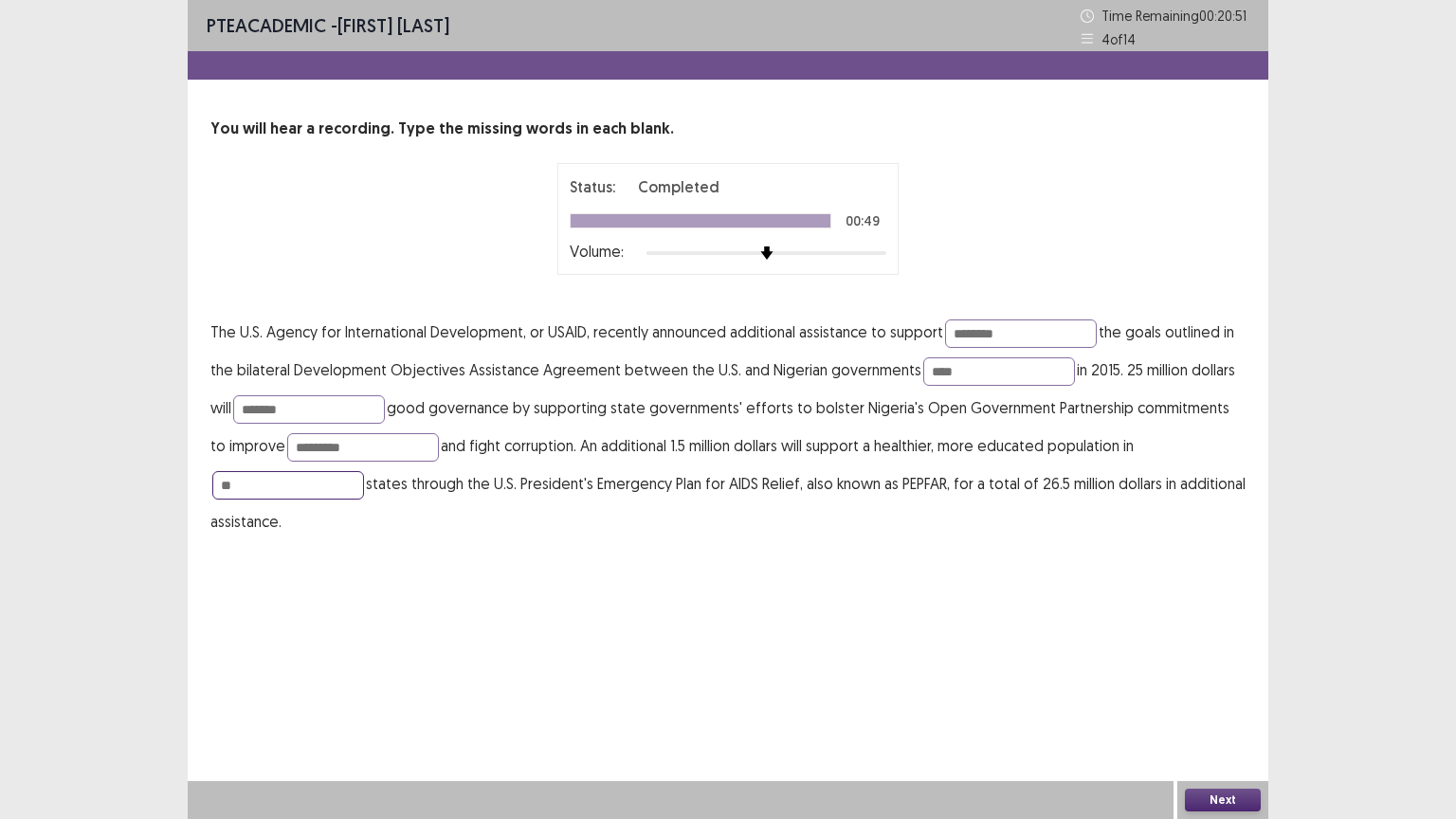 type on "*" 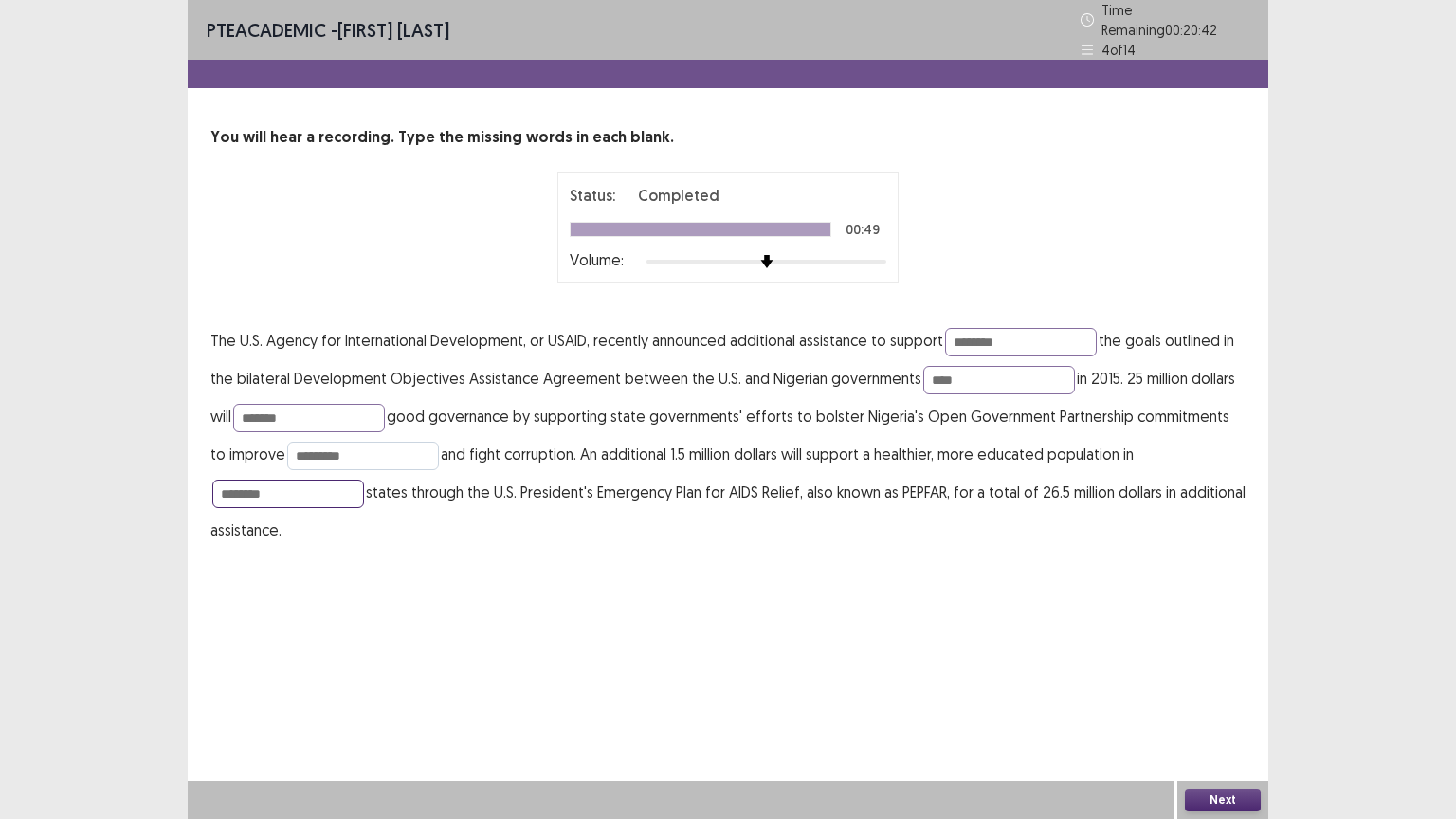 type on "********" 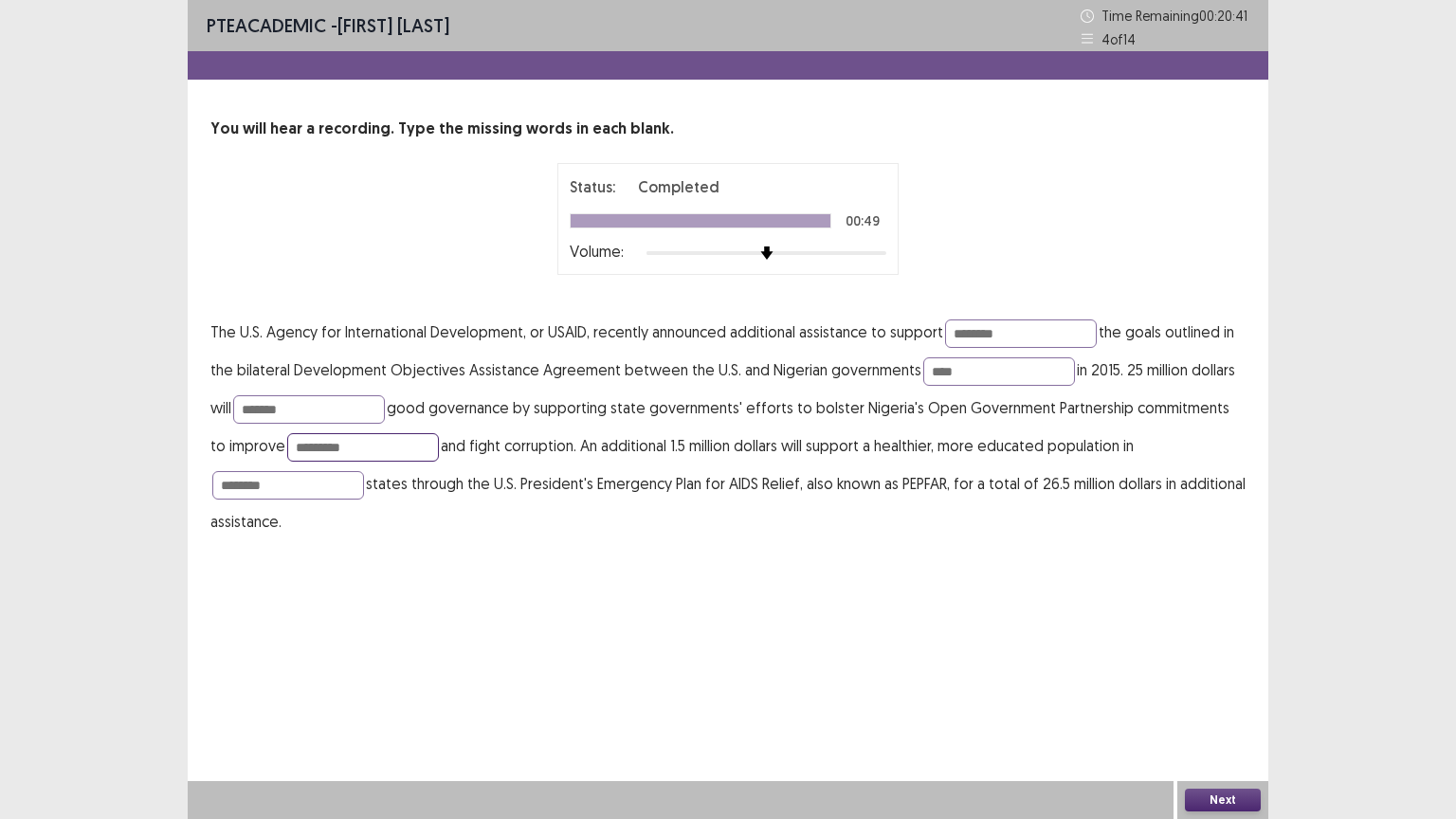 drag, startPoint x: 373, startPoint y: 452, endPoint x: 262, endPoint y: 443, distance: 111.364267 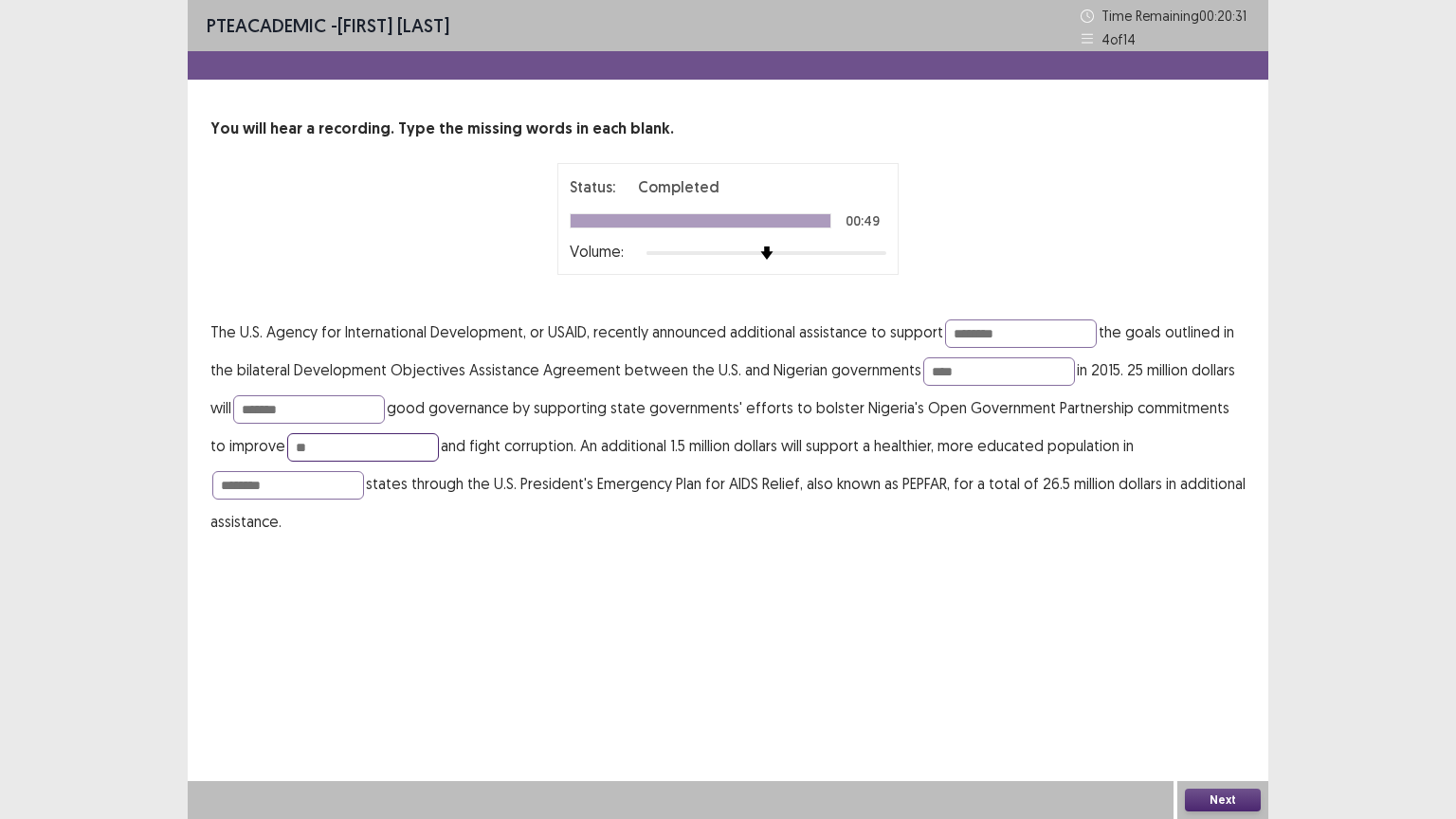 type on "*" 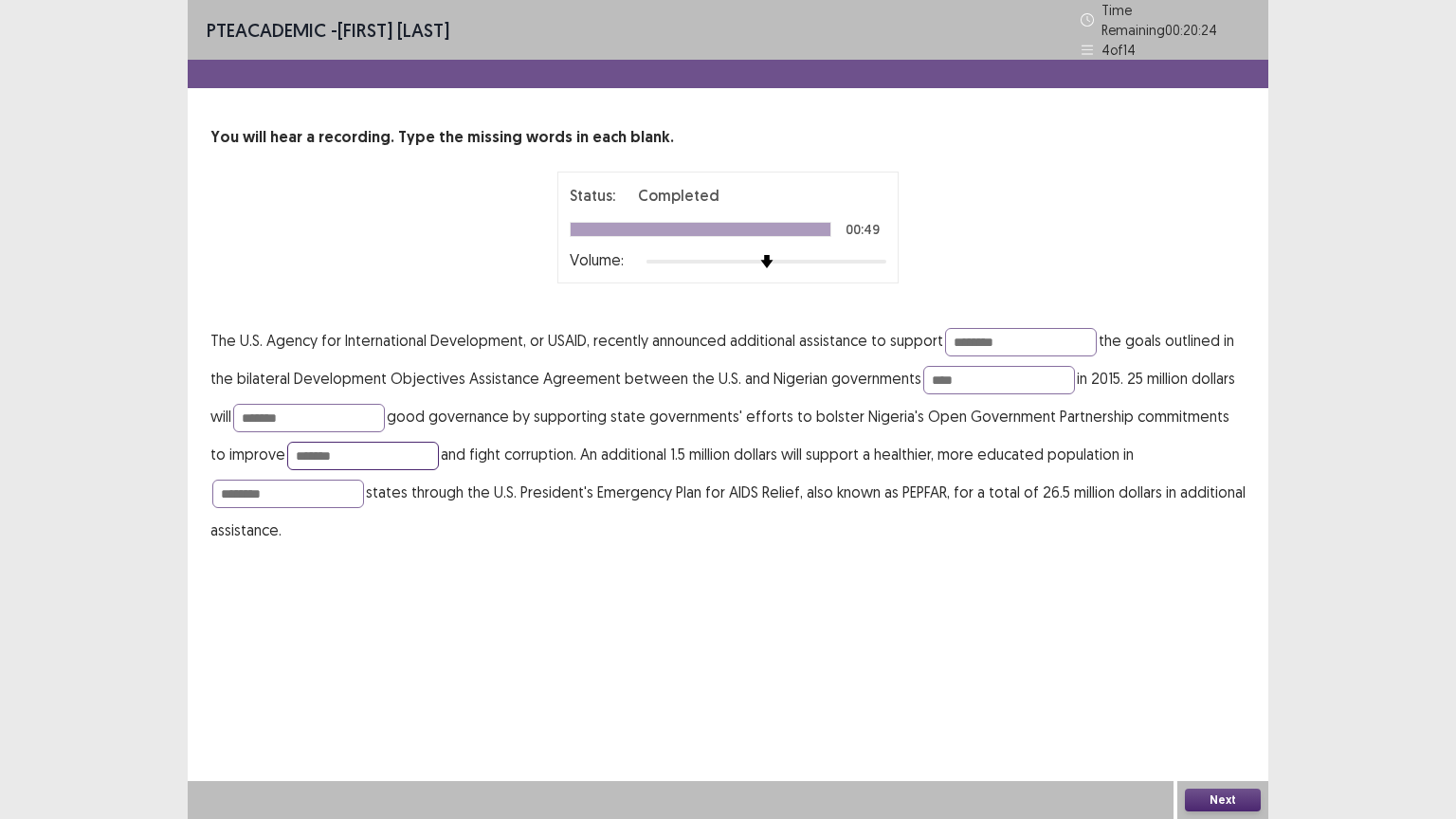 type on "*******" 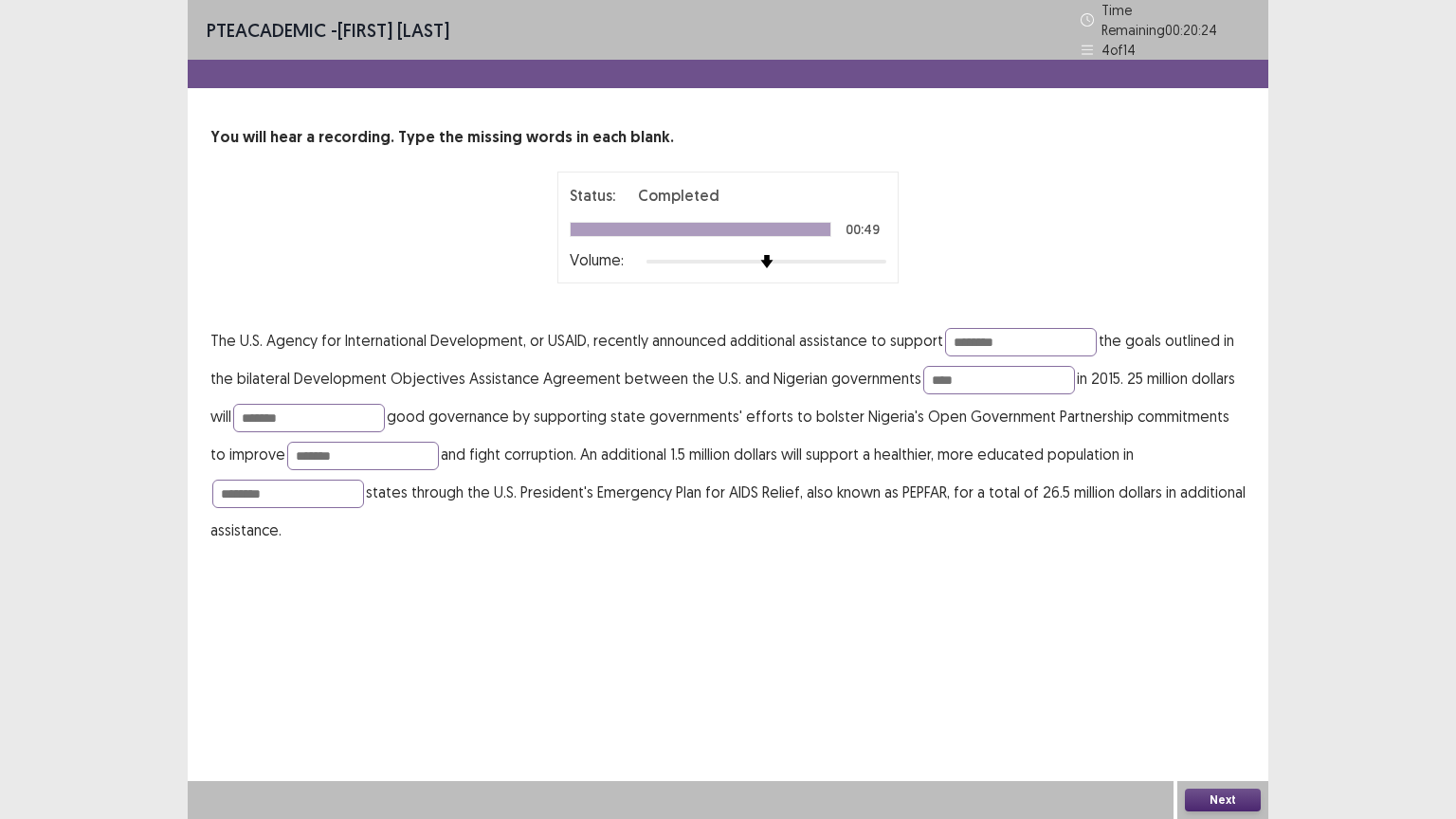 click on "PTE  academic   -  Sanjay Tamang Time Remaining  00 : 20 : 24 4  of  14 You will hear a recording. Type the missing words in each blank. Status: Completed 00:49 Volume: The U.S. Agency for International Development, or USAID, recently announced additional assistance to support  ********  the goals outlined in the bilateral Development Objectives Assistance Agreement between the U.S. and Nigerian governments  ****  in 2015. 25 million dollars will  *******  good governance by supporting state governments' efforts to bolster Nigeria's Open Government Partnership commitments to improve  *******  and fight corruption. An additional 1.5 million dollars will support a healthier, more educated population in  ********  states through the U.S. President's Emergency Plan for AIDS Relief, also known as PEPFAR, for a total of 26.5 million dollars in additional assistance." at bounding box center [728, 293] 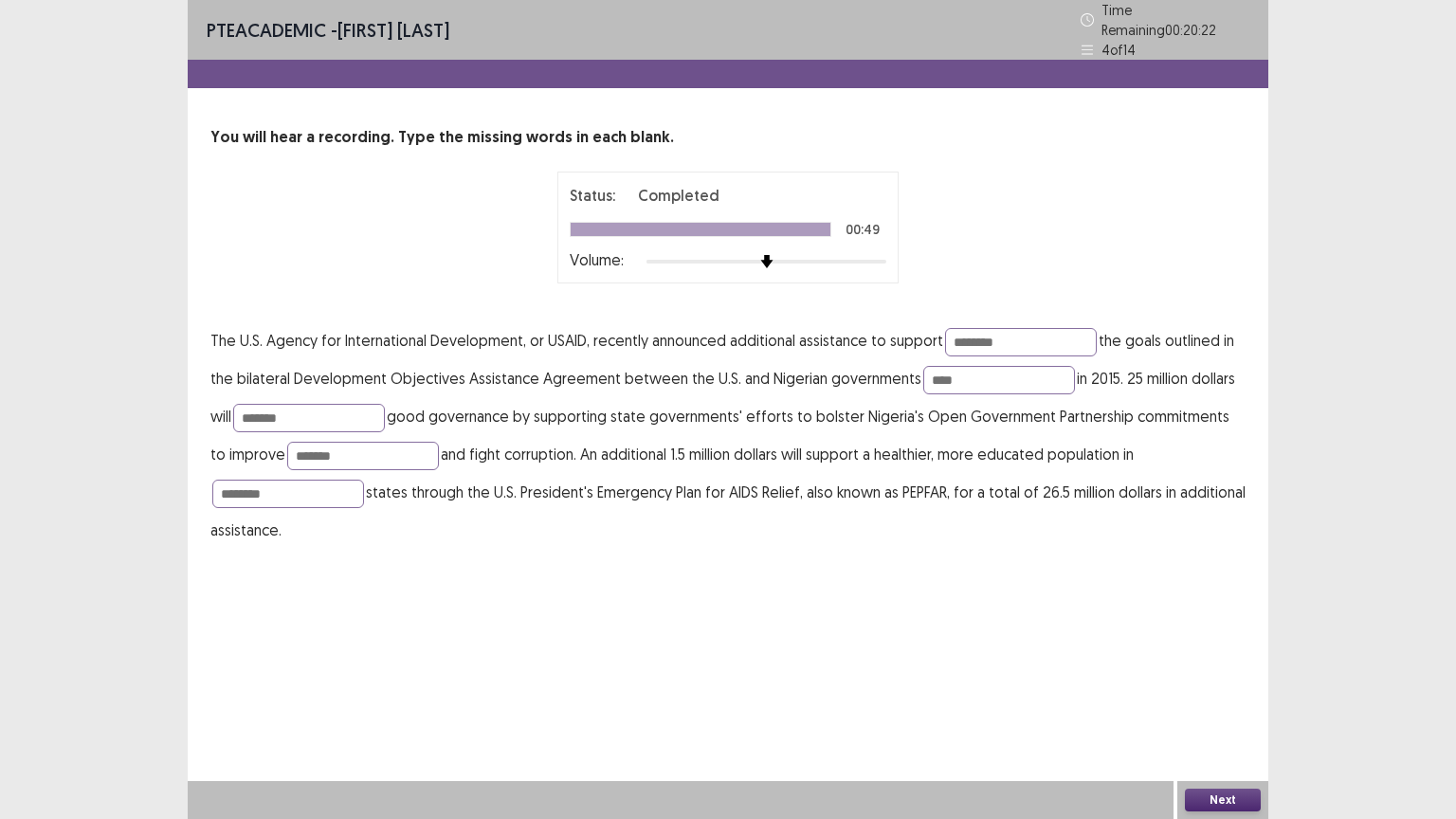 click on "Next" at bounding box center [1223, 800] 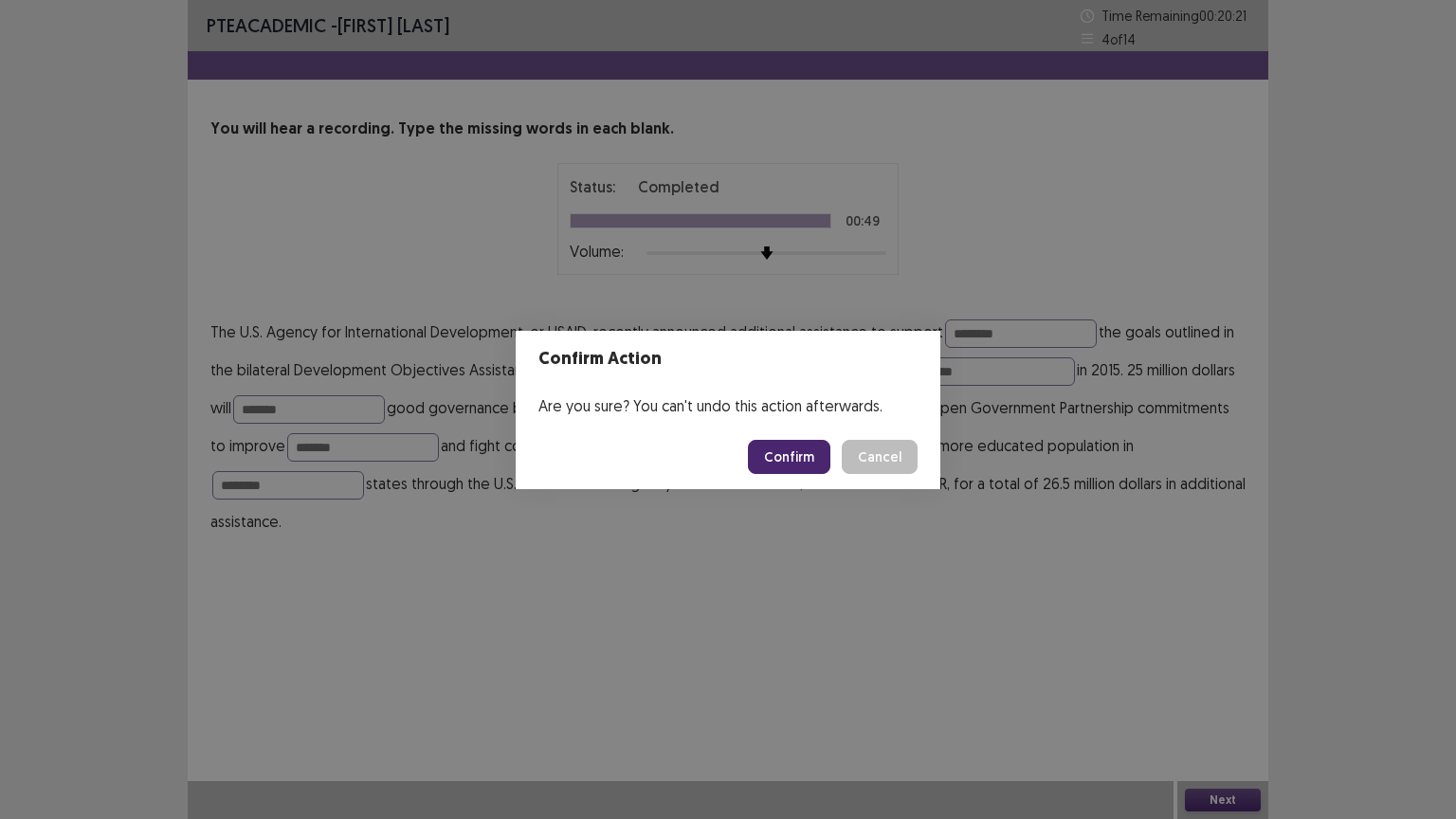 click on "Confirm" at bounding box center [789, 457] 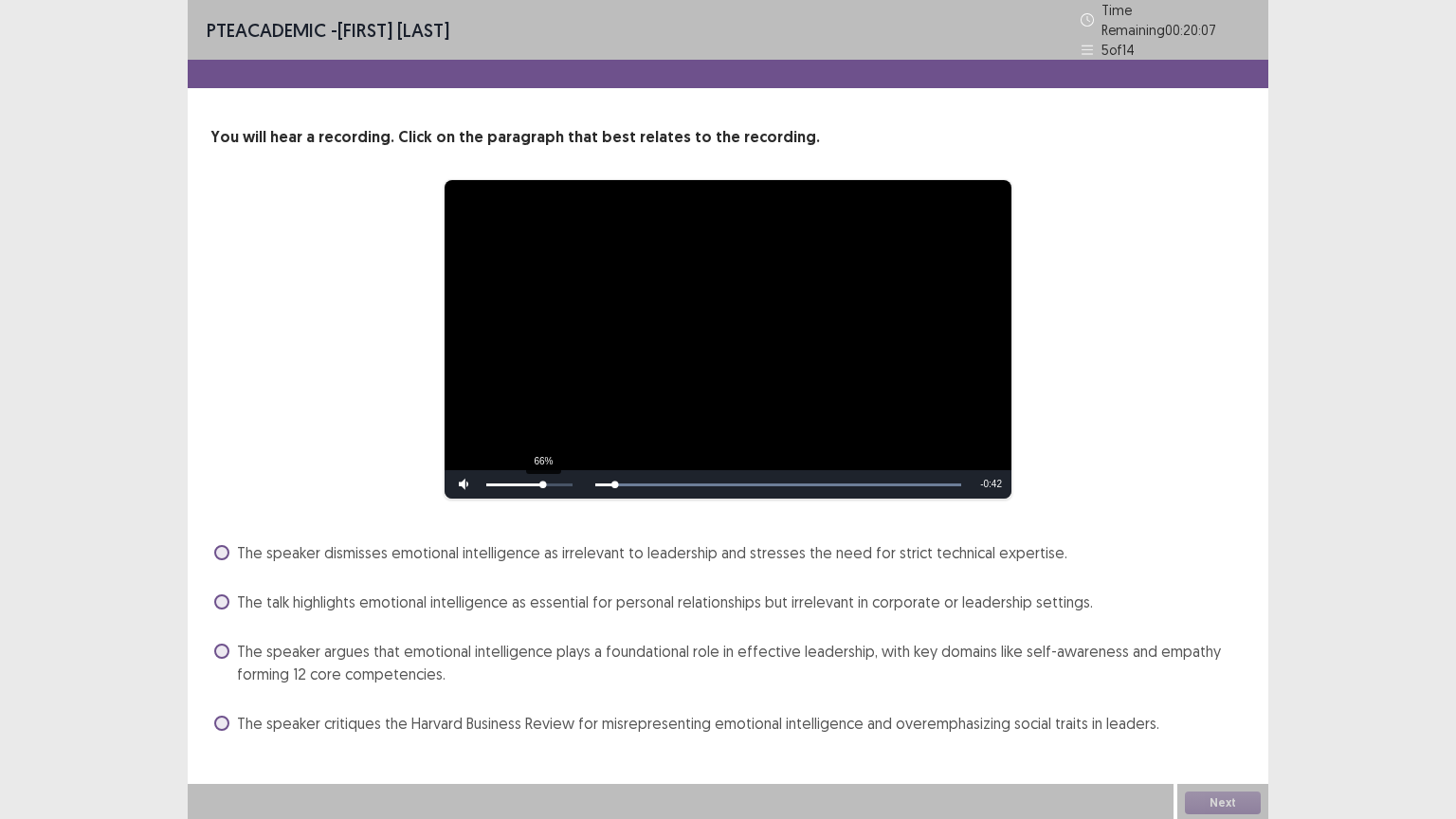 click on "66%" at bounding box center (529, 484) 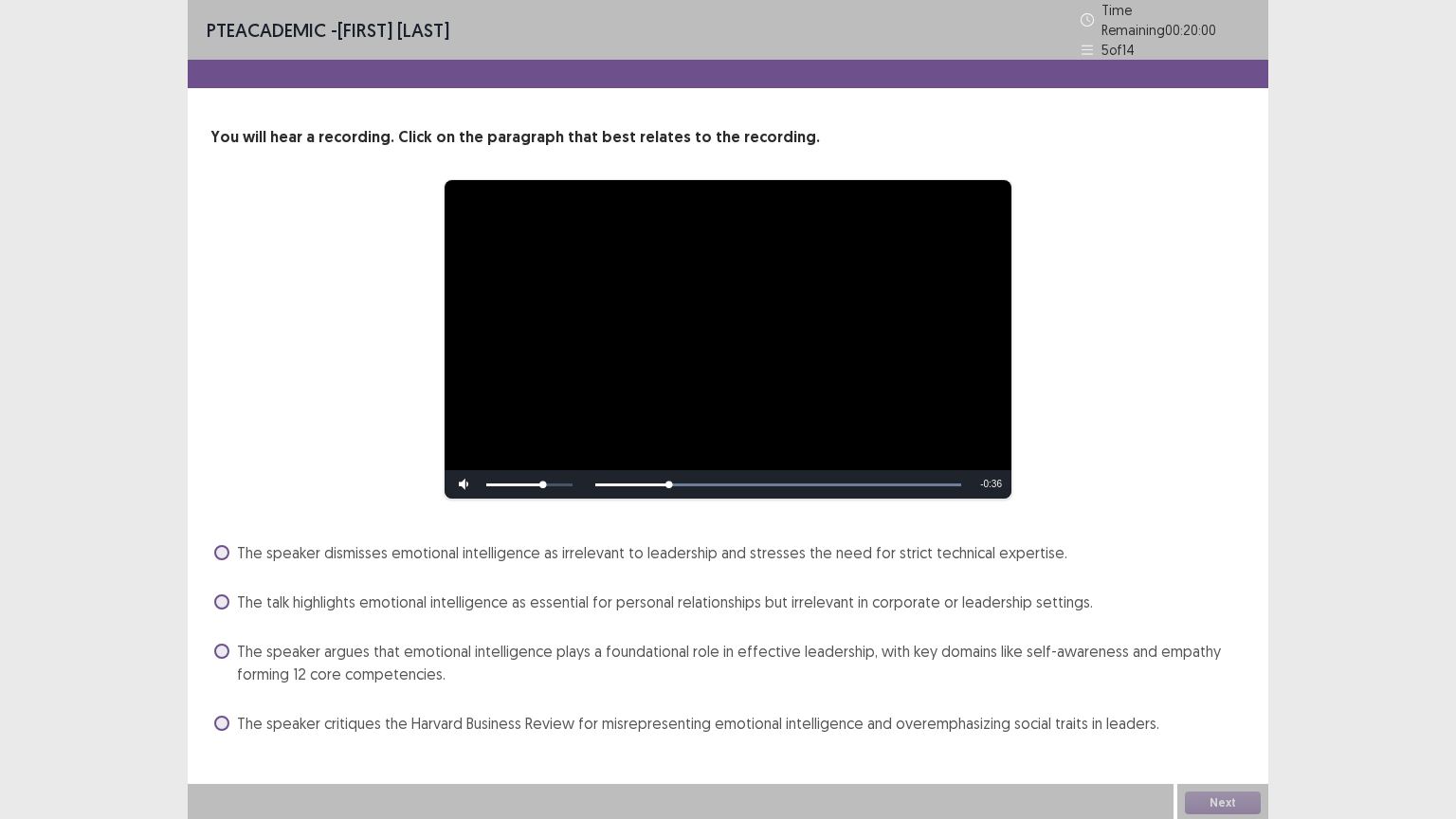 click on "The speaker dismisses emotional intelligence as irrelevant to leadership and stresses the need for strict technical expertise." at bounding box center (641, 553) 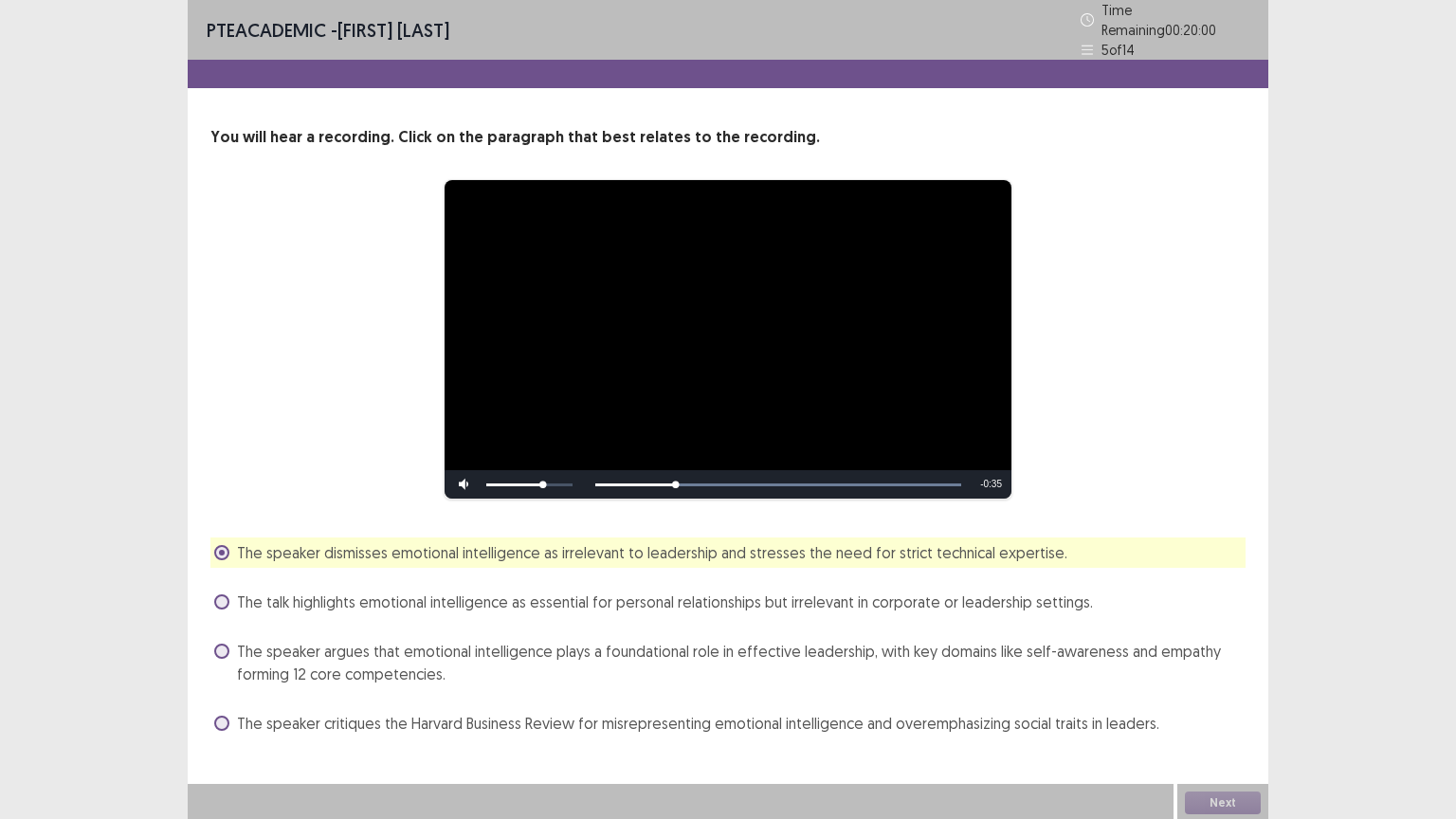 click on "The talk highlights emotional intelligence as essential for personal relationships but irrelevant in corporate or leadership settings." at bounding box center [728, 602] 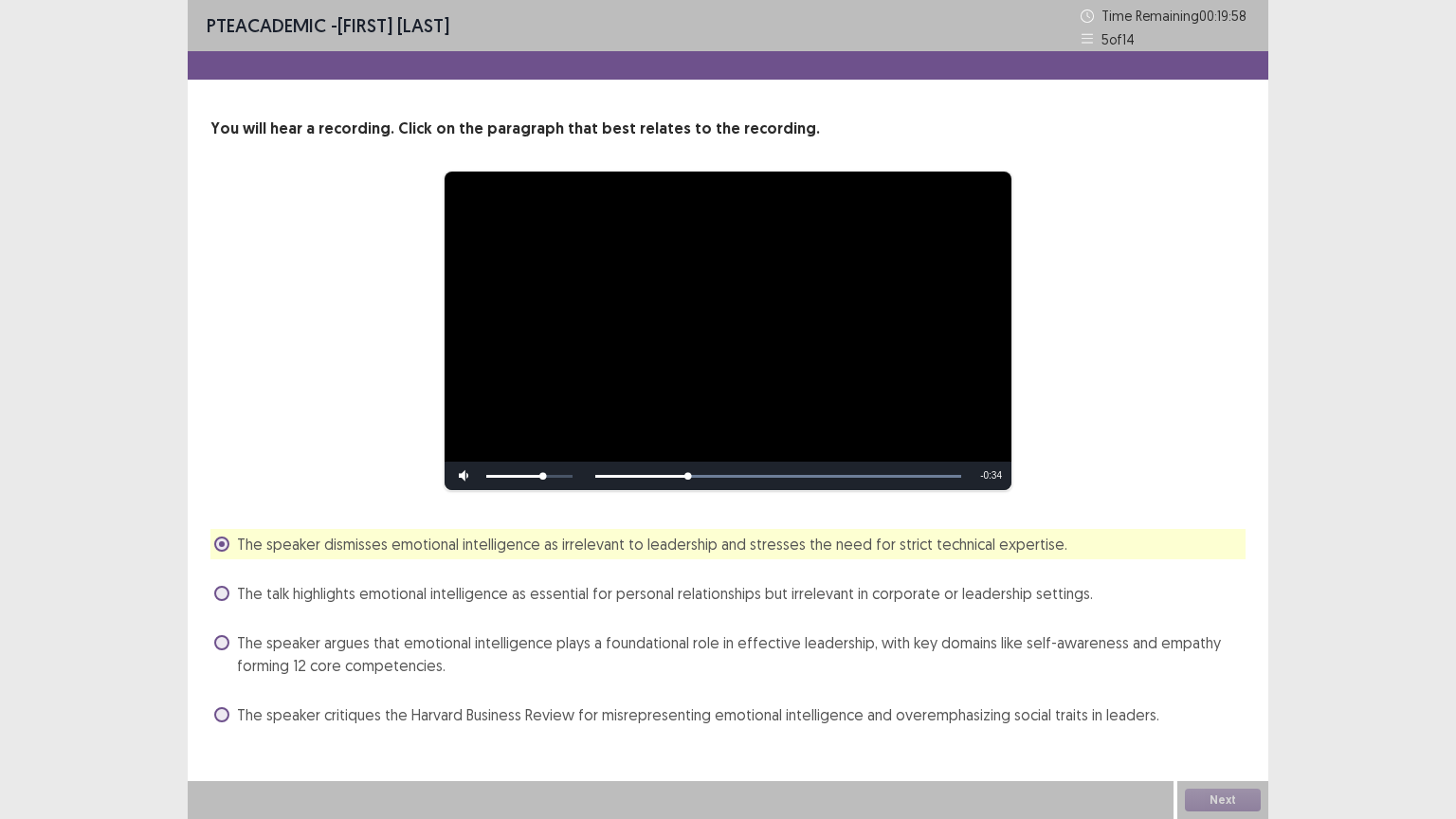 click at bounding box center (222, 593) 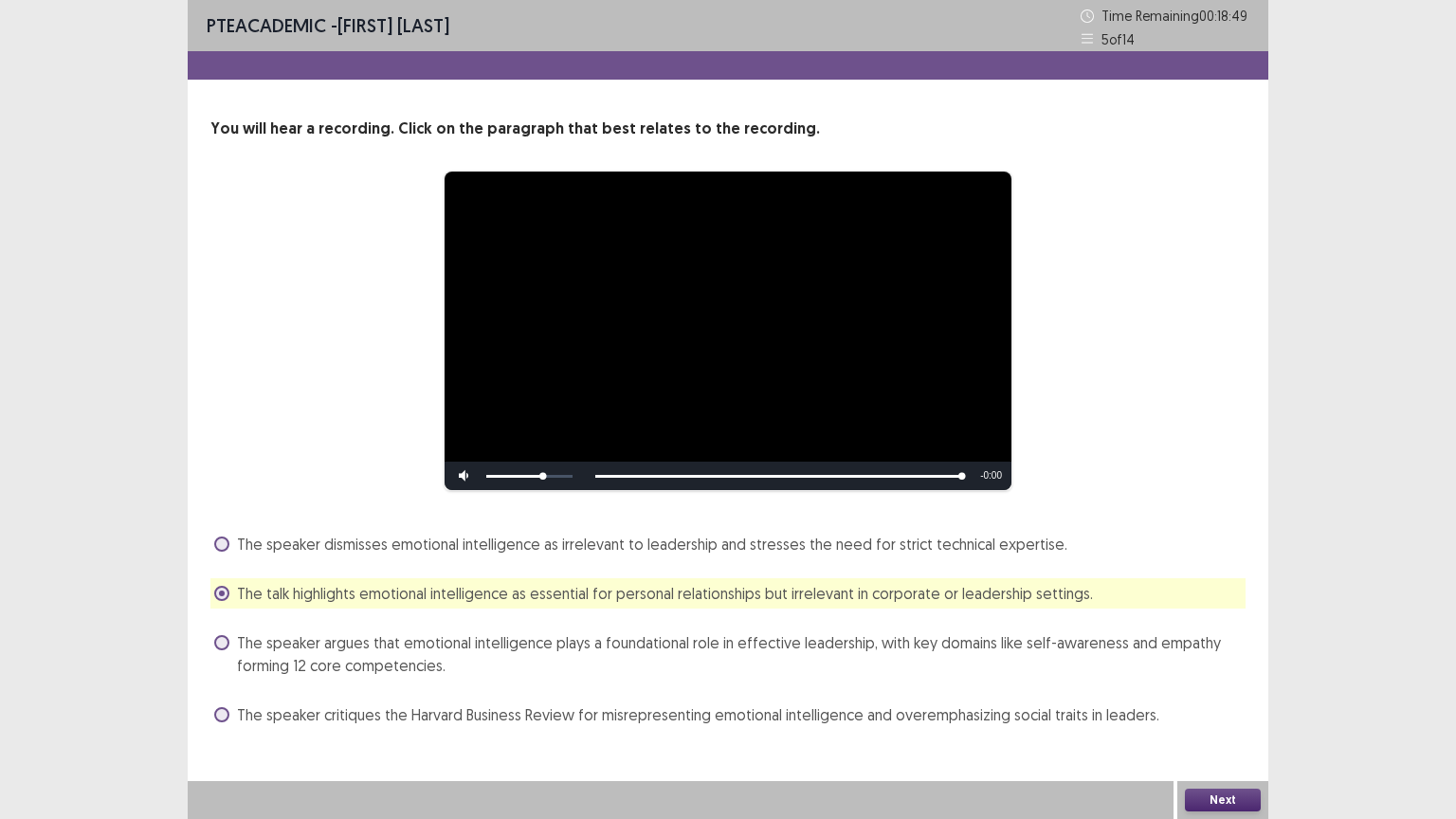 click at bounding box center (222, 643) 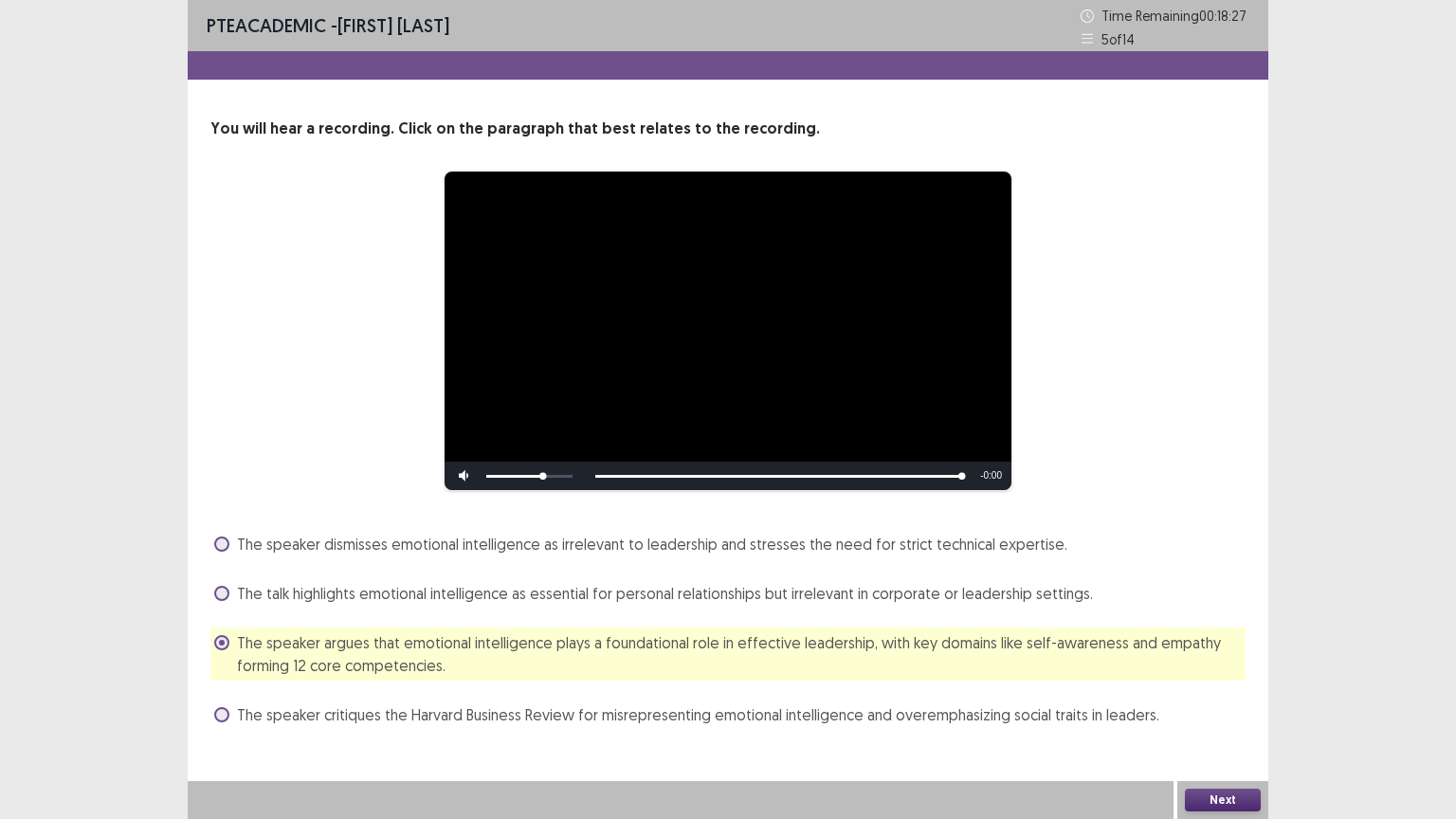 click on "The talk highlights emotional intelligence as essential for personal relationships but irrelevant in corporate or leadership settings." at bounding box center [664, 593] 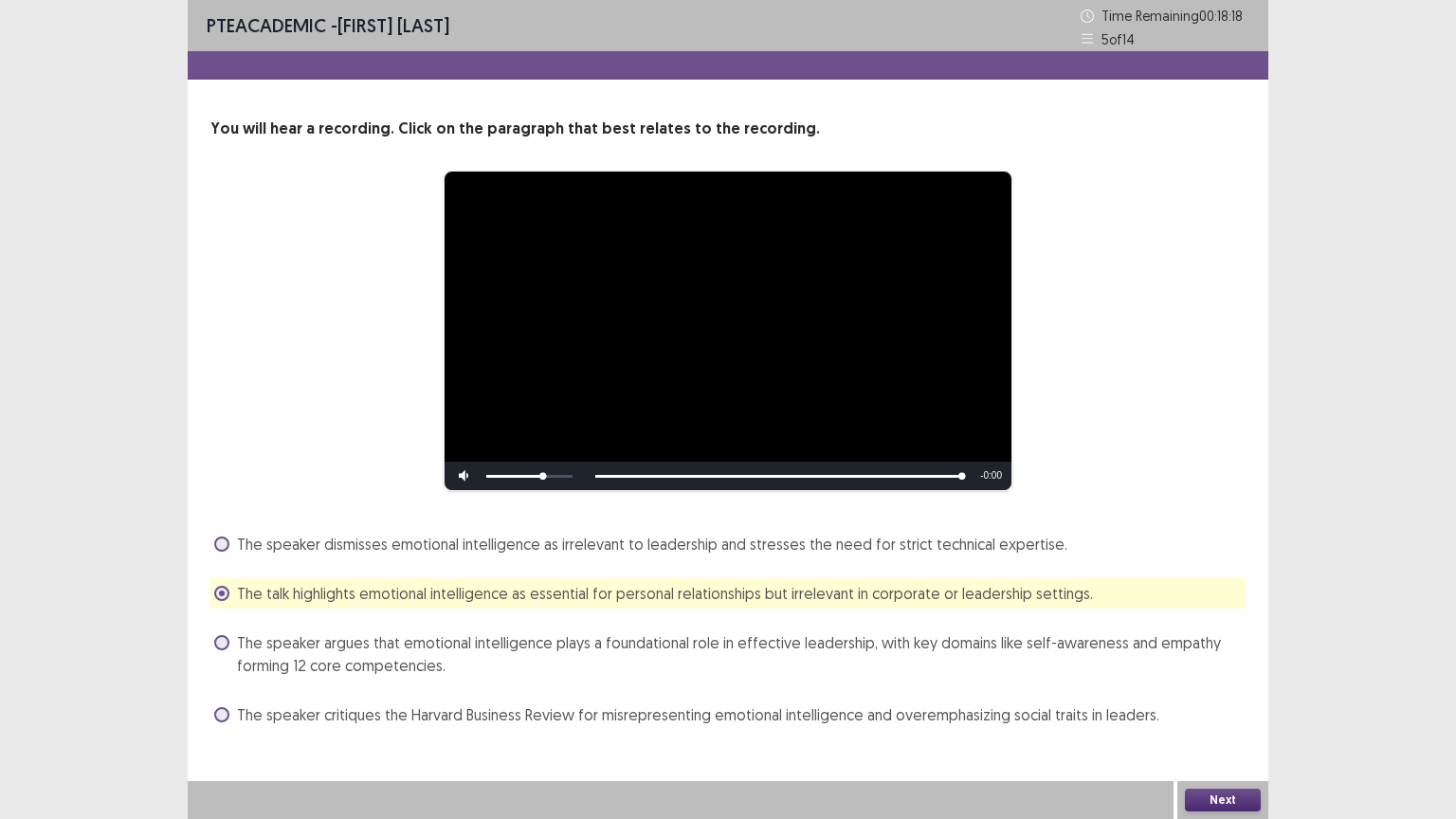 click on "The speaker argues that emotional intelligence plays a foundational role in effective leadership, with key domains like self-awareness and empathy forming 12 core competencies." at bounding box center [741, 654] 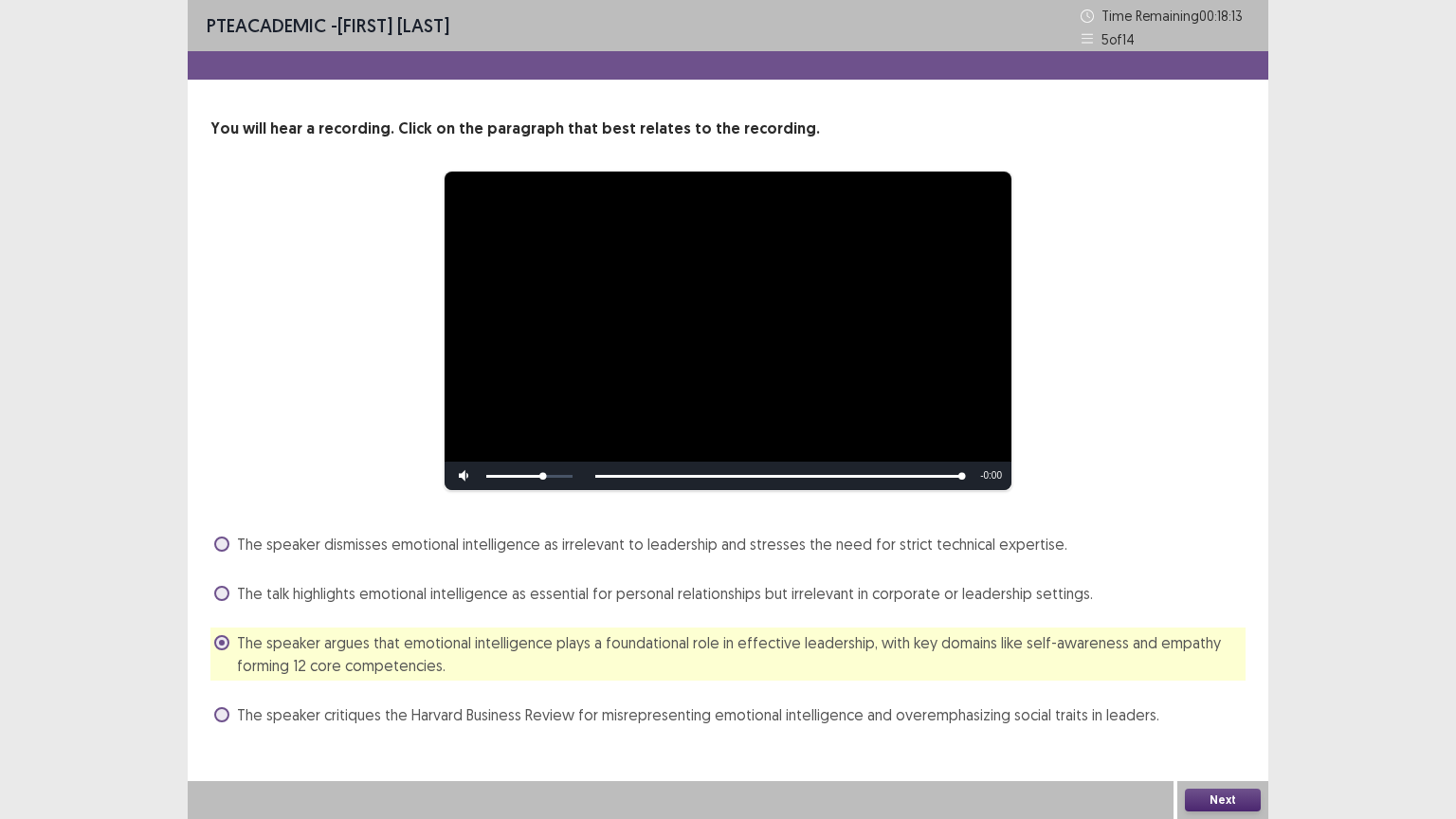 click on "Next" at bounding box center [1223, 800] 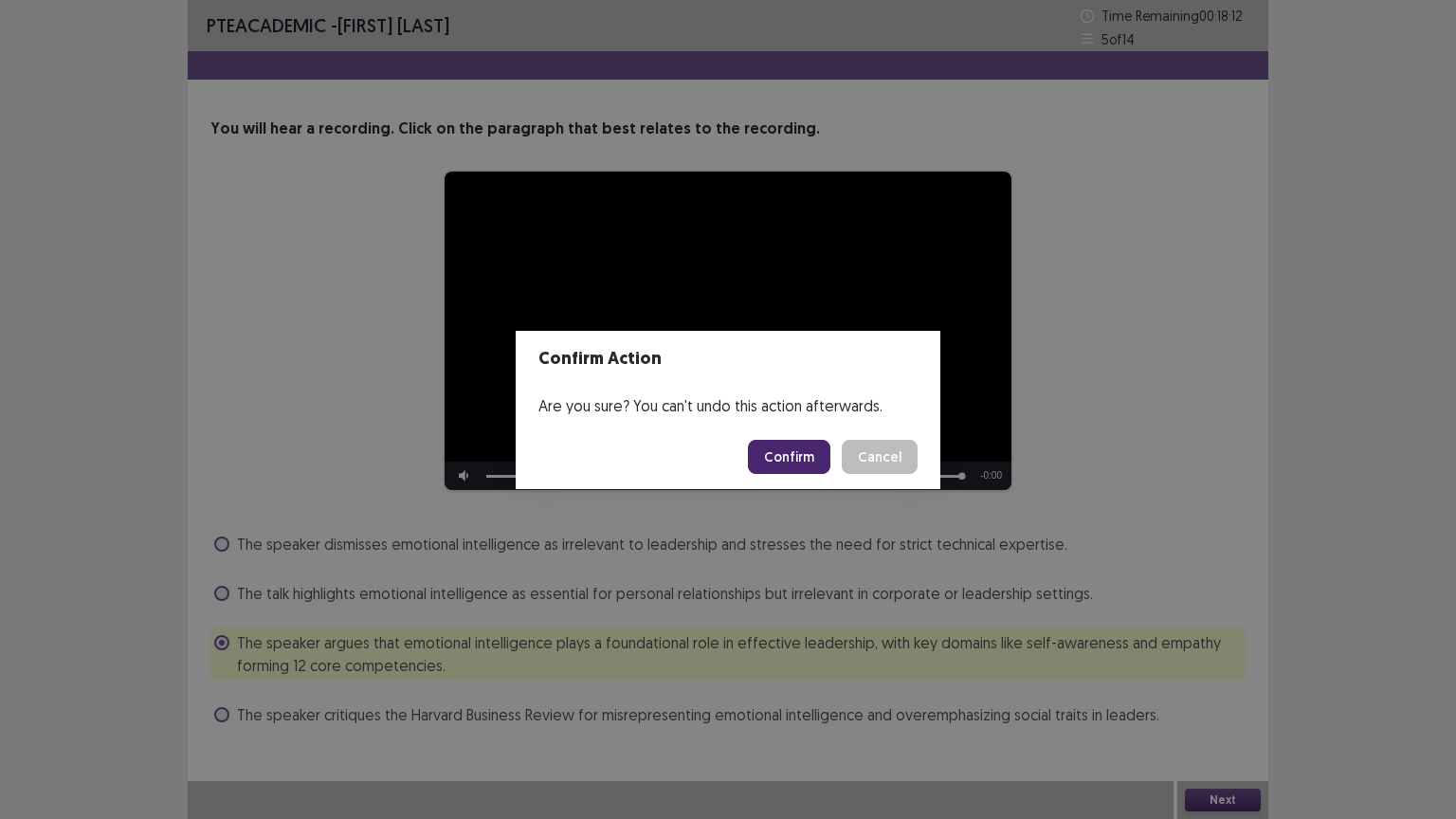 click on "Confirm" at bounding box center [789, 457] 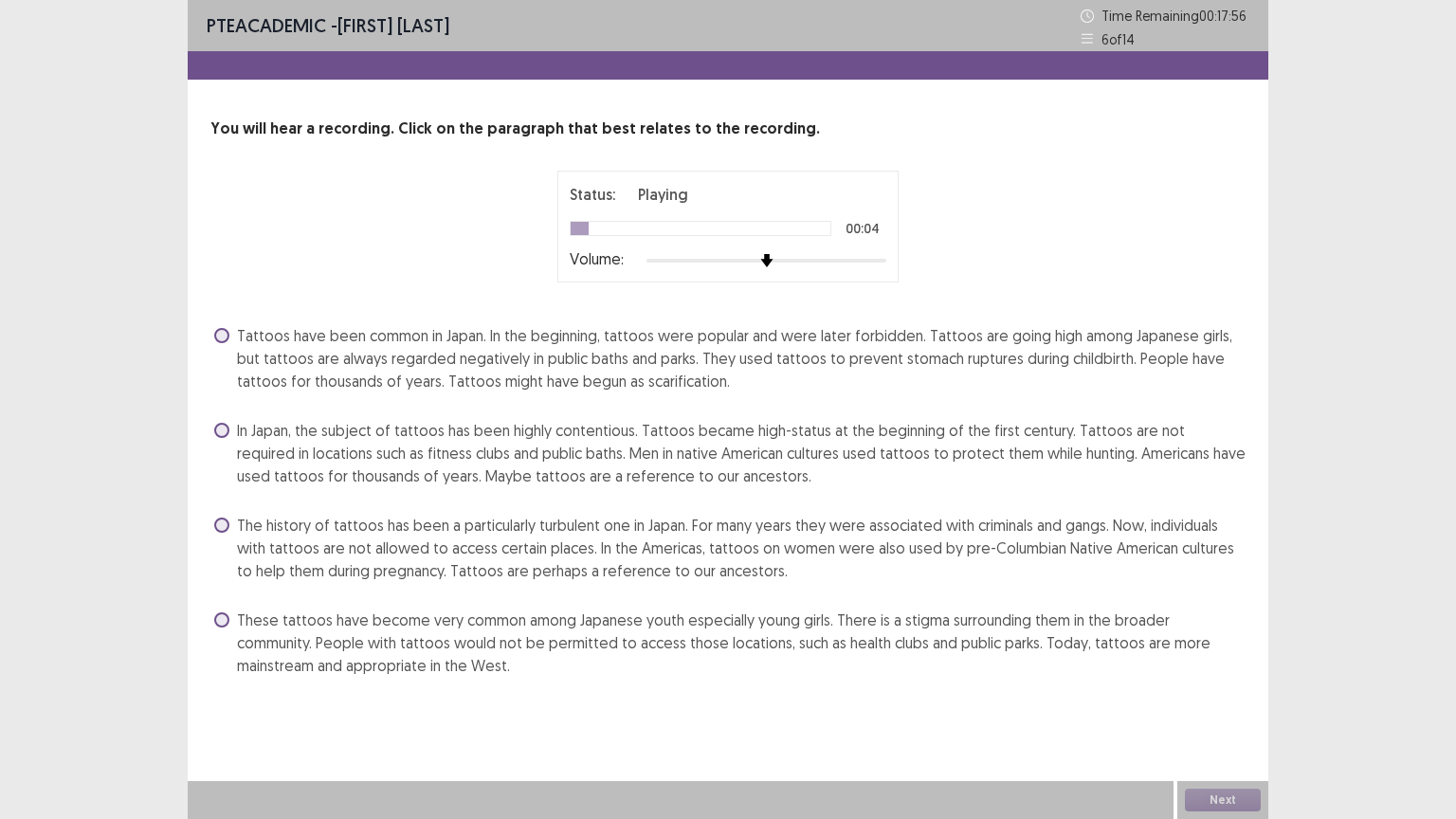 click on "Tattoos have been common in Japan. In the beginning, tattoos were popular and were later forbidden. Tattoos are going high among Japanese girls, but tattoos are always regarded negatively in public baths and parks. They used tattoos to prevent stomach ruptures during childbirth. People have tattoos for thousands of years. Tattoos might have begun as scarification." at bounding box center [741, 358] 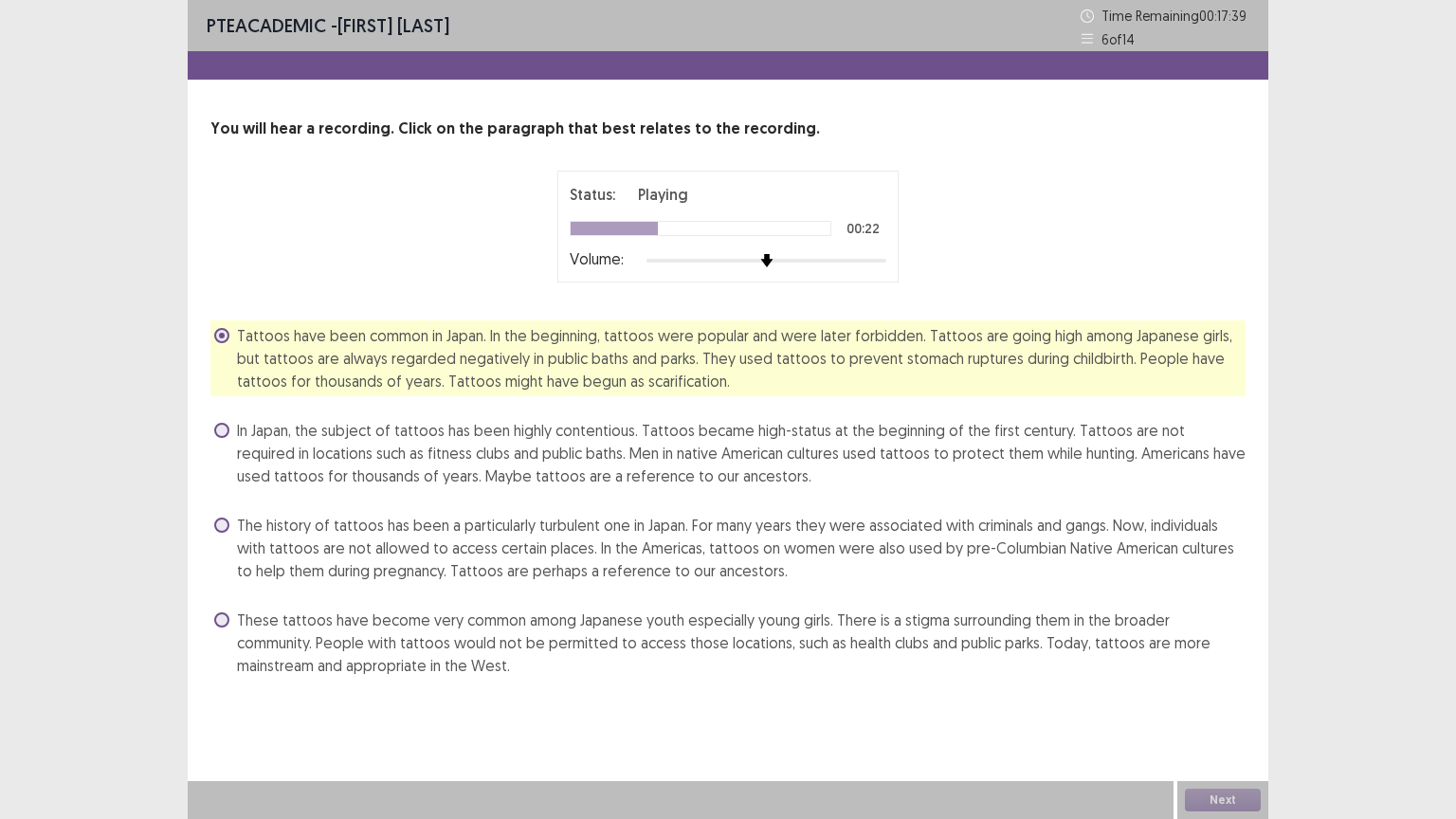 click on "The history of tattoos has been a particularly turbulent one in Japan. For many years they were associated with criminals and gangs. Now, individuals with tattoos are not allowed to access certain places. In the Americas, tattoos on women were also used by pre-Columbian Native American cultures to help them during pregnancy. Tattoos are perhaps a reference to our ancestors." at bounding box center (741, 548) 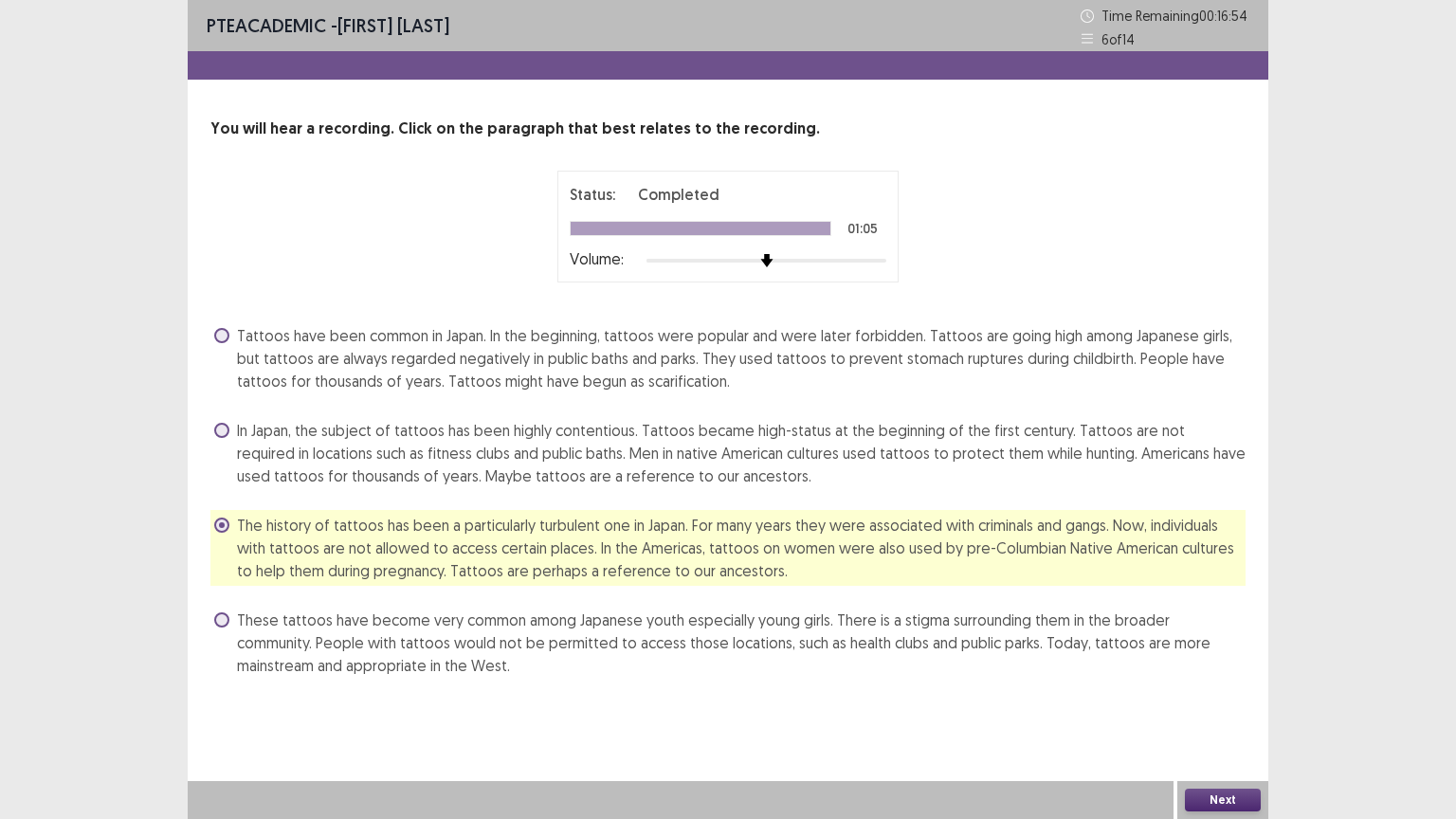 click on "Next" at bounding box center (1223, 800) 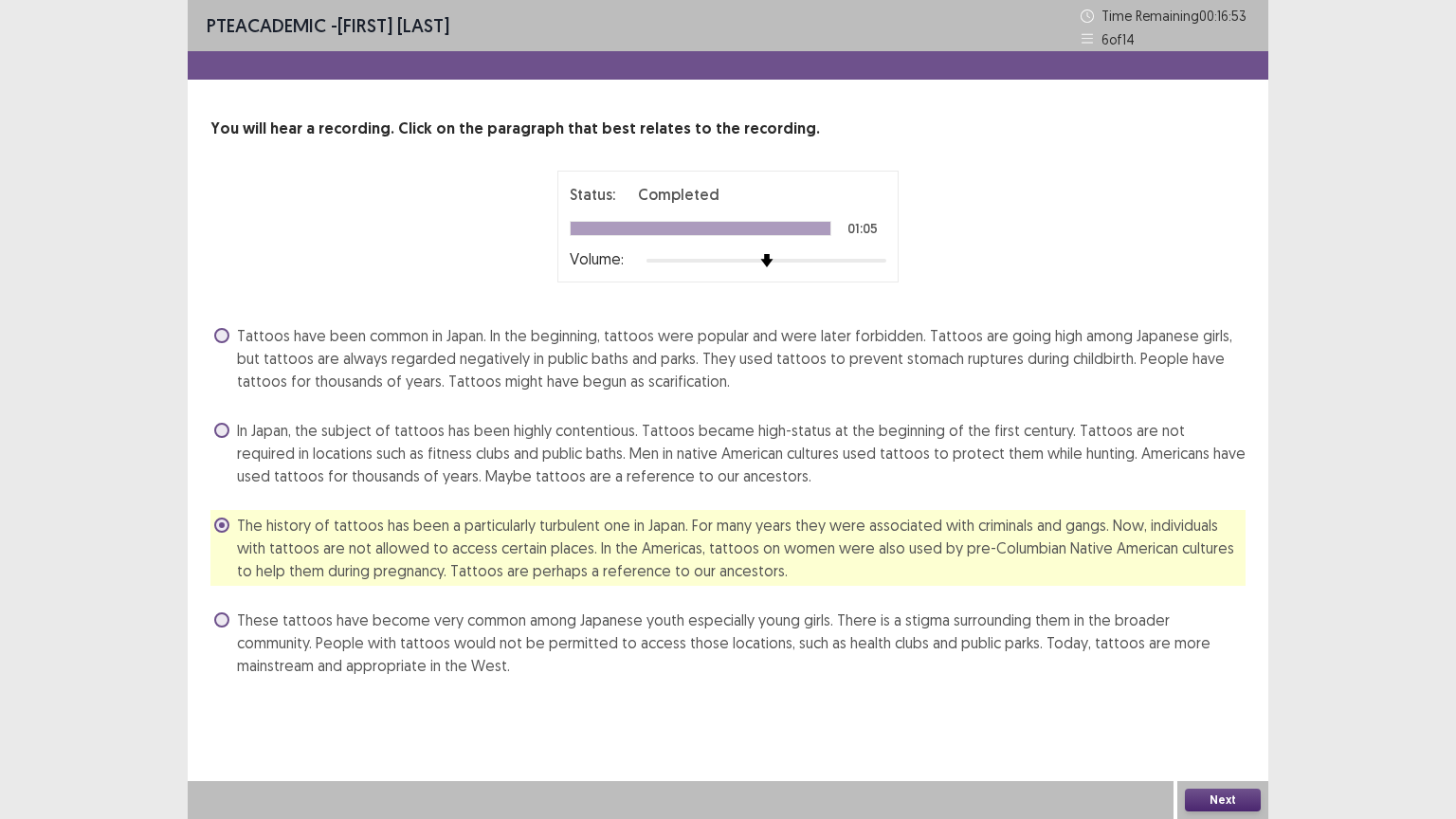 click on "Next" at bounding box center (1223, 800) 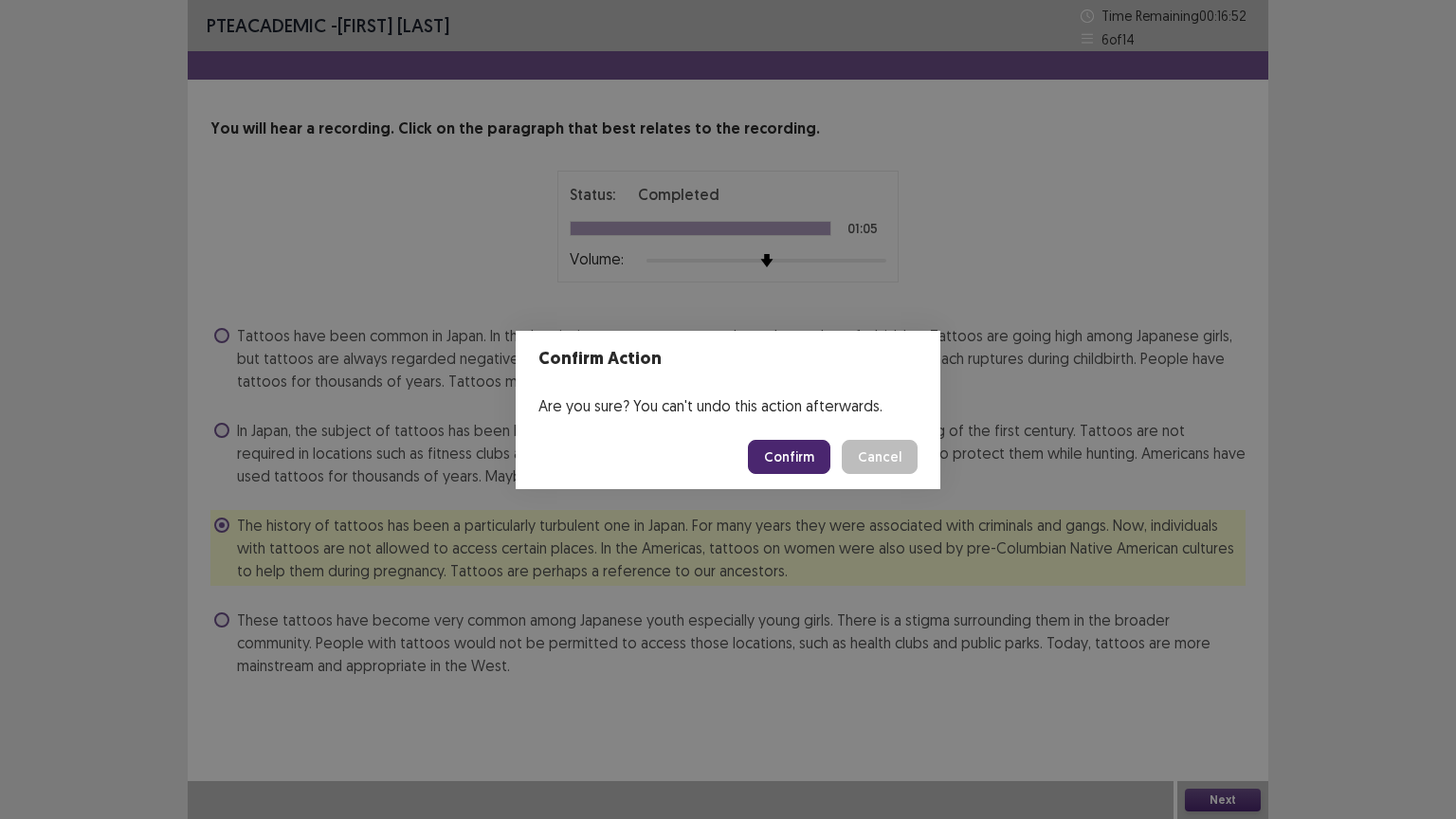 click on "Confirm" at bounding box center [789, 457] 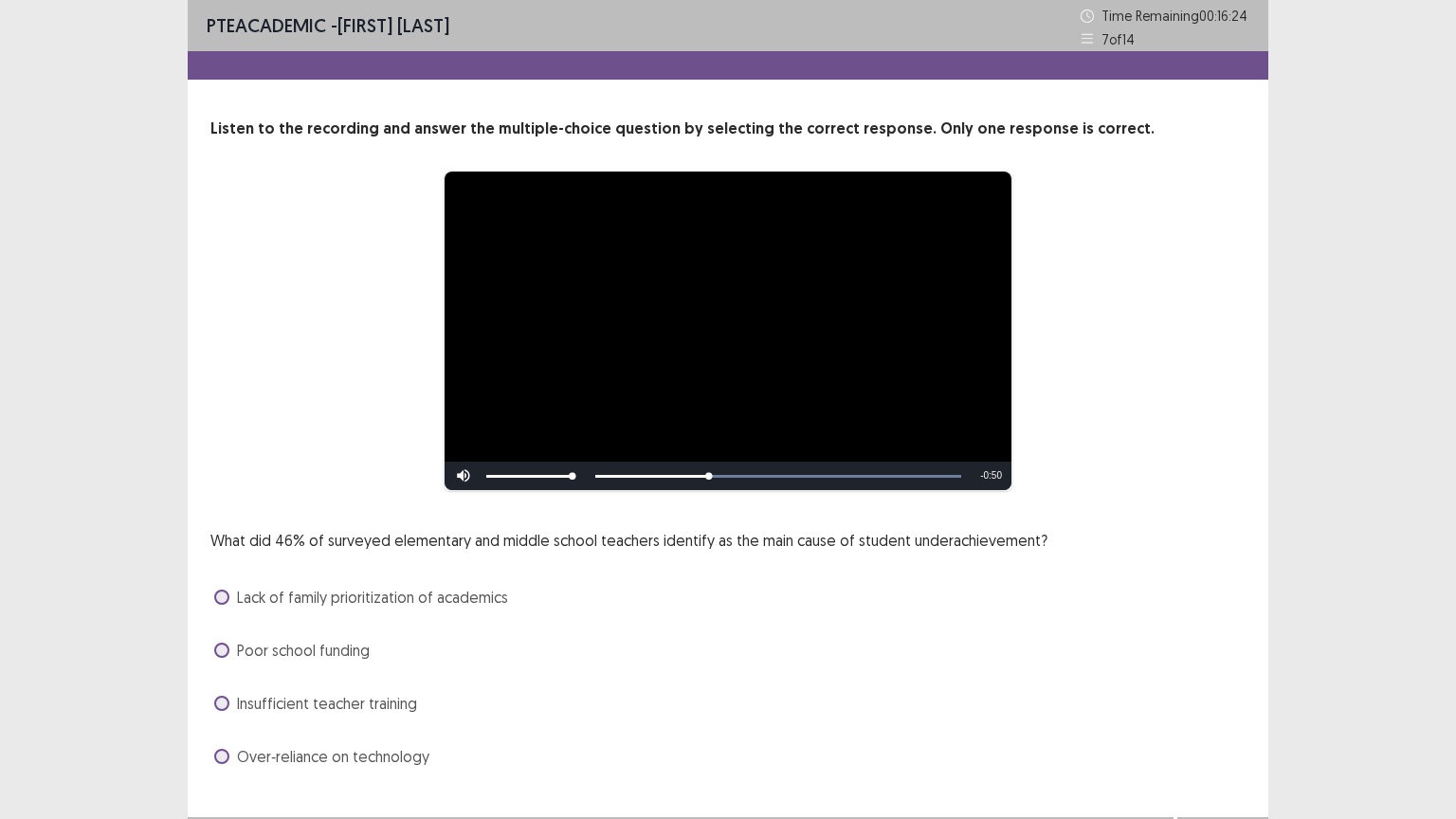 click at bounding box center (222, 597) 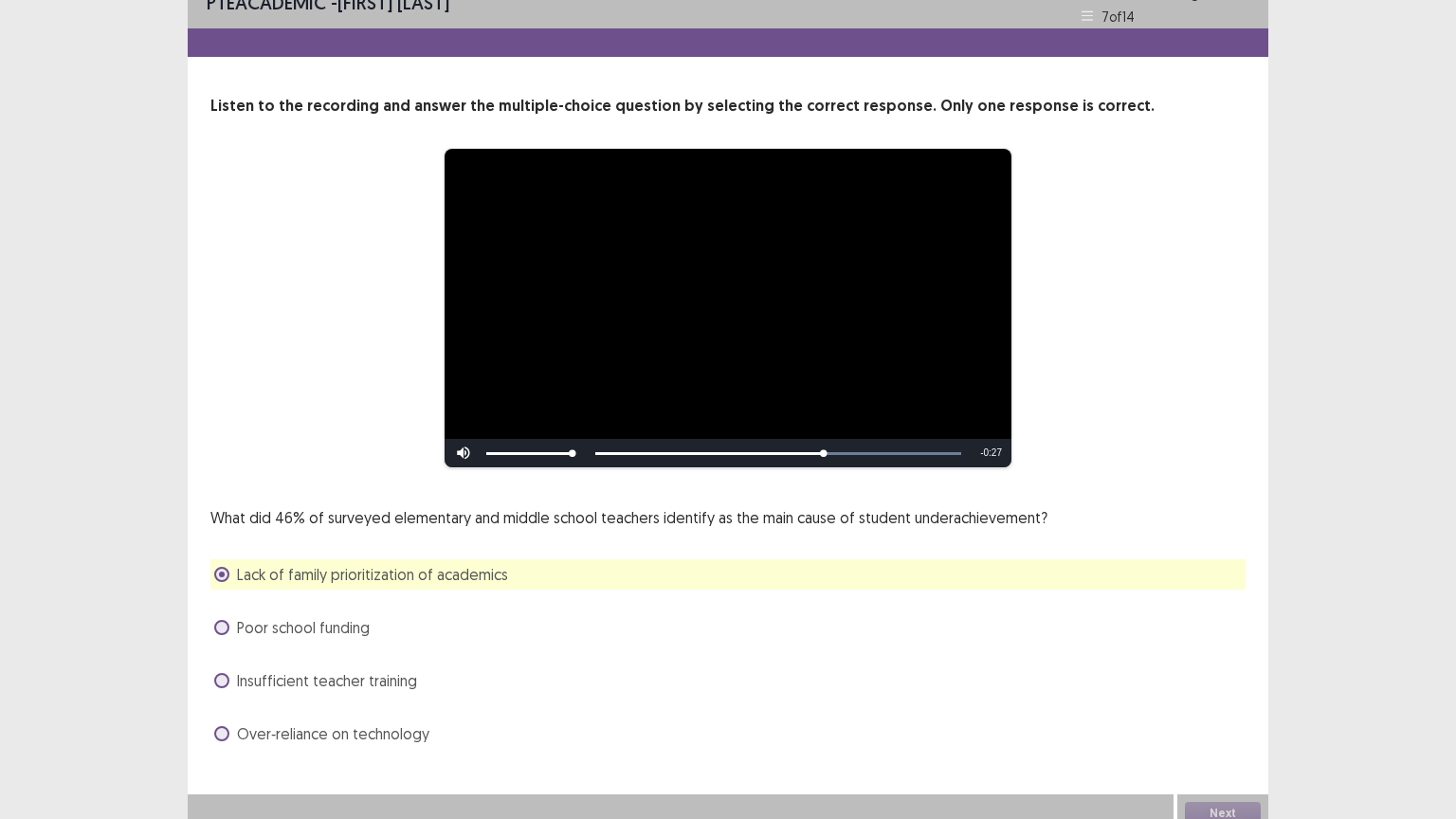 scroll, scrollTop: 36, scrollLeft: 0, axis: vertical 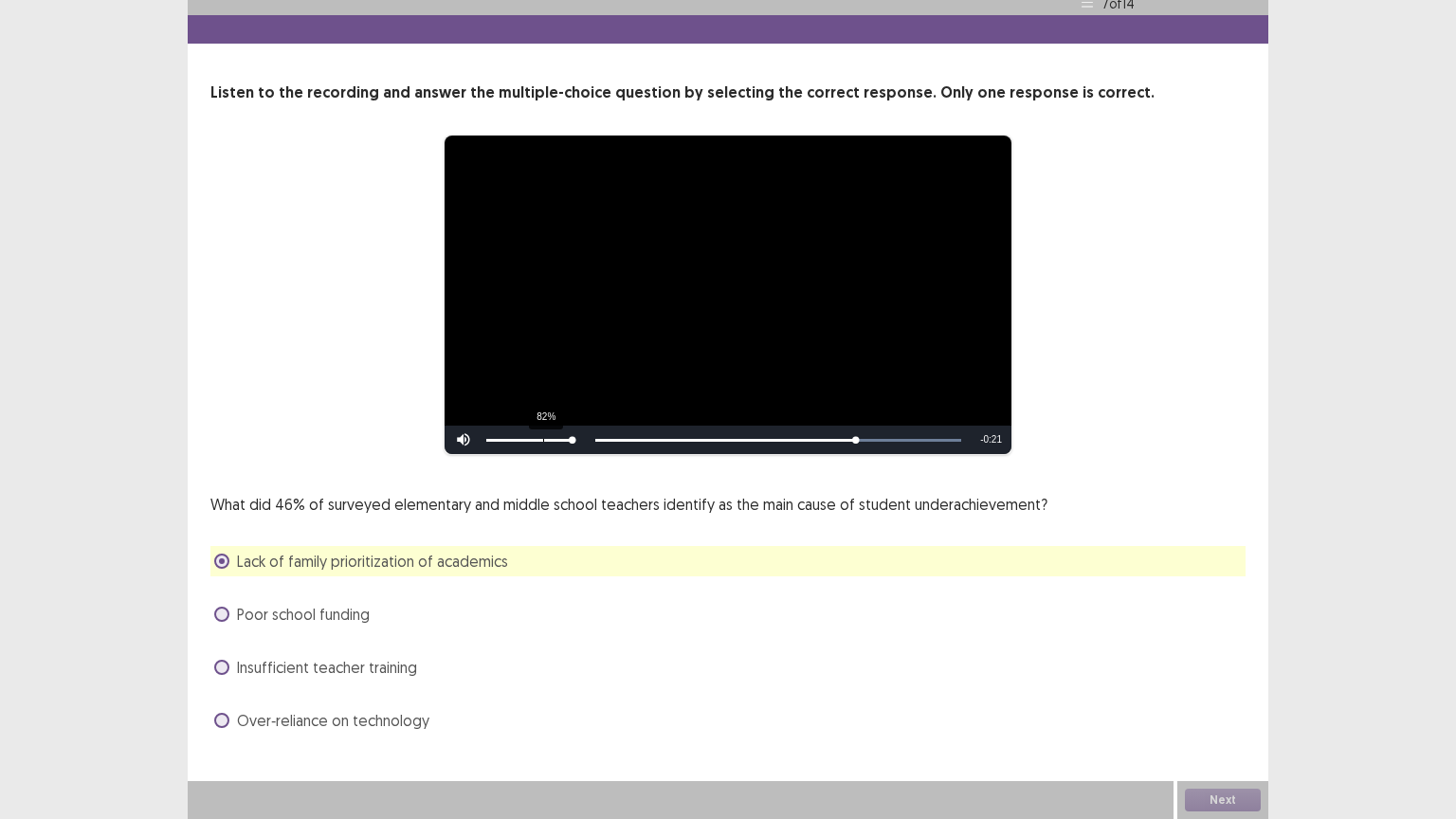 click on "82%" at bounding box center (529, 440) 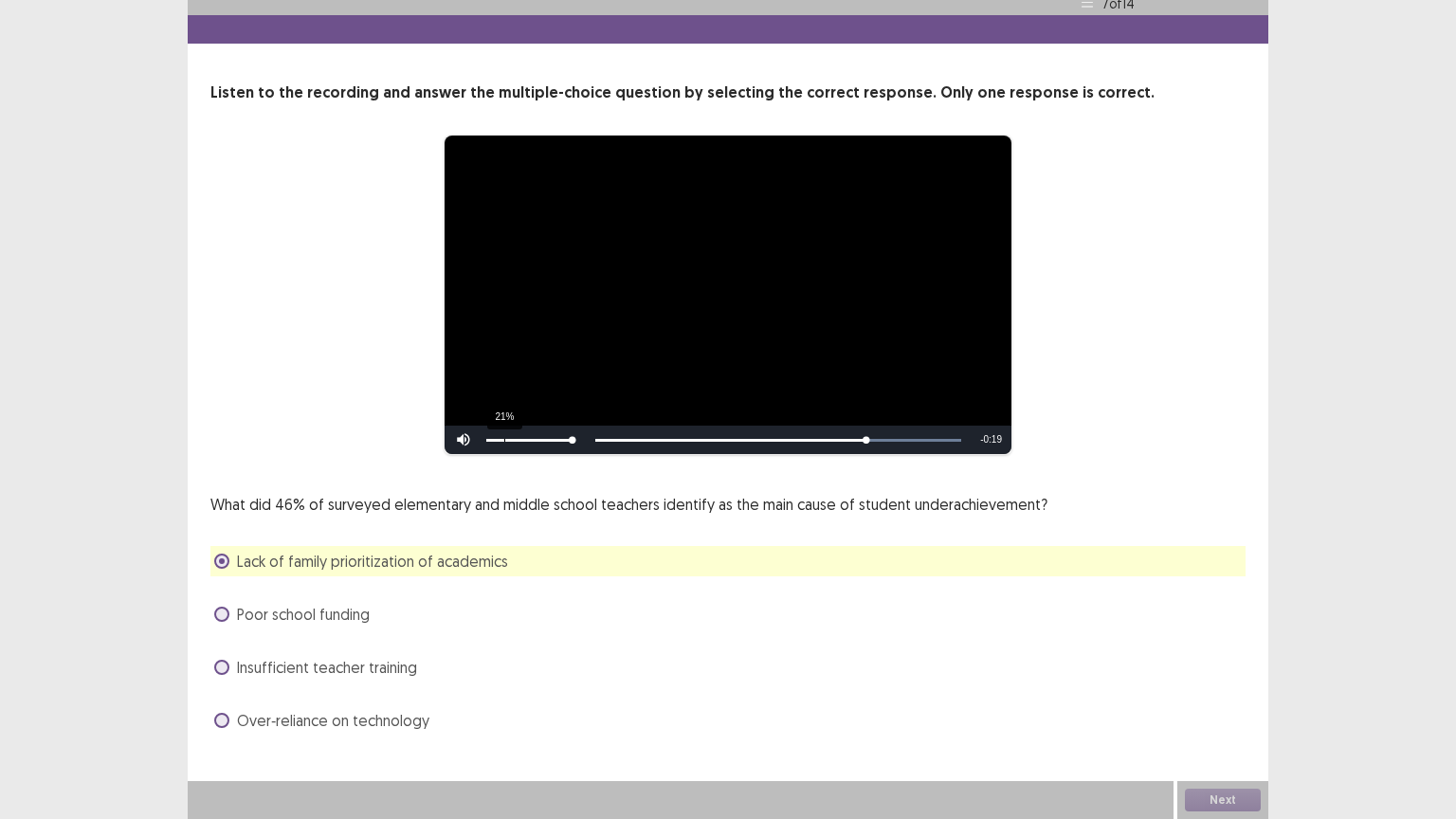 click on "21%" at bounding box center (529, 440) 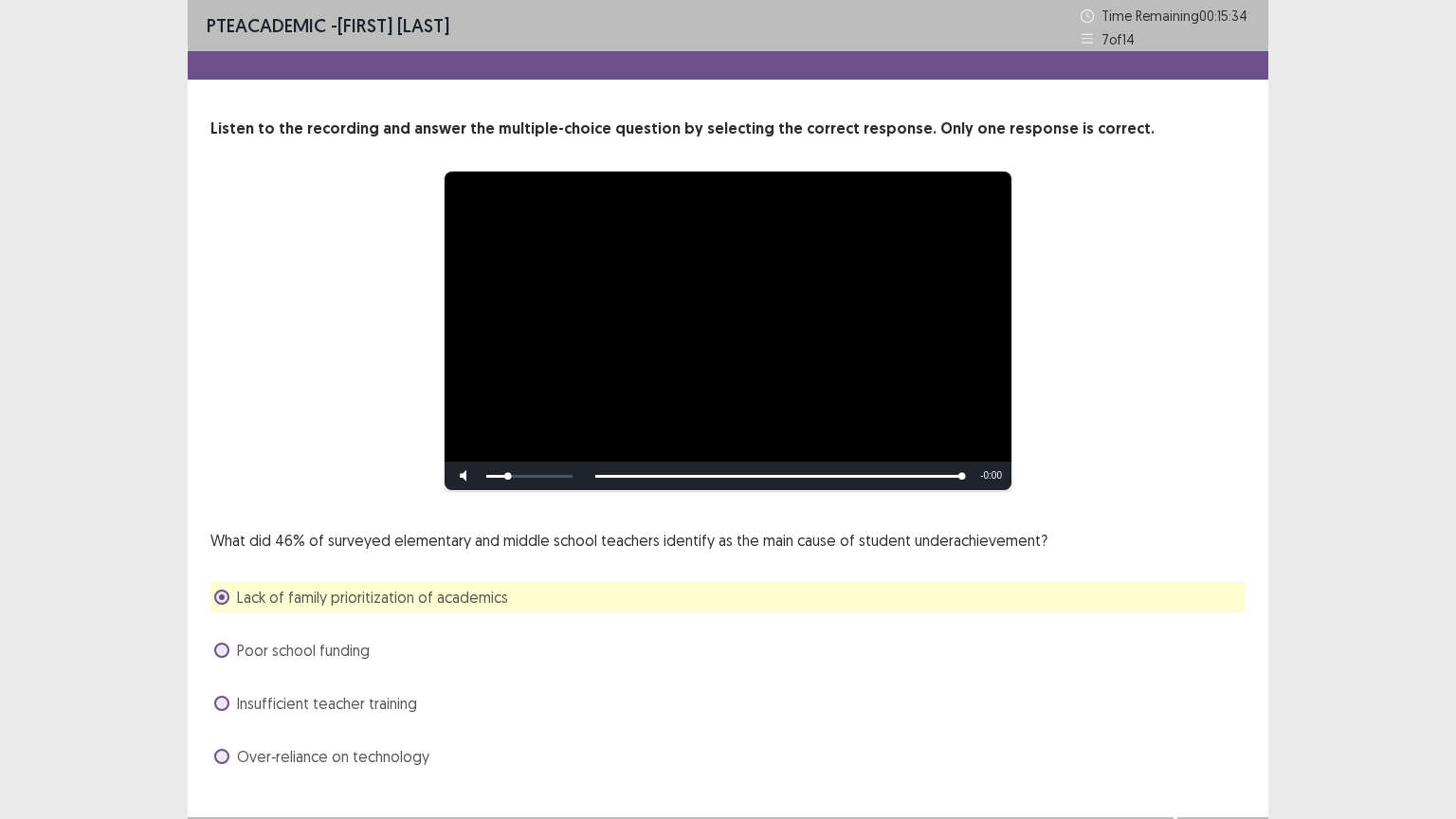 scroll, scrollTop: 36, scrollLeft: 0, axis: vertical 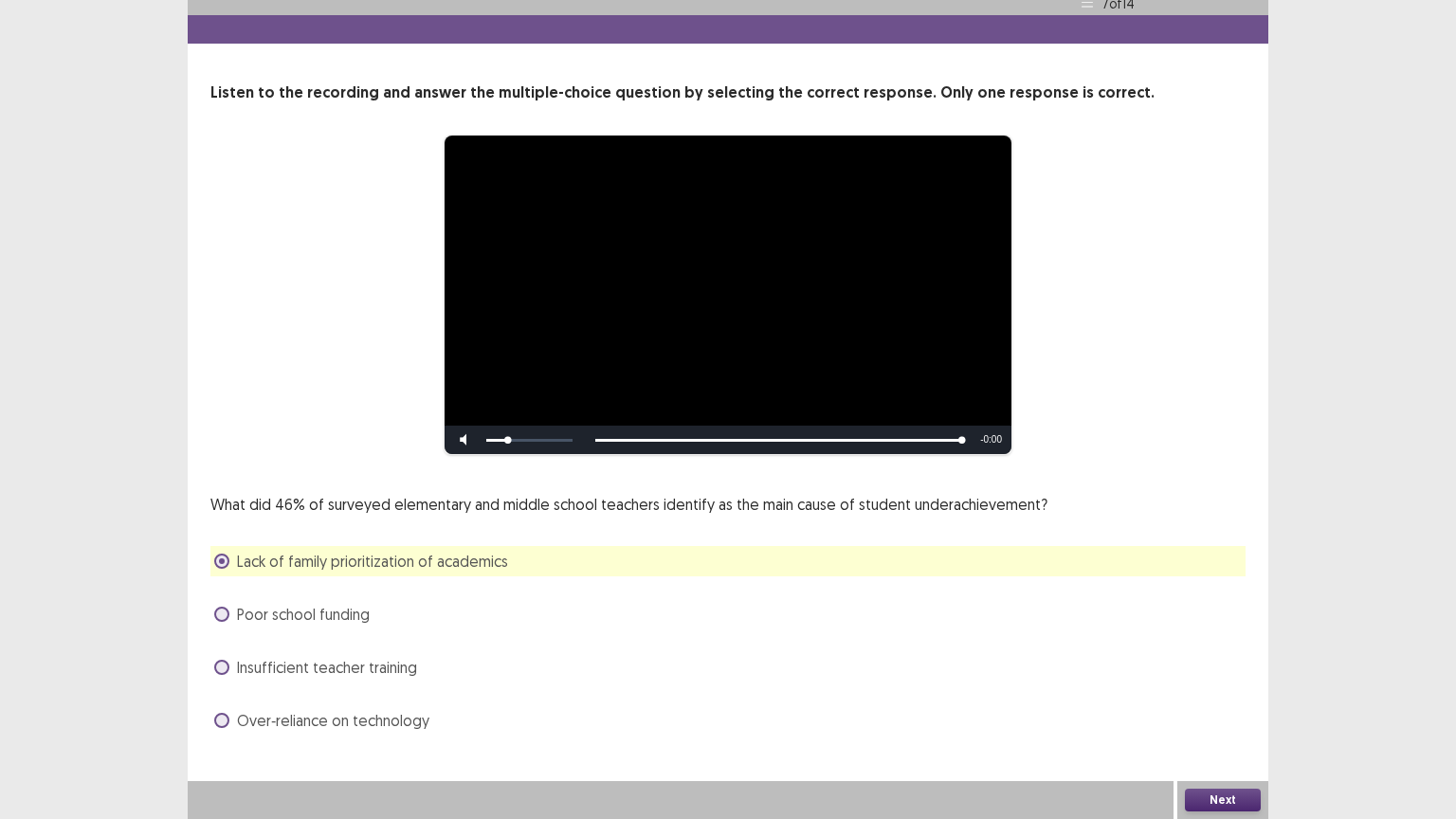 click on "Next" at bounding box center (1223, 800) 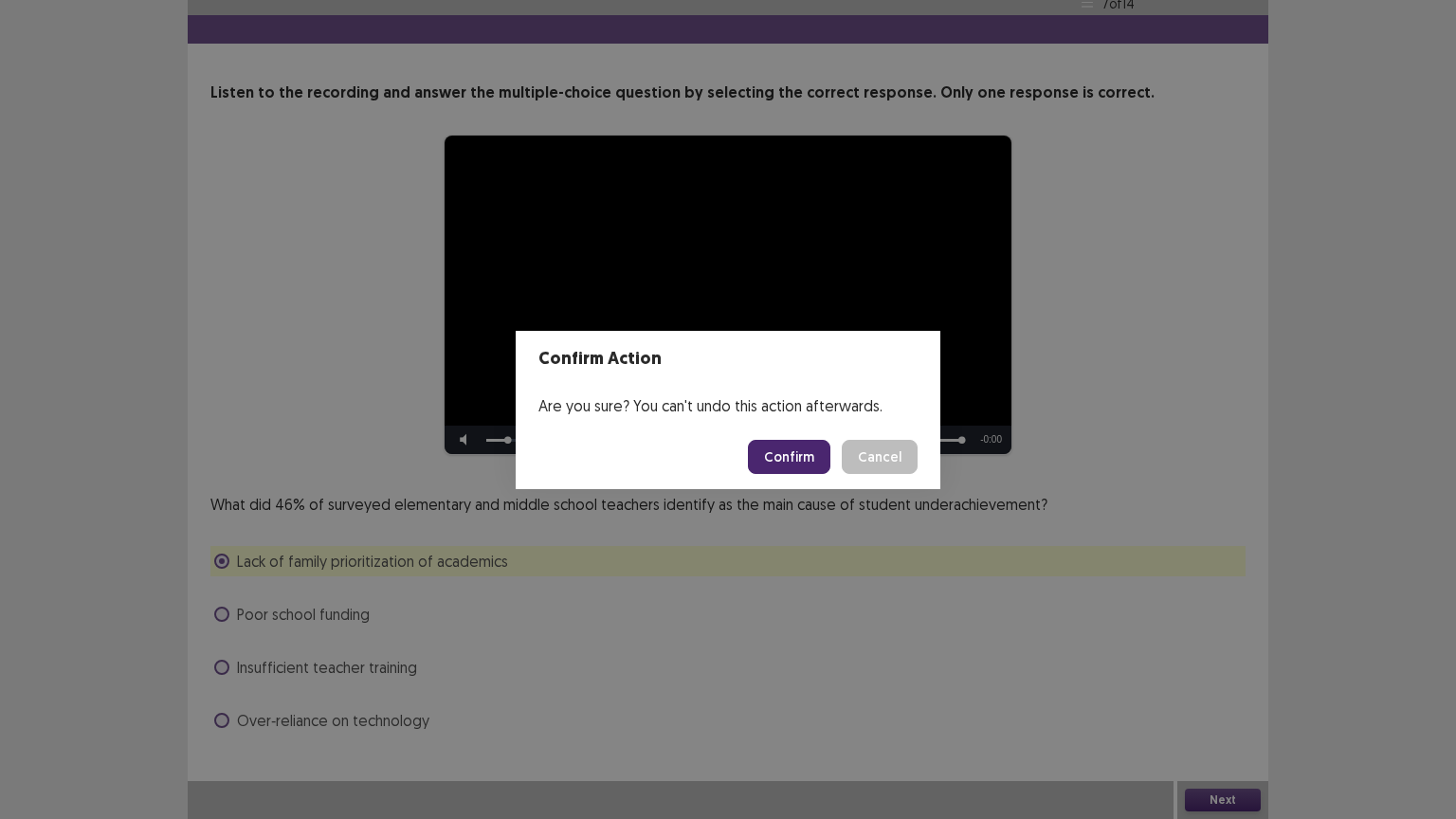 click on "Confirm" at bounding box center (789, 457) 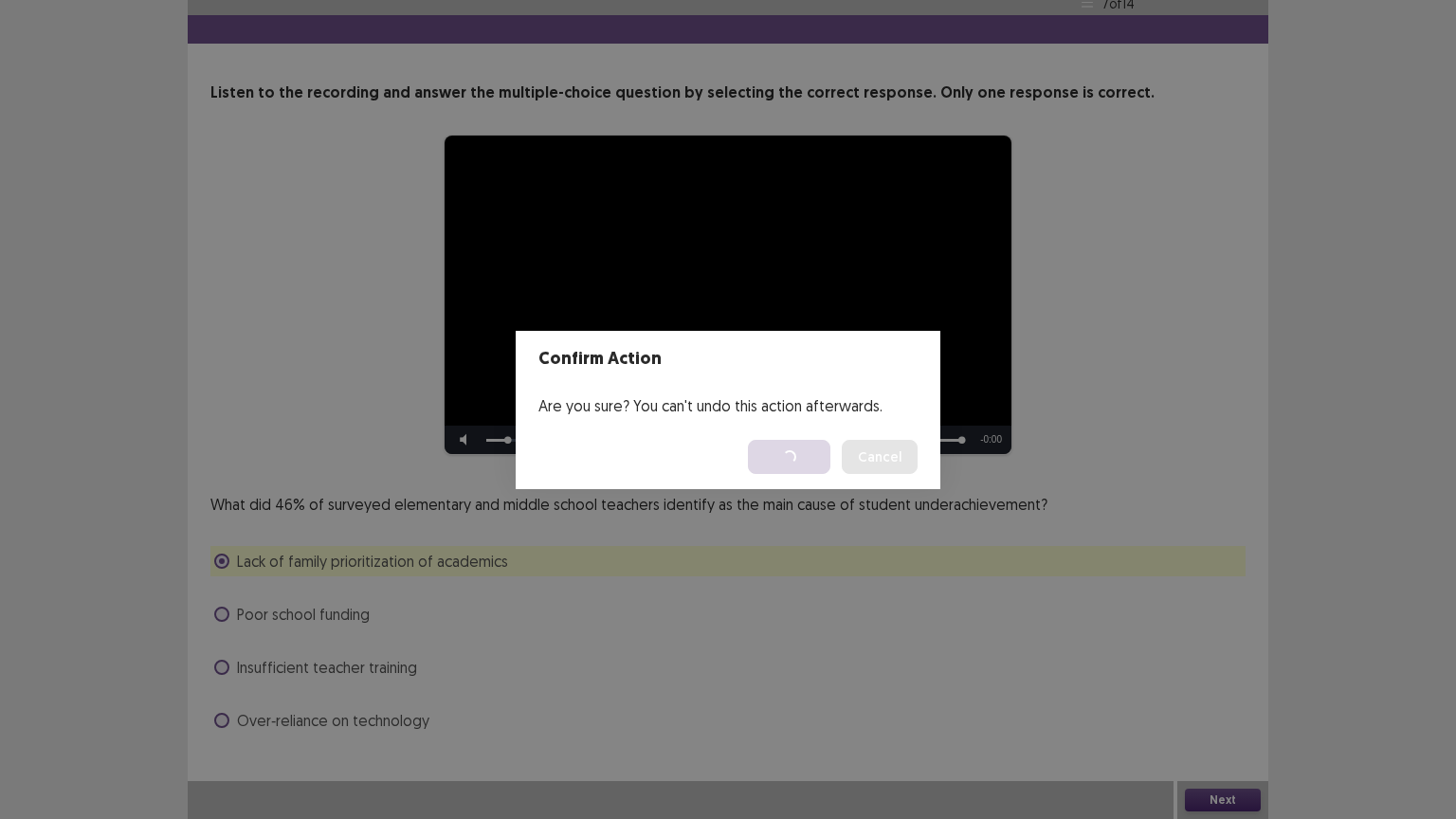 scroll, scrollTop: 0, scrollLeft: 0, axis: both 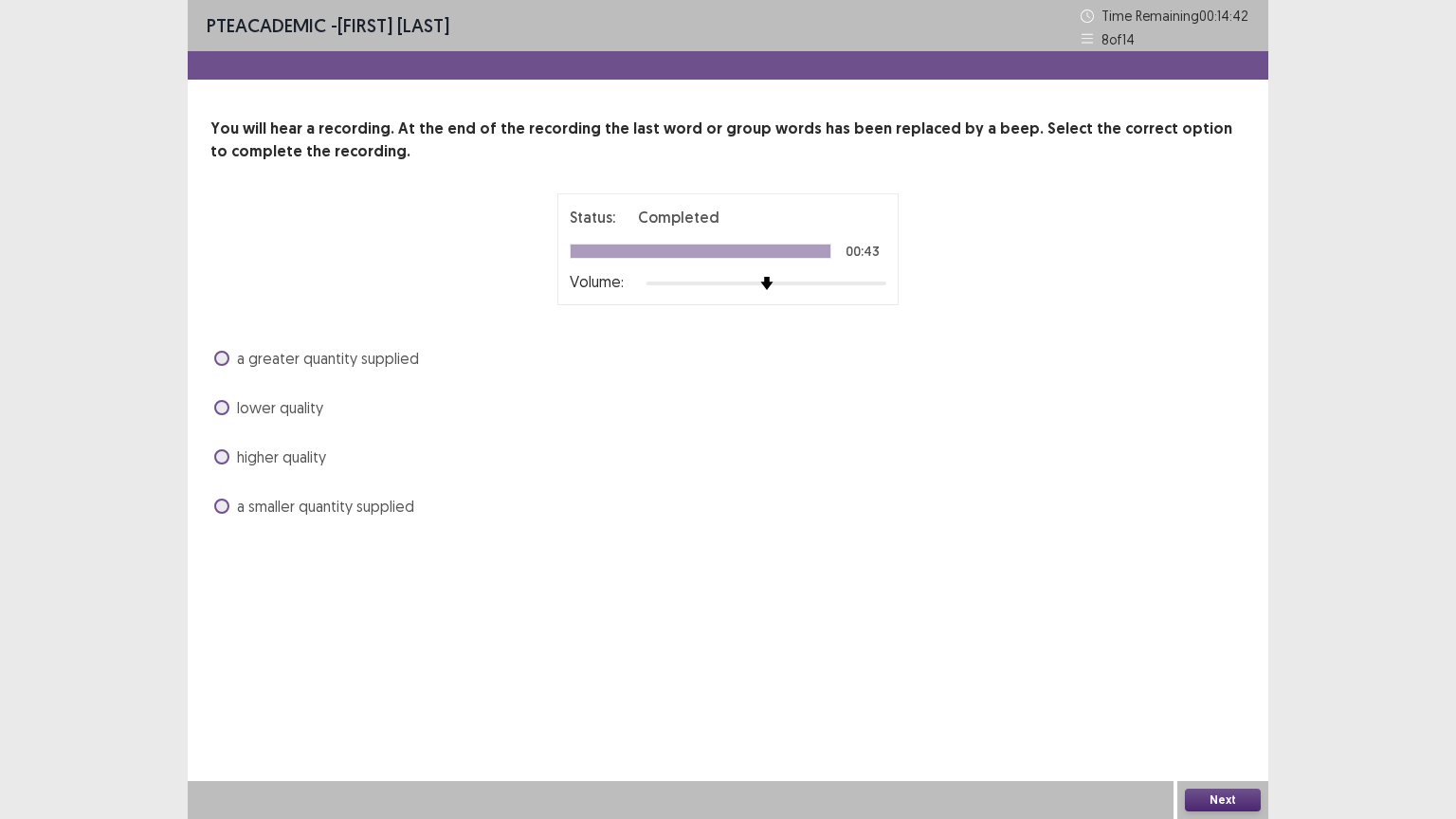click on "lower quality" at bounding box center (268, 408) 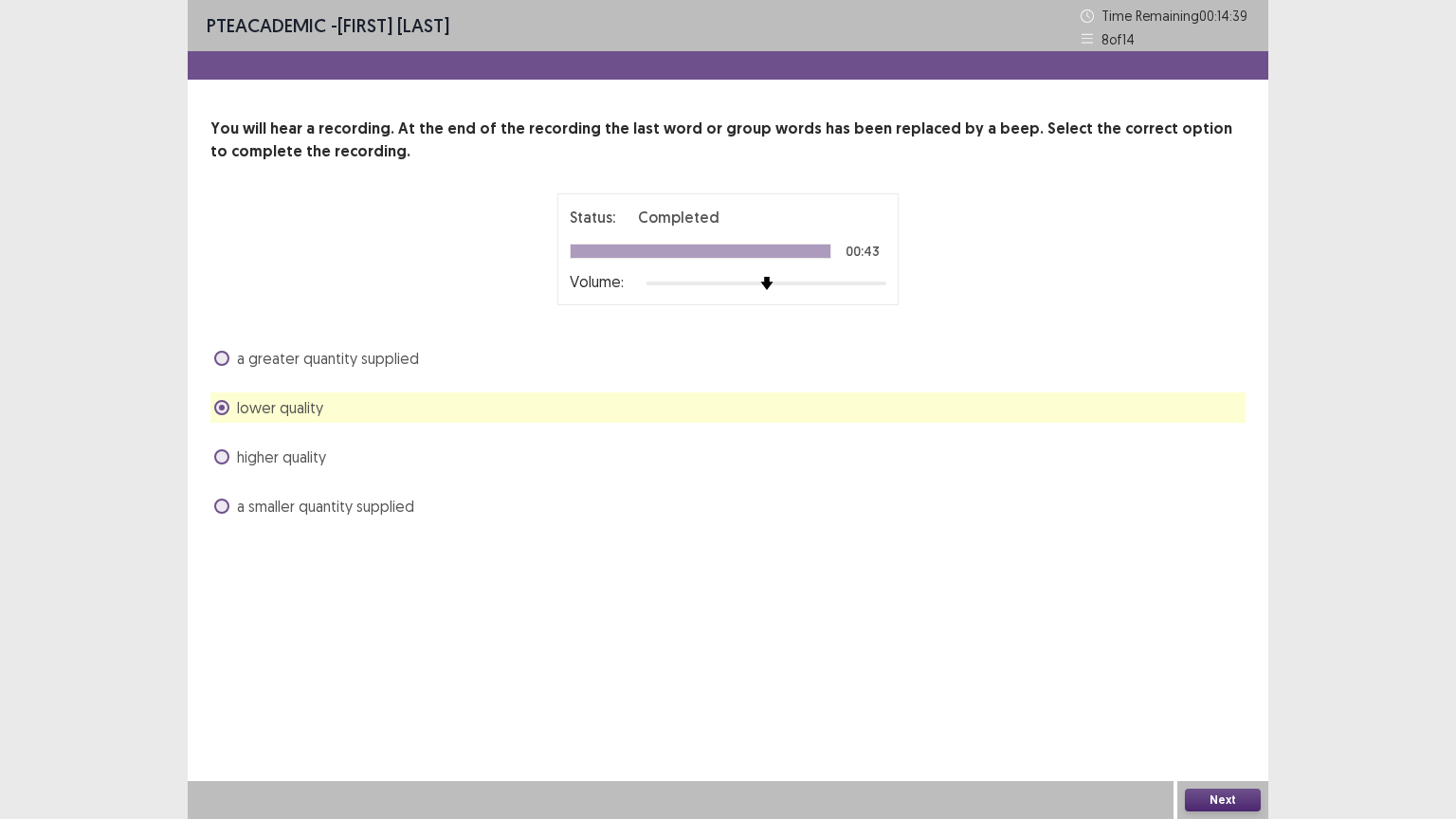click on "higher quality" at bounding box center [282, 457] 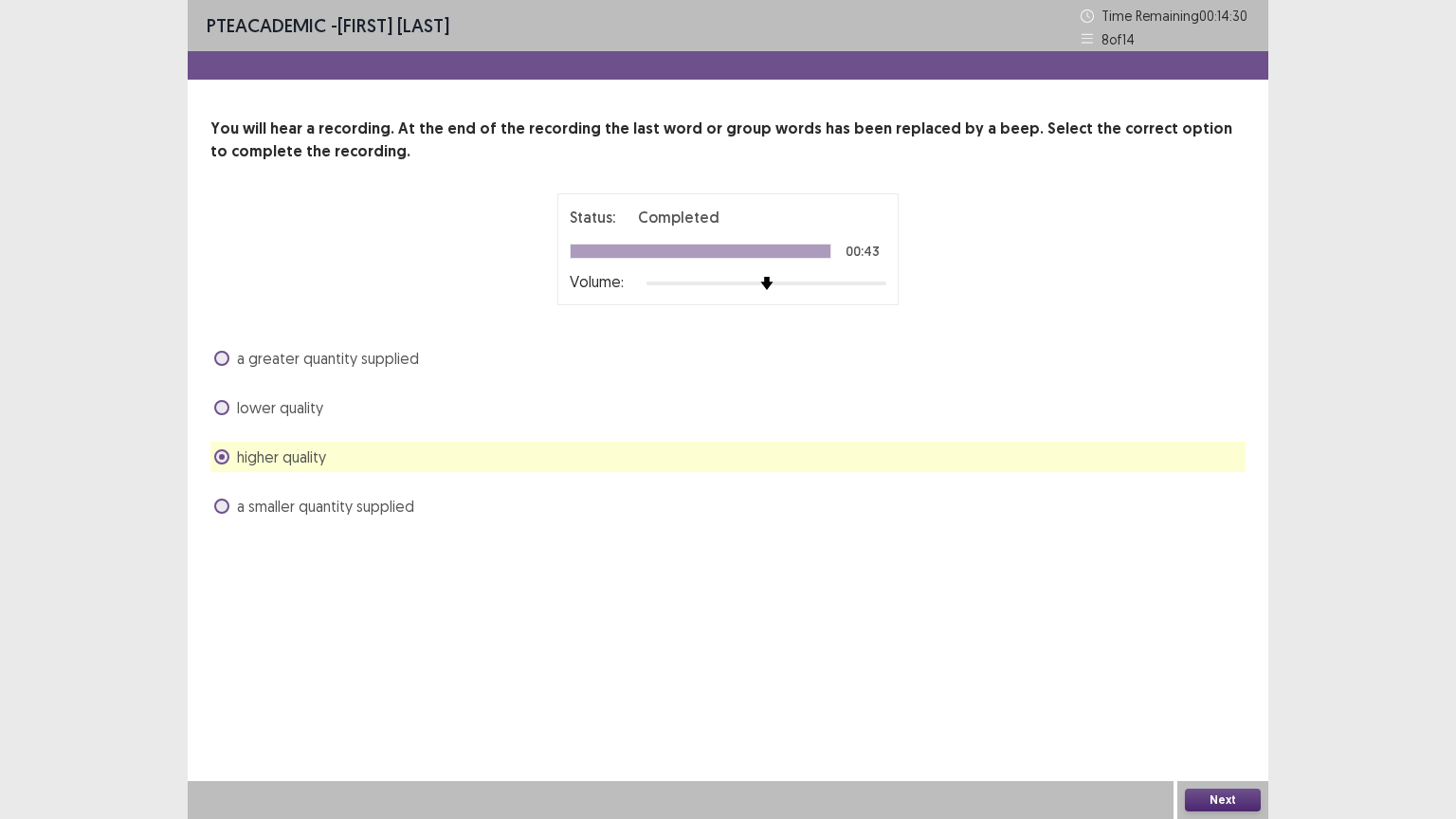 click on "Next" at bounding box center [1223, 800] 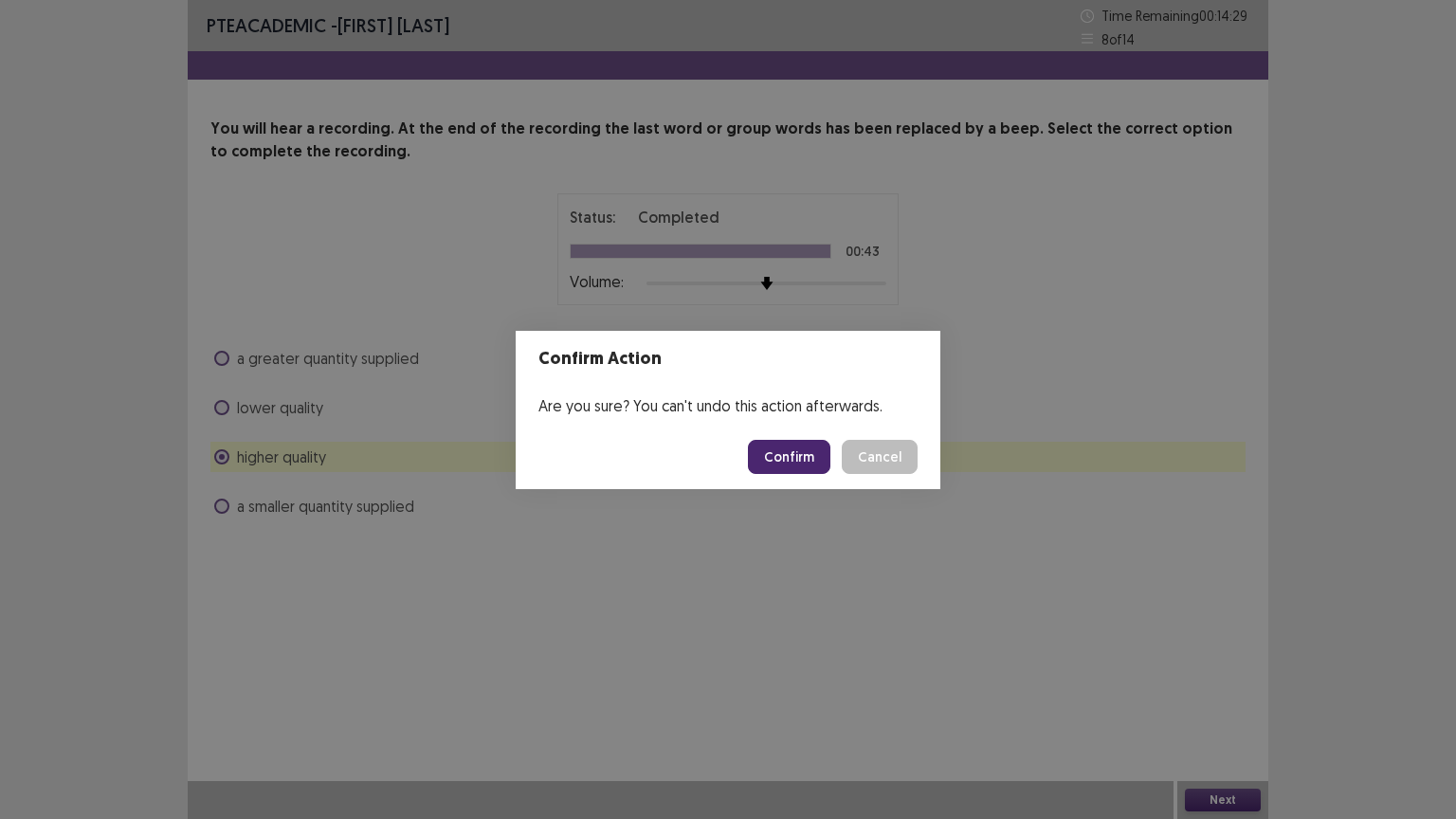 click on "Confirm" at bounding box center (789, 457) 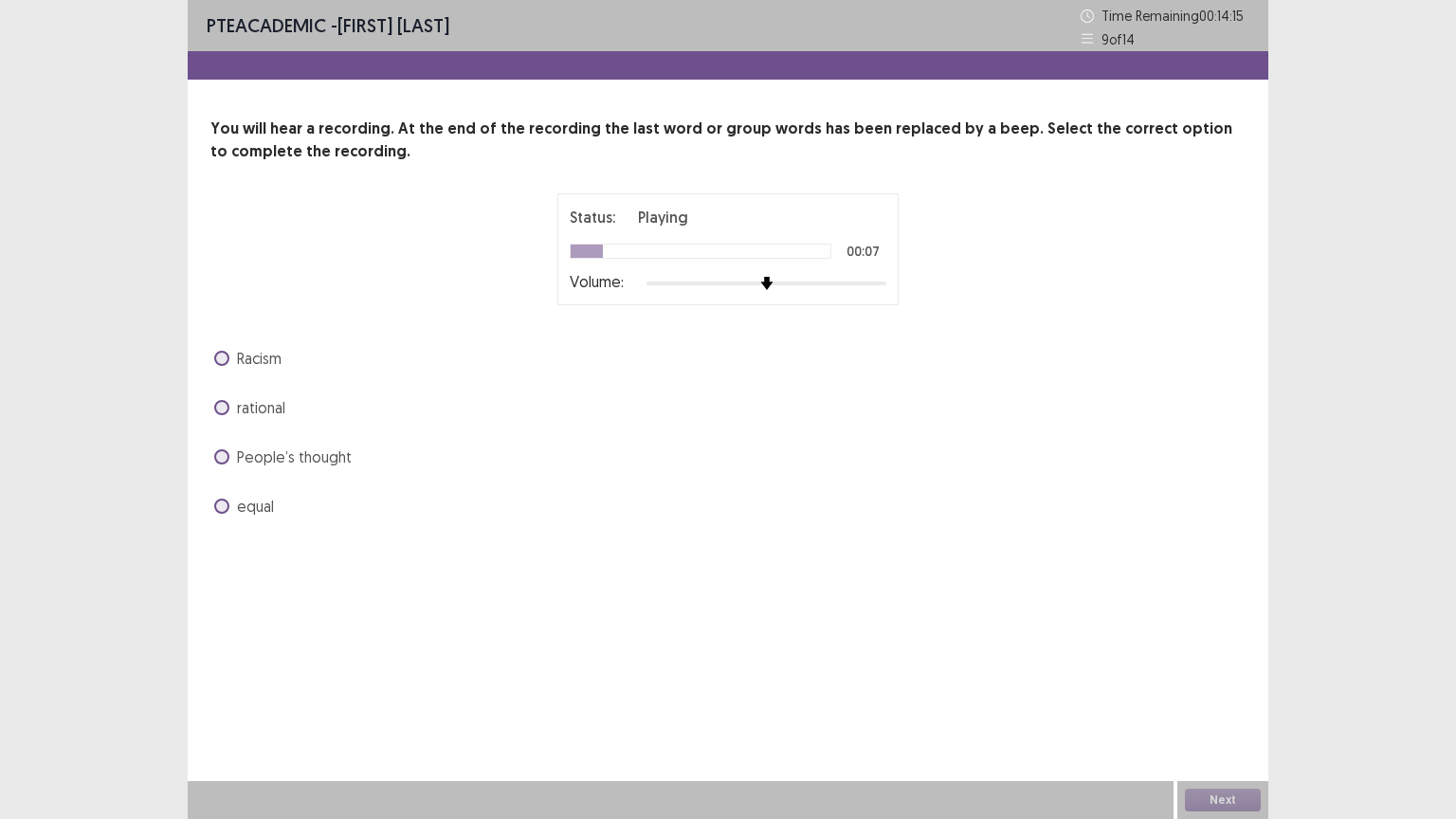 click on "Racism" at bounding box center (259, 358) 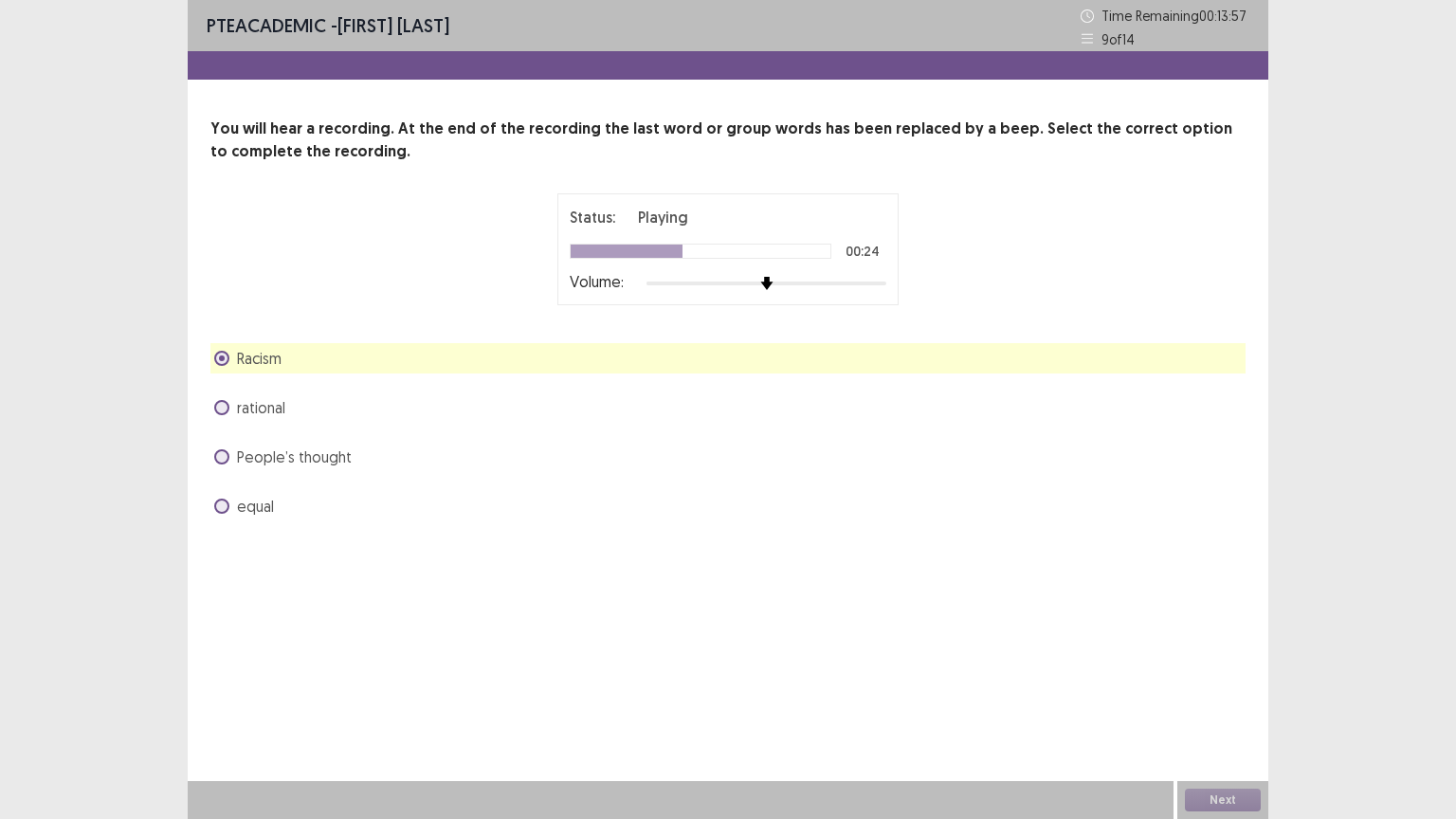 click at bounding box center (222, 506) 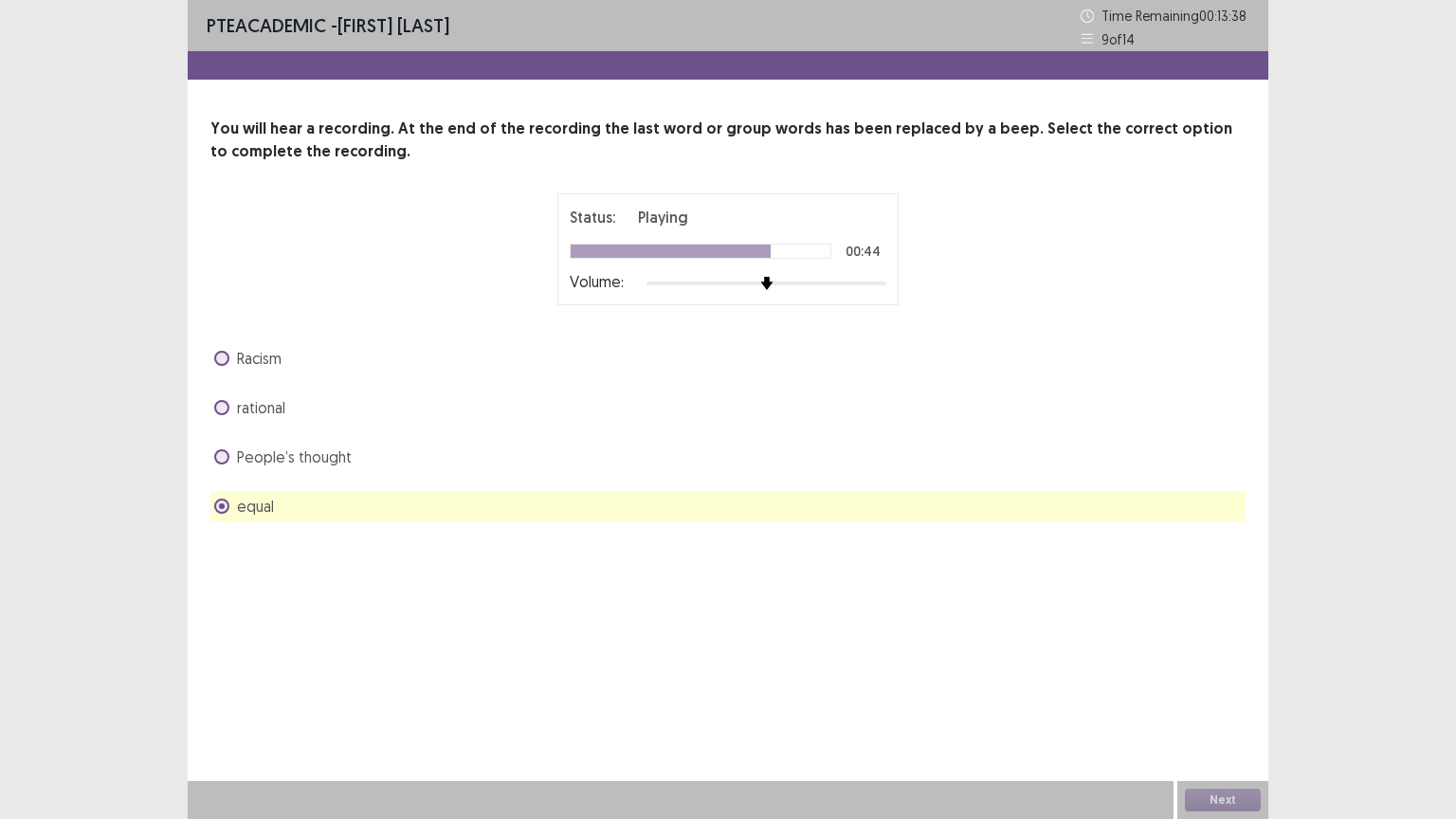 click at bounding box center (766, 283) 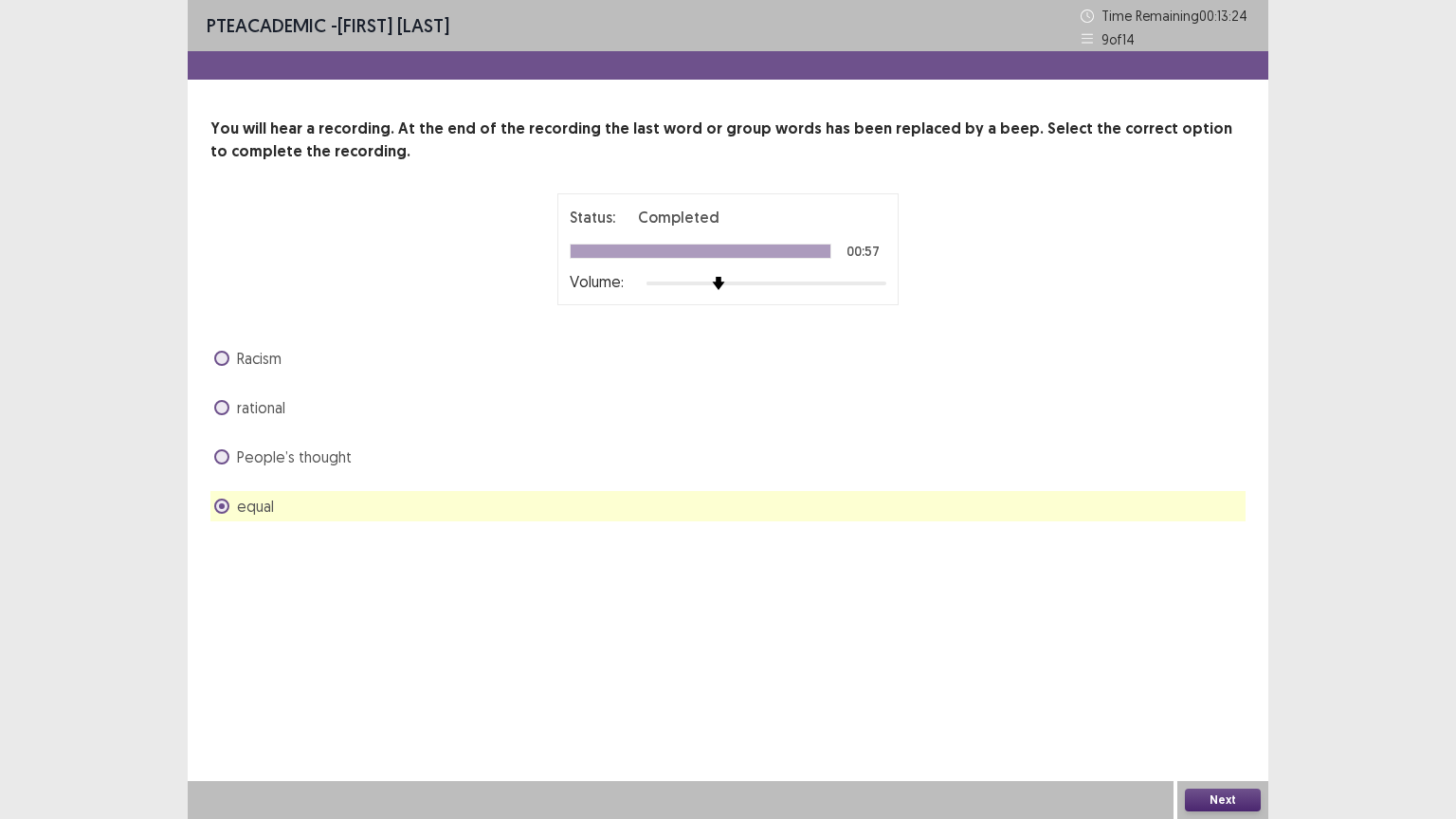 click on "Next" at bounding box center [1223, 800] 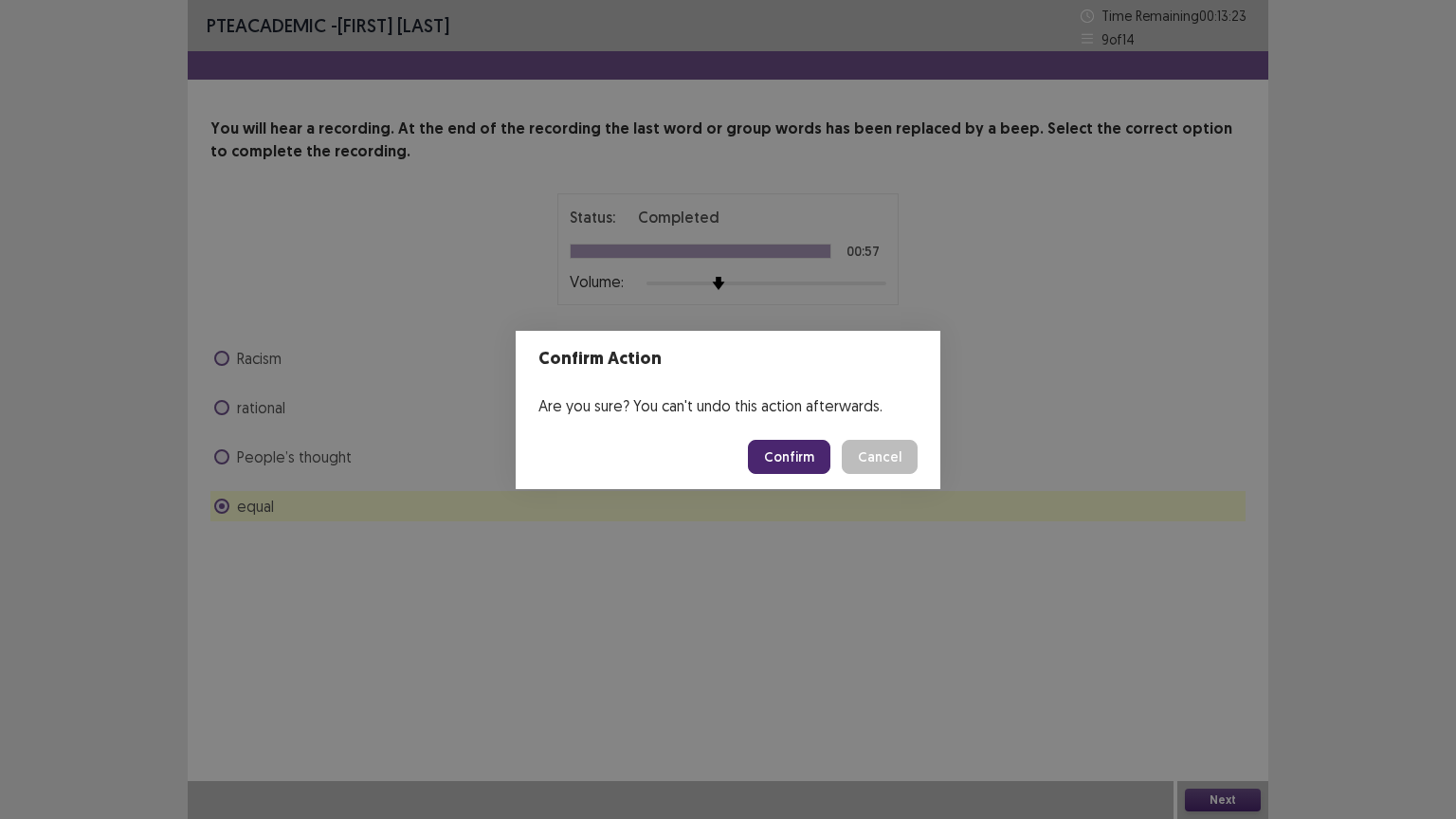 click on "Confirm" at bounding box center (789, 457) 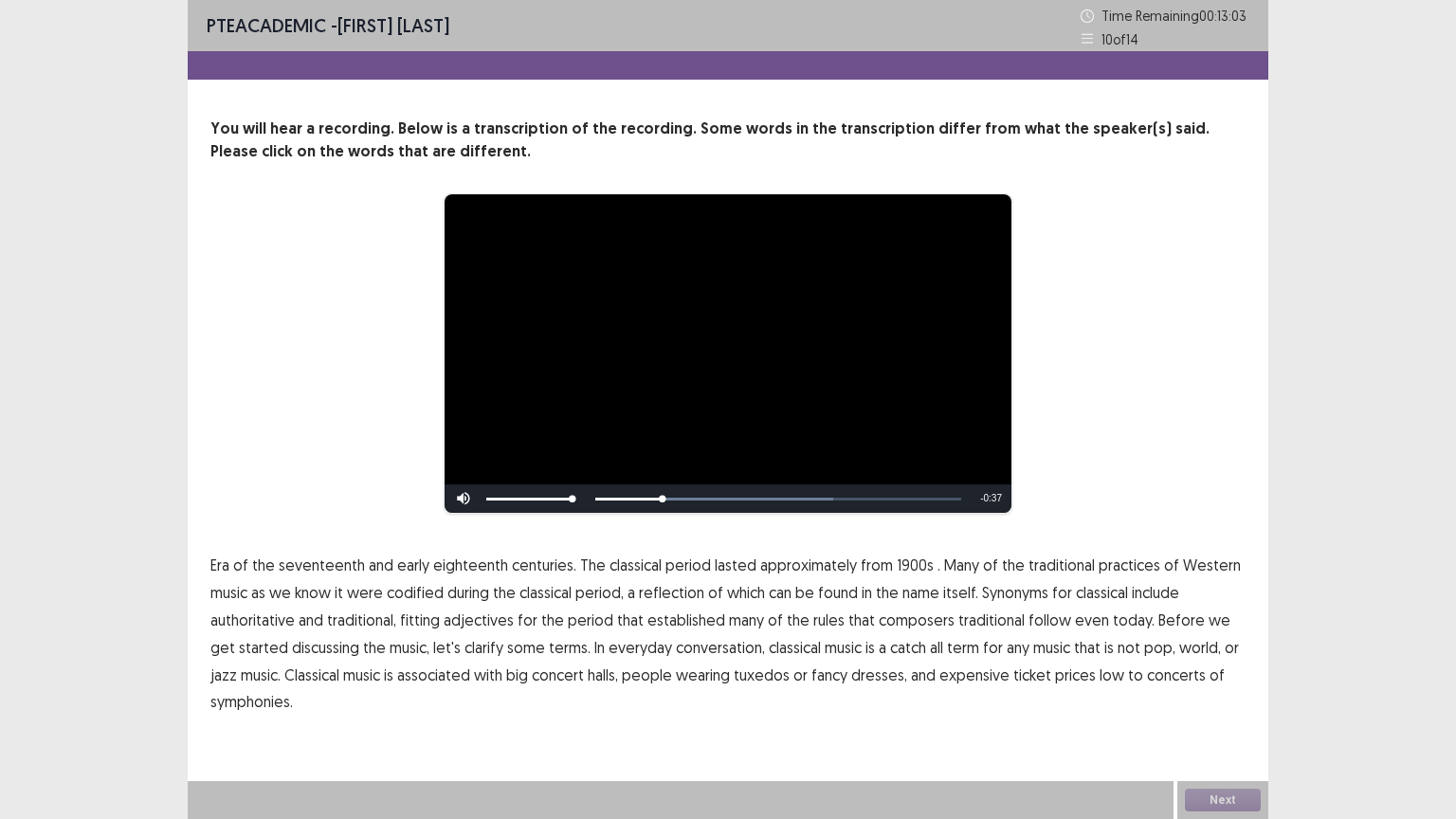 click on "1900s" at bounding box center [915, 565] 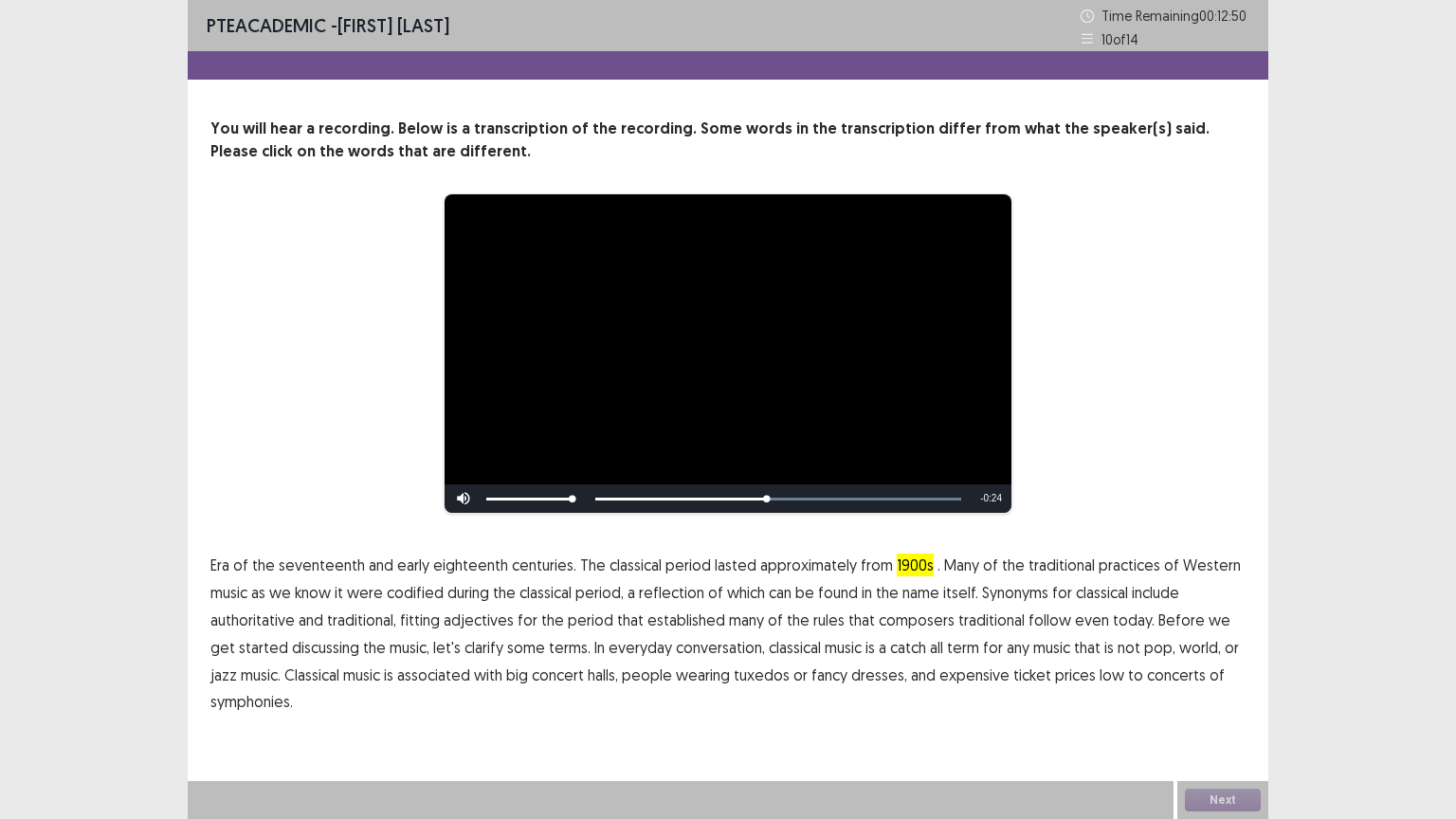 click on "traditional," at bounding box center (361, 620) 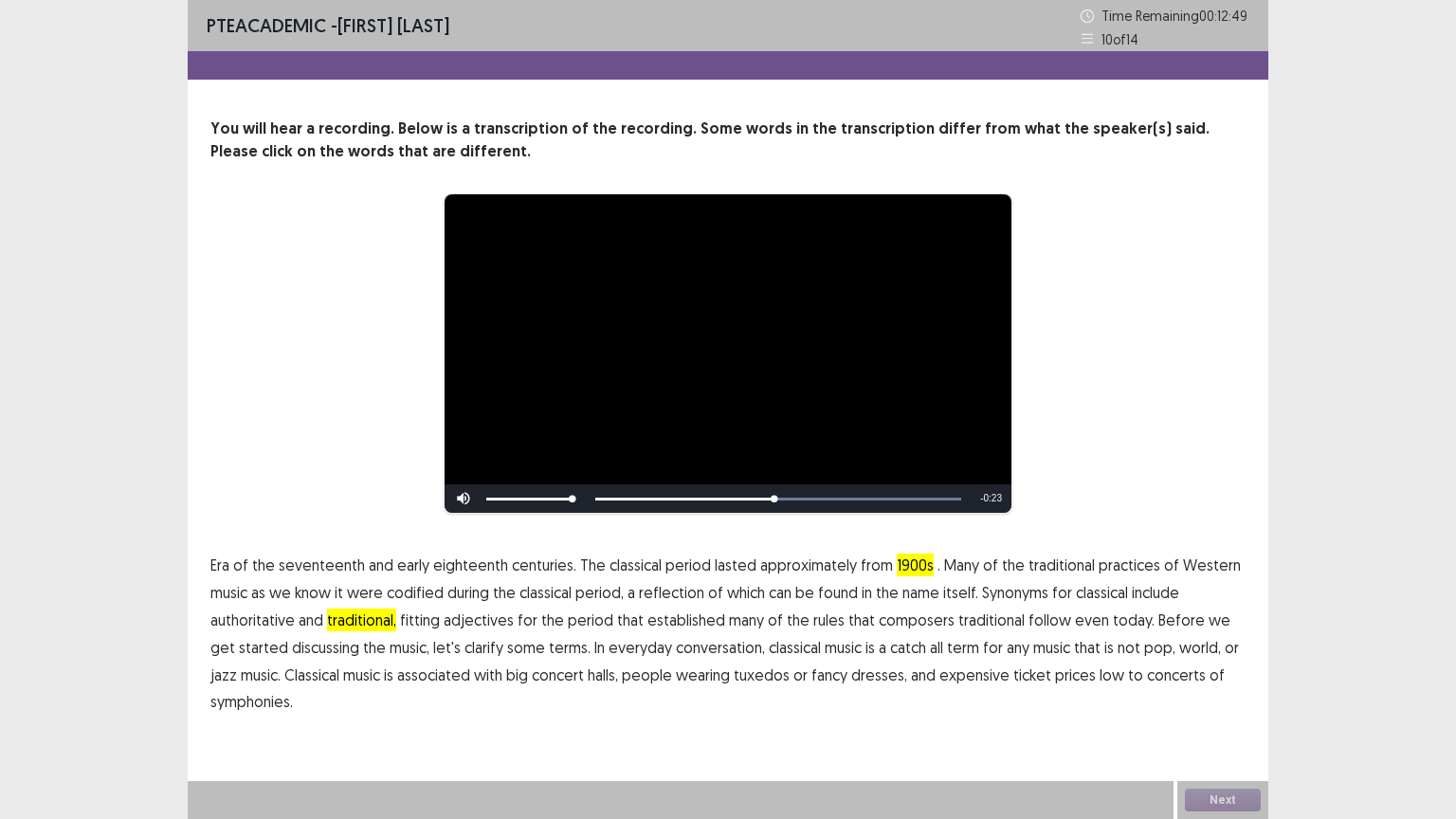 click on "traditional," at bounding box center [361, 620] 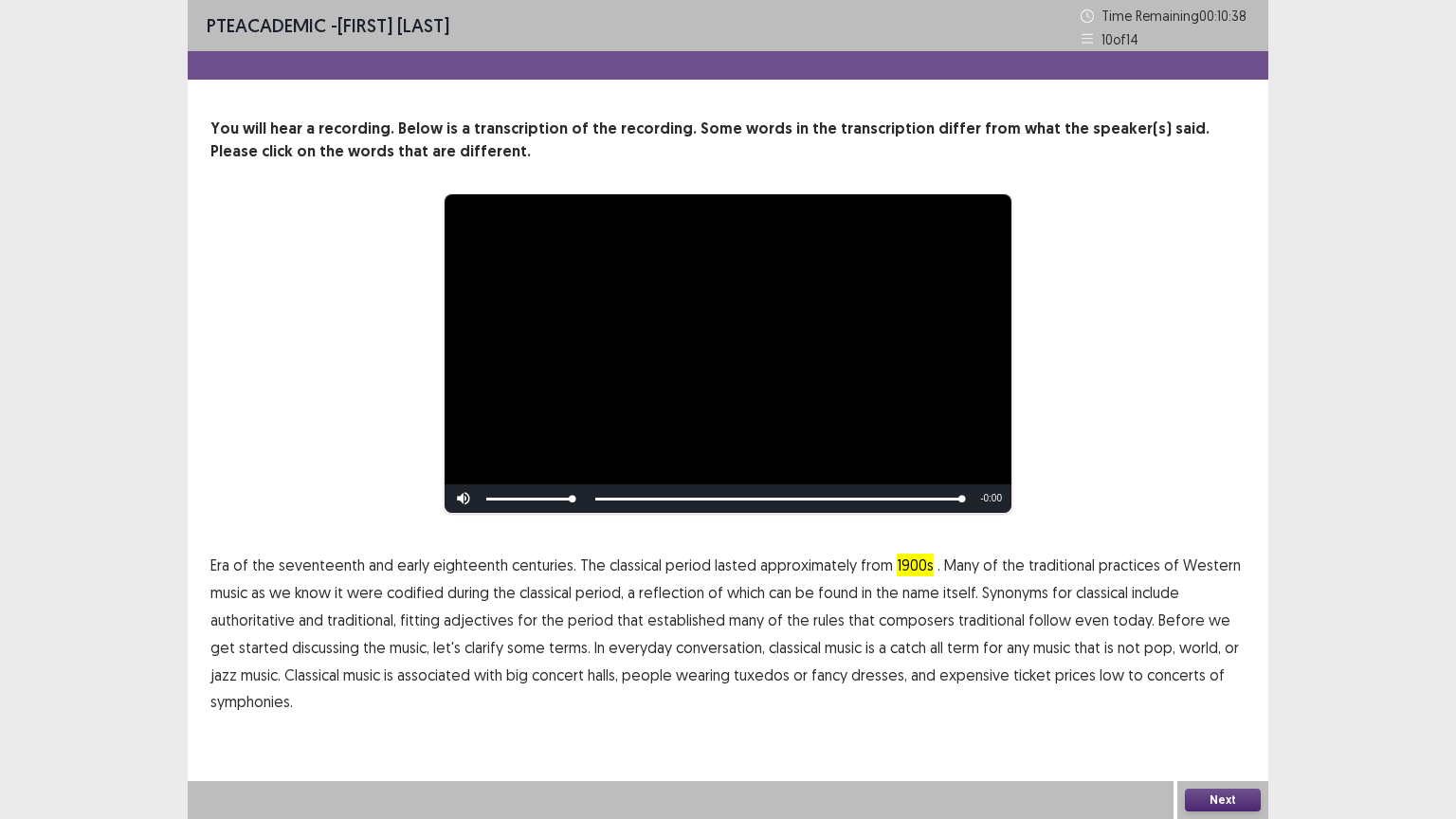 click on "codified" at bounding box center (415, 592) 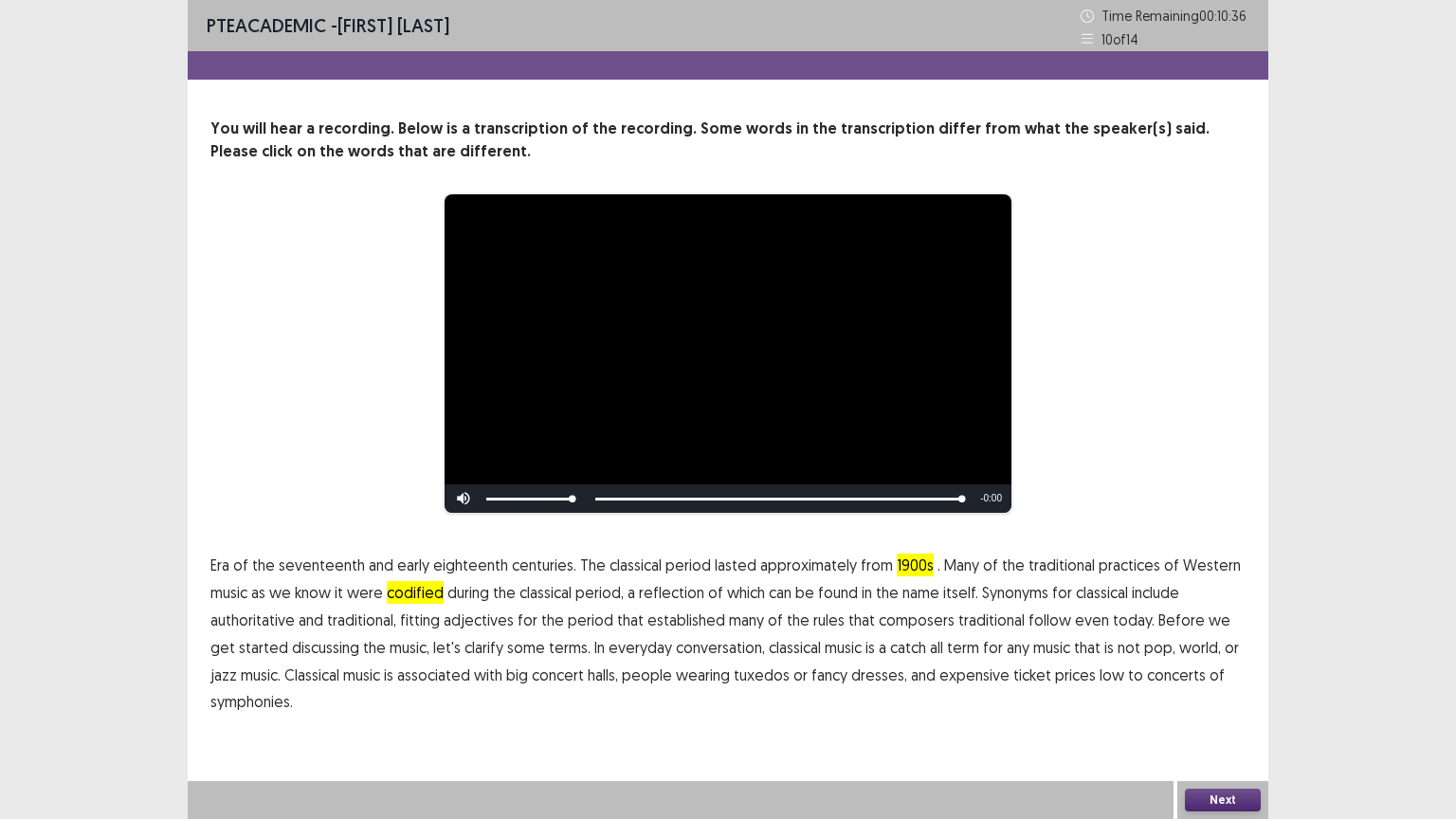 click on "codified" at bounding box center (415, 592) 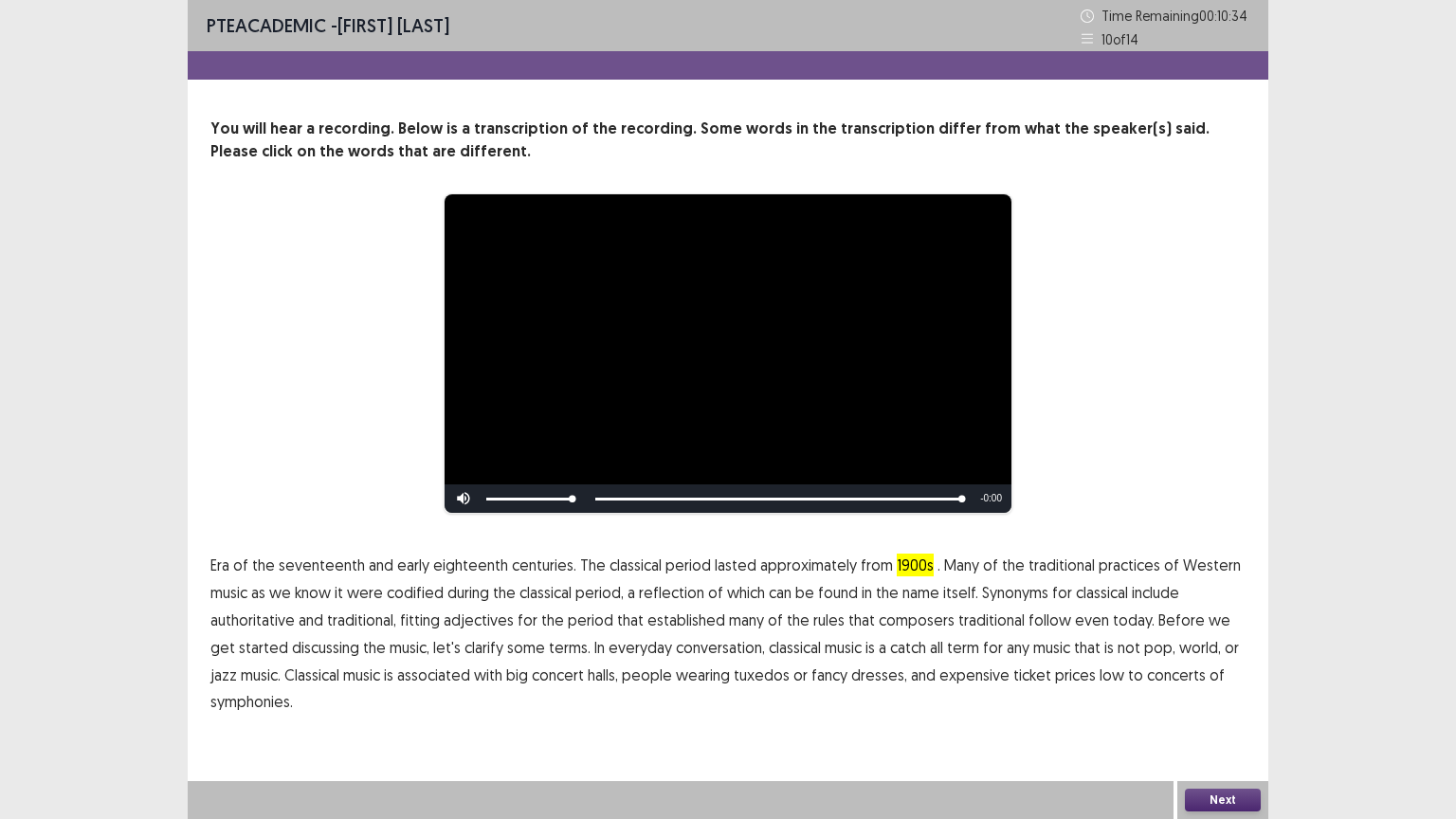 click on "Next" at bounding box center (1223, 800) 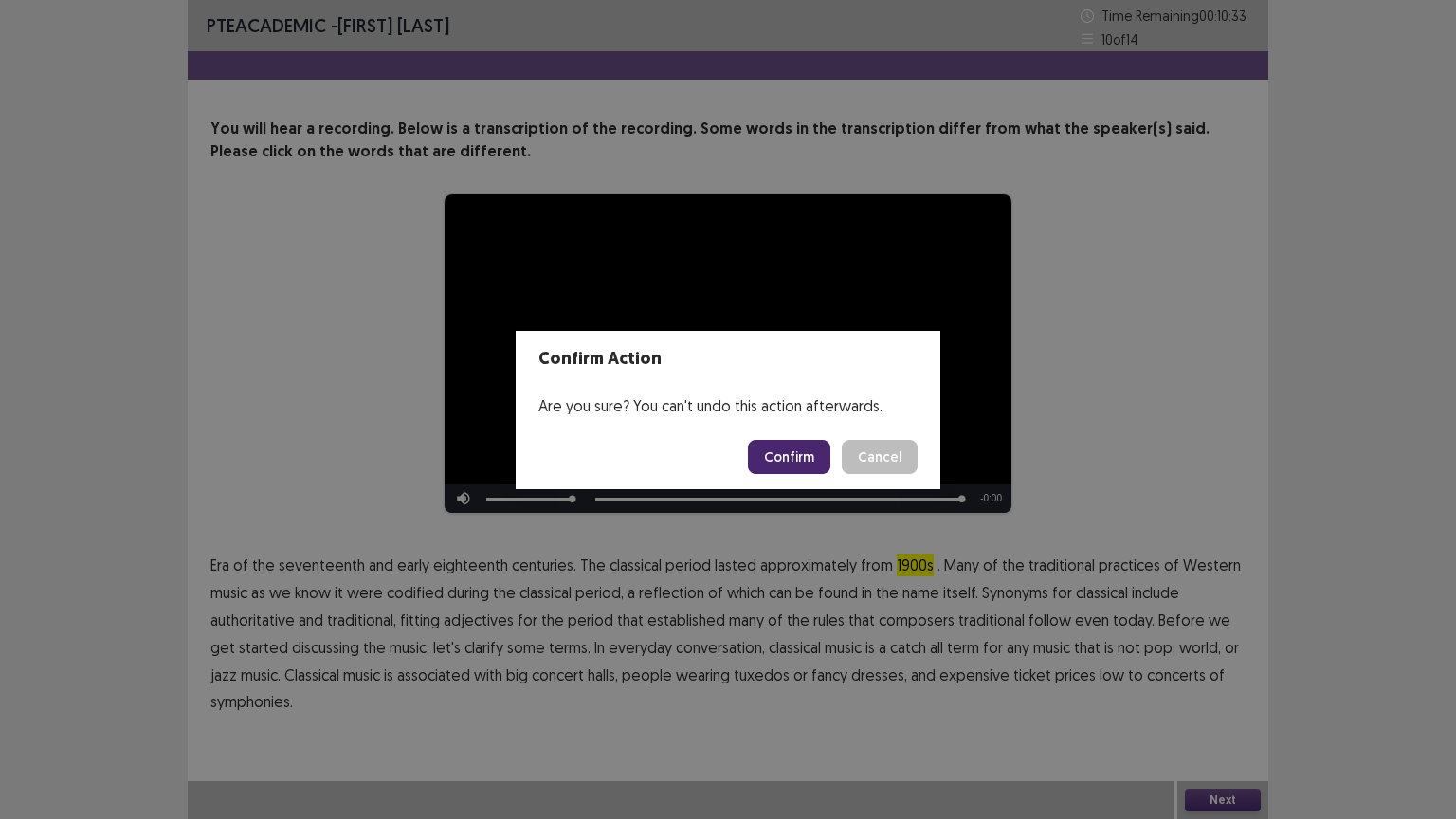 click on "Confirm" at bounding box center (789, 457) 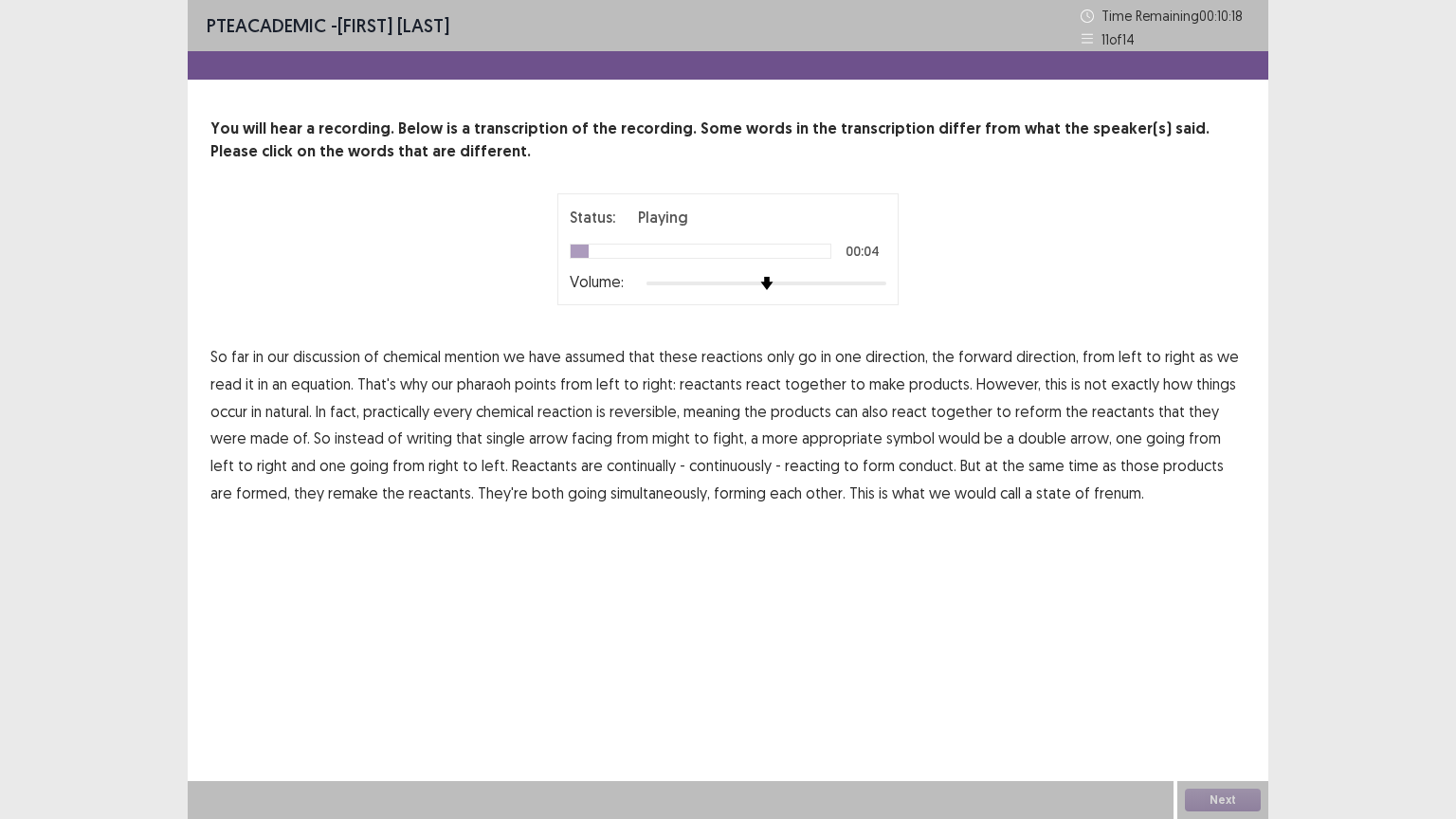 click on "mention" at bounding box center [472, 356] 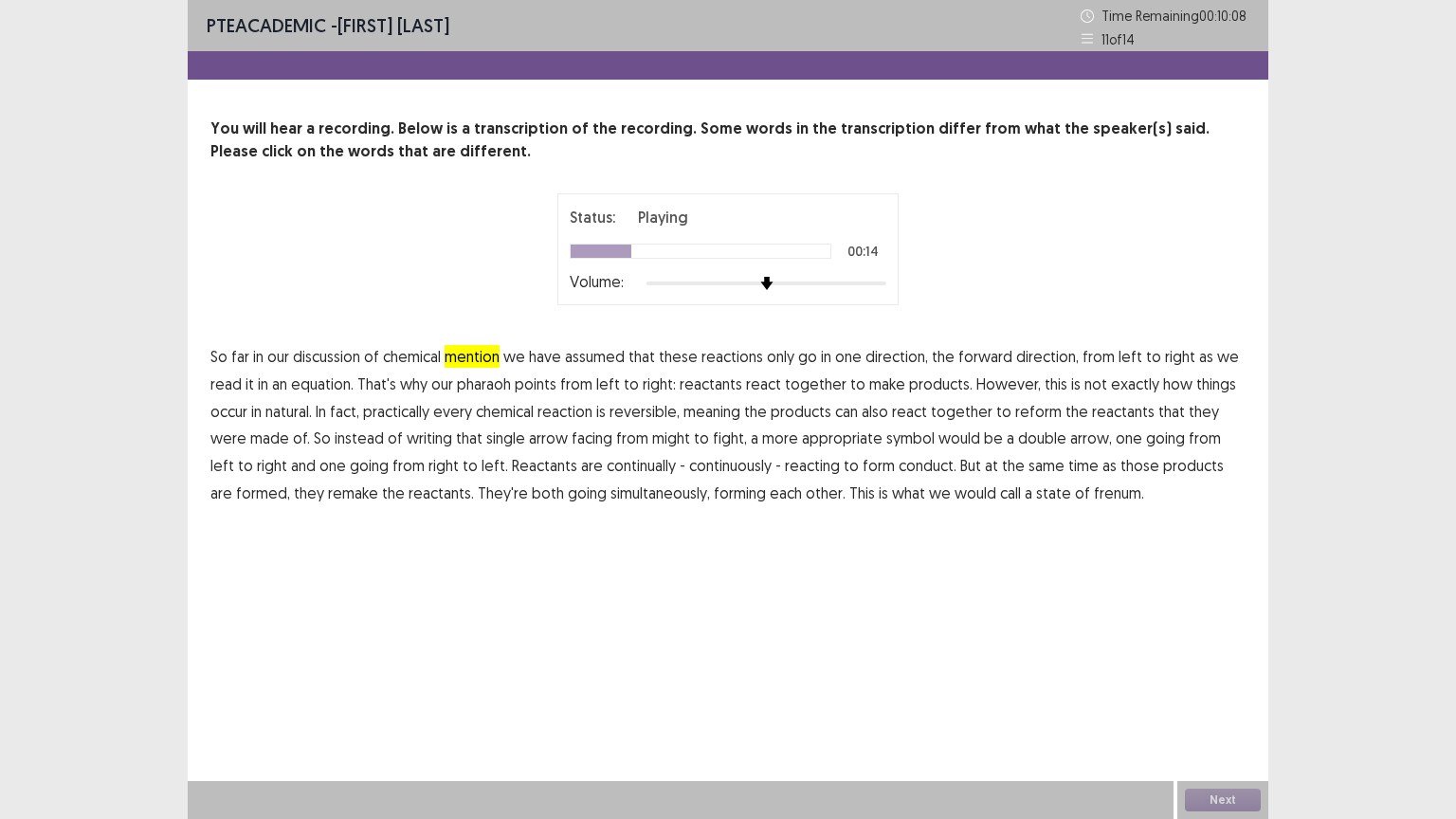 click on "pharaoh" at bounding box center (483, 384) 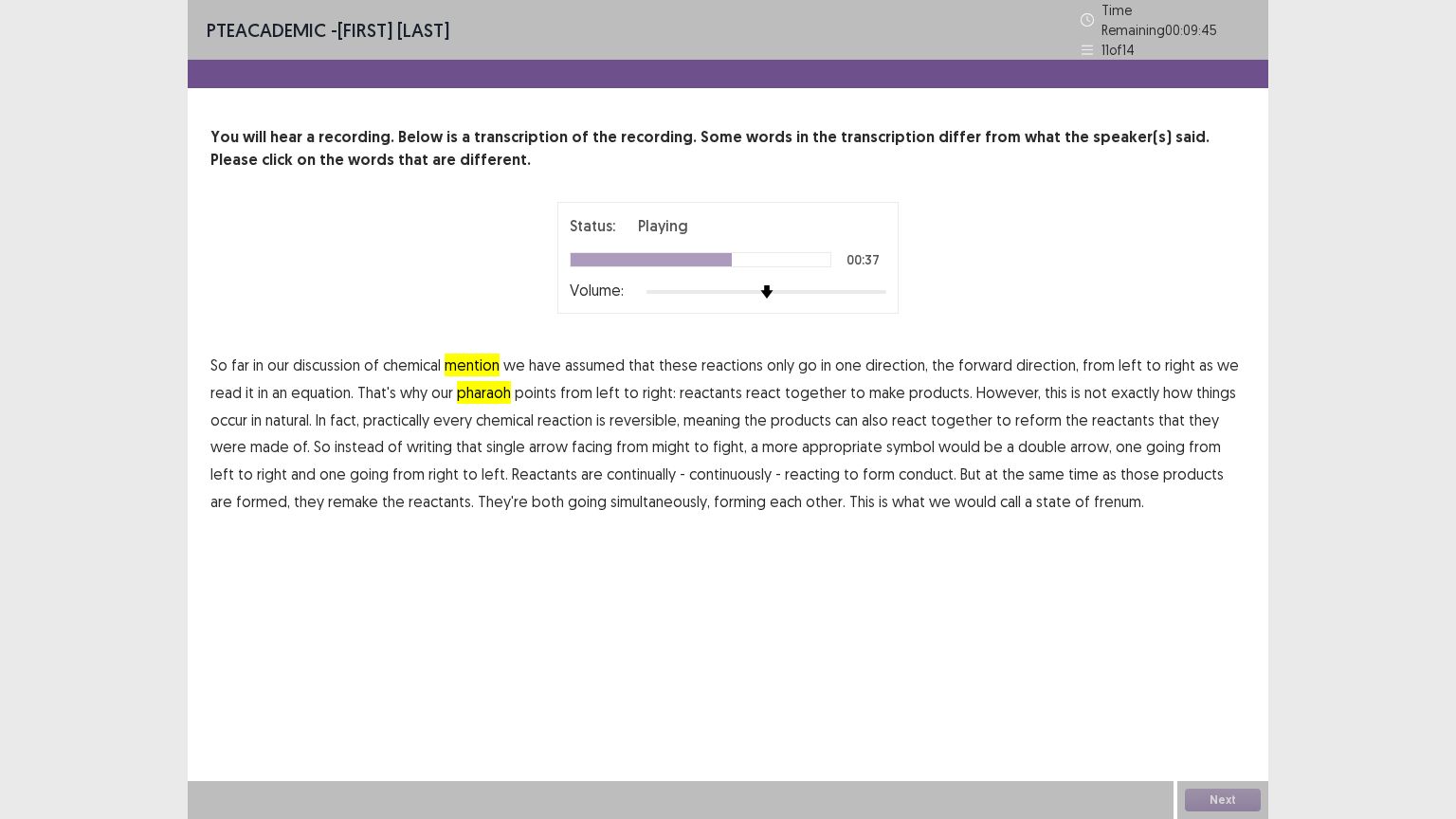 click on "might" at bounding box center [671, 446] 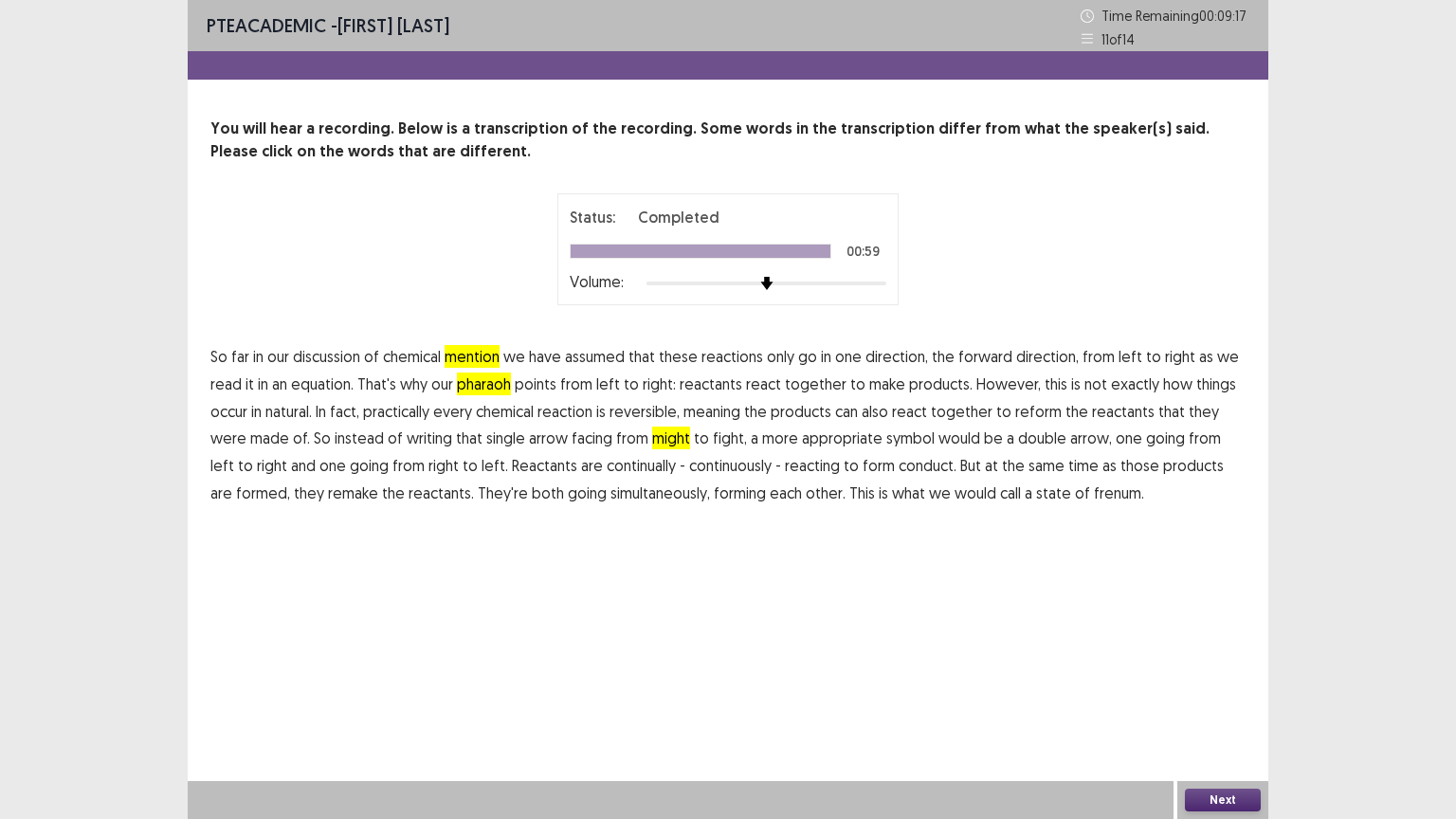 click on "Next" at bounding box center [1223, 800] 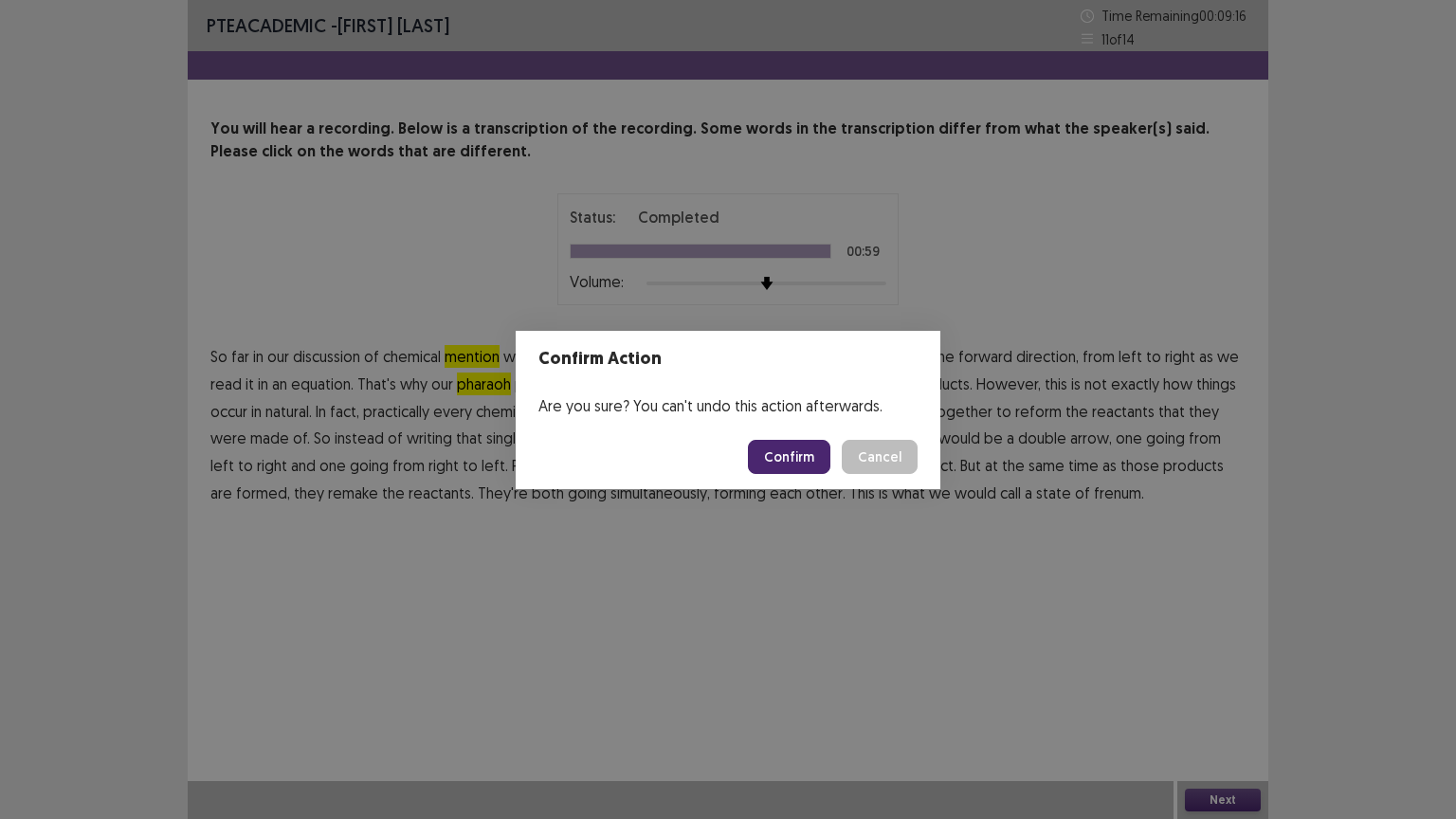 click on "Confirm" at bounding box center [789, 457] 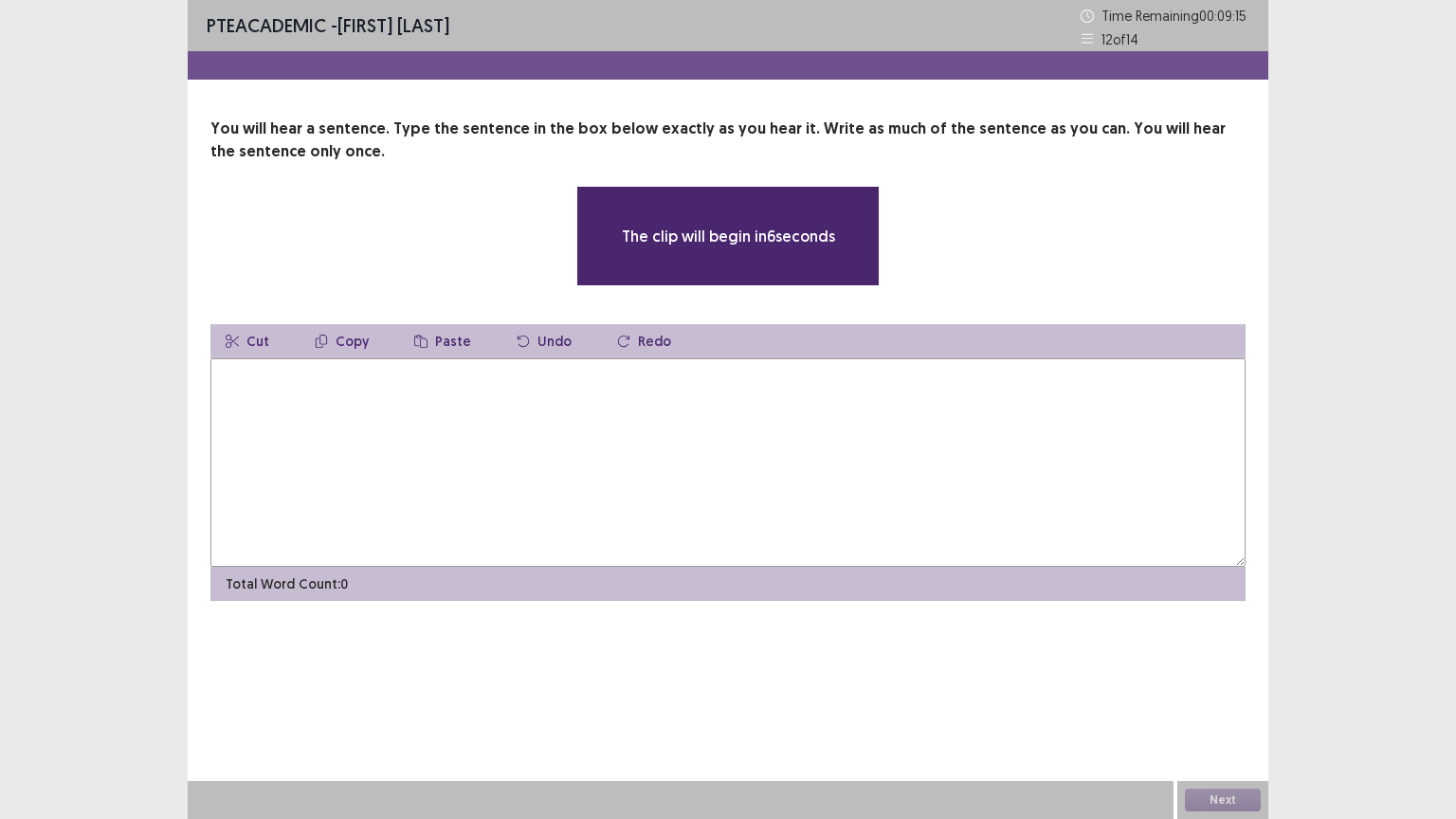 click at bounding box center [728, 463] 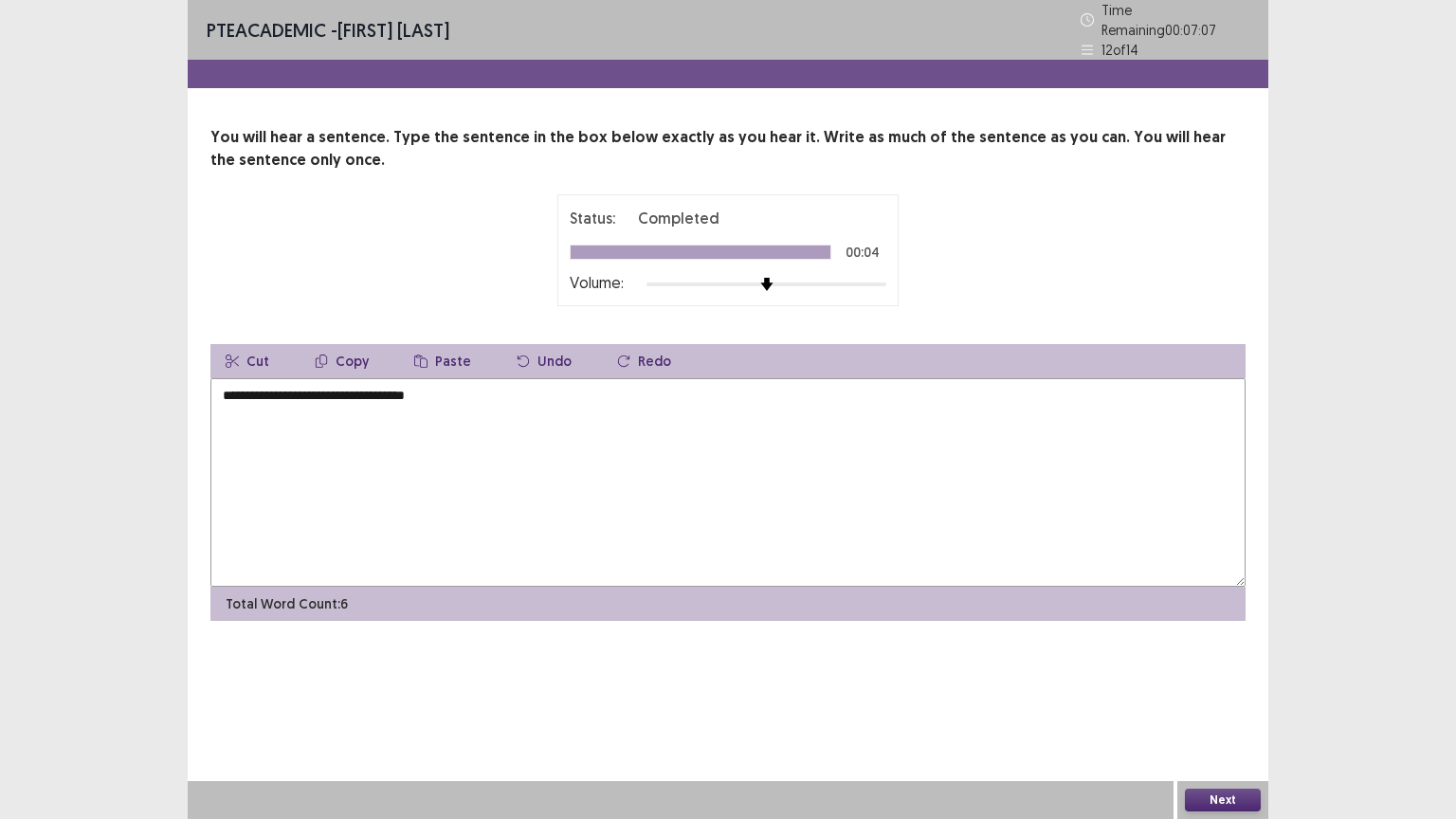 type on "**********" 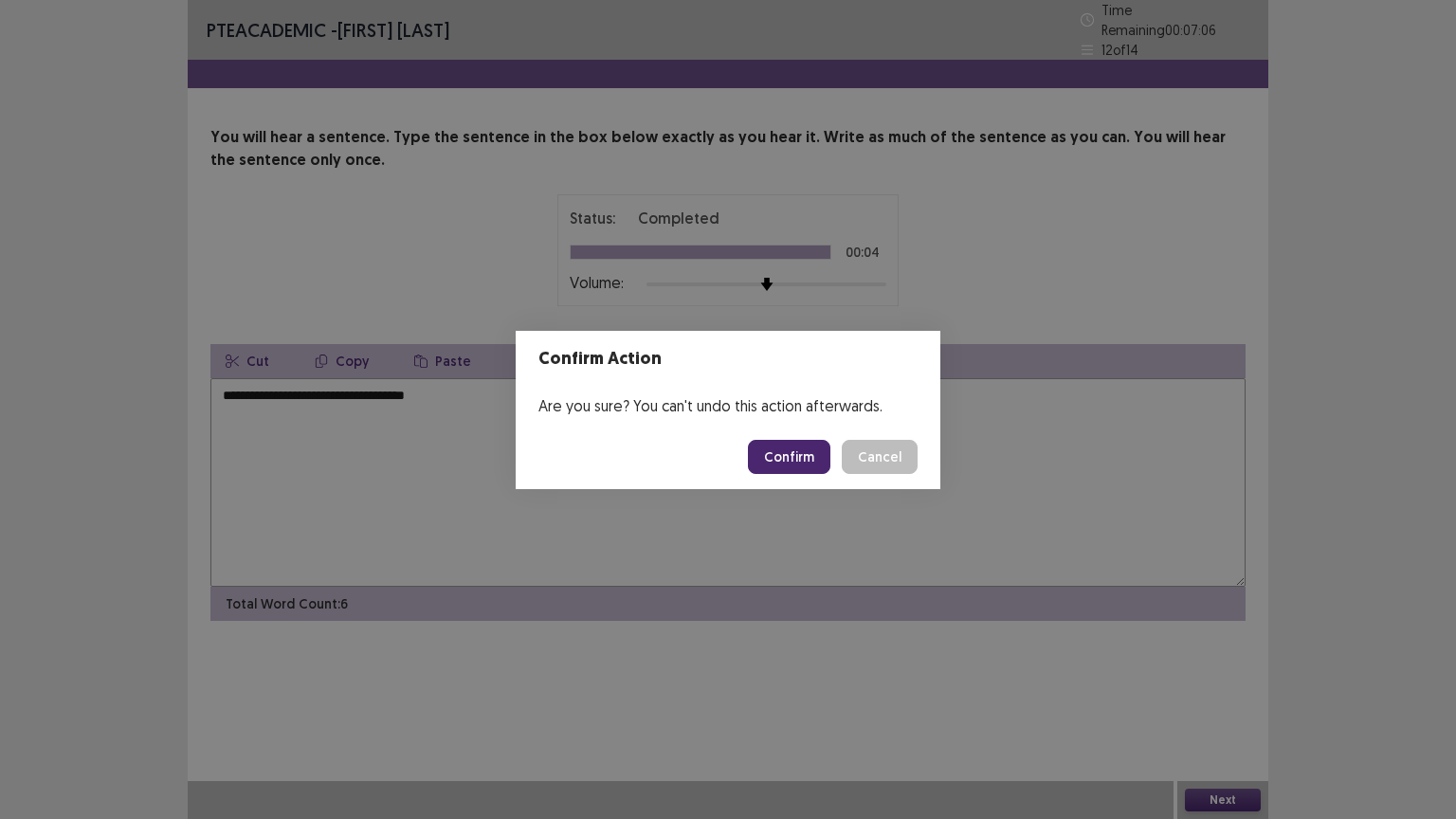 click on "Confirm" at bounding box center (789, 457) 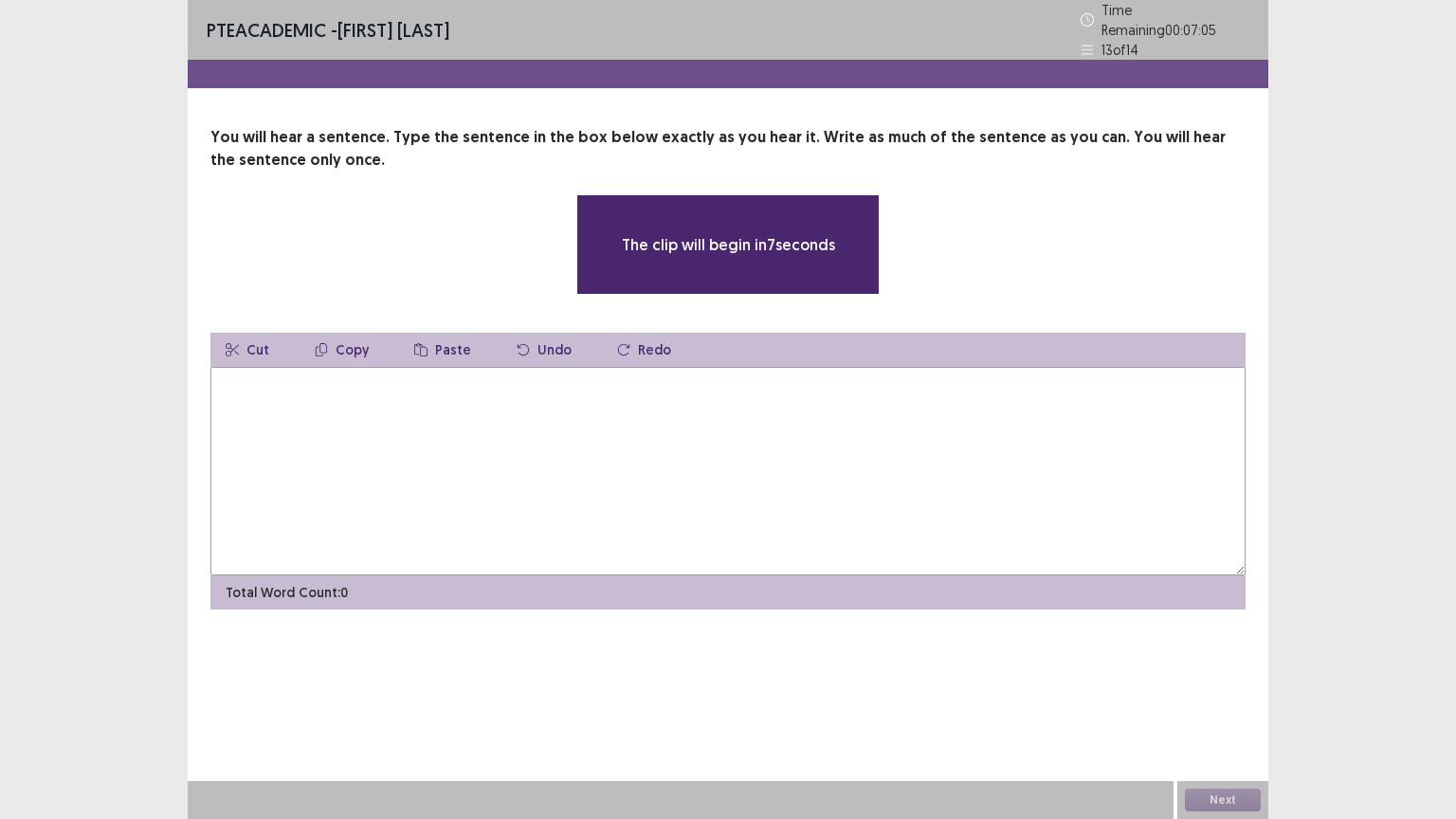 click at bounding box center [728, 471] 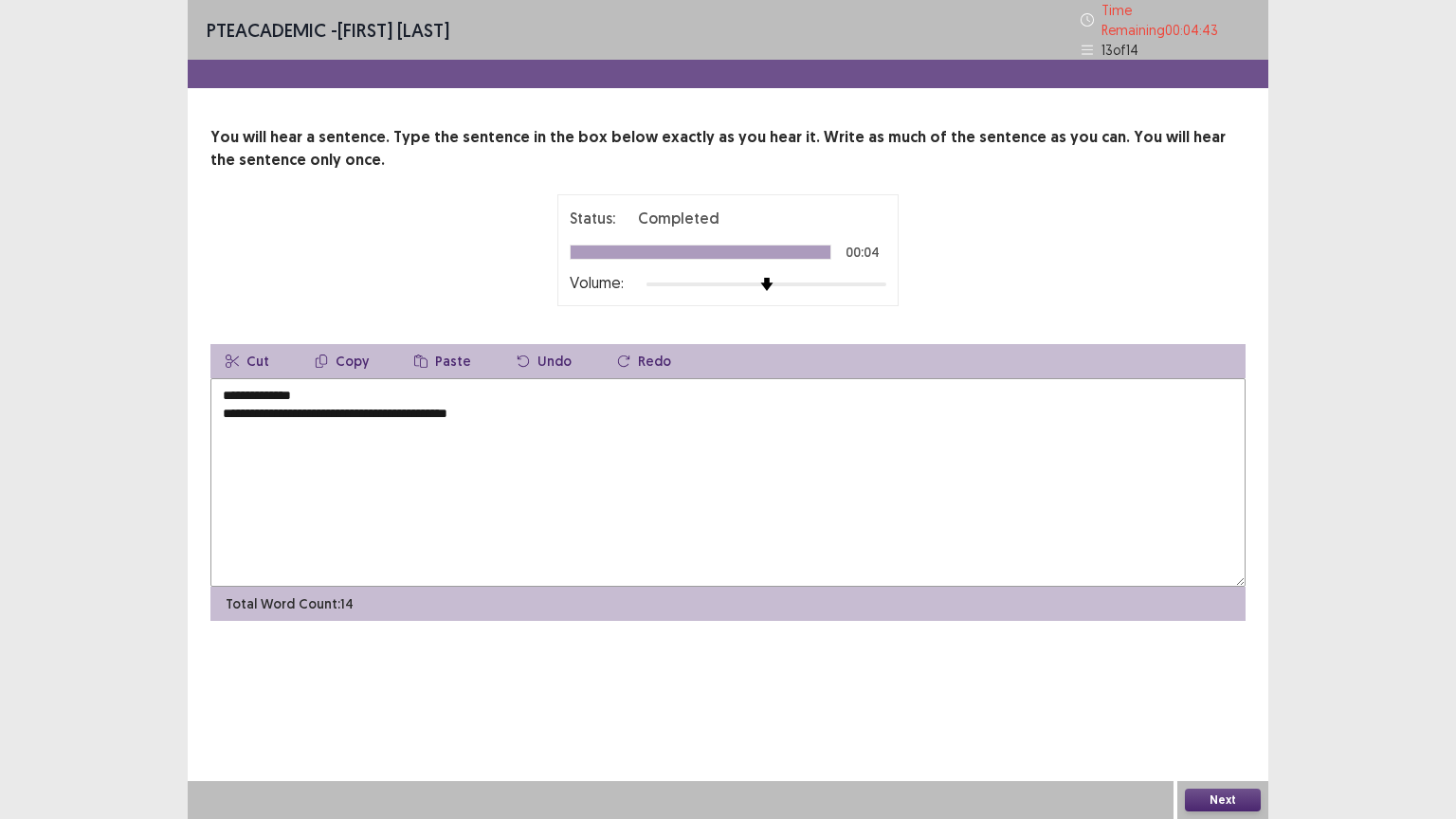 click on "**********" at bounding box center (728, 482) 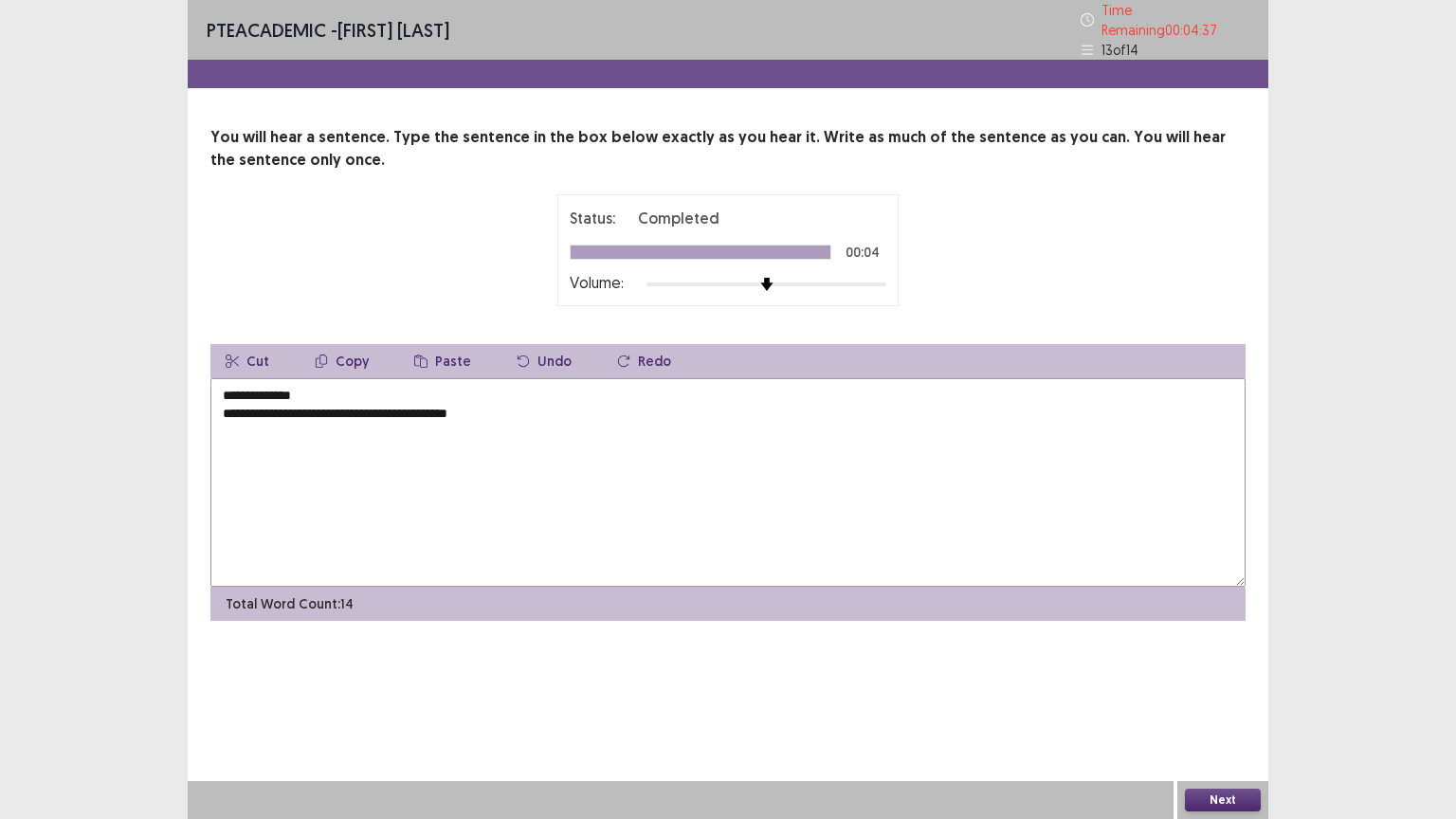 click on "**********" at bounding box center [728, 482] 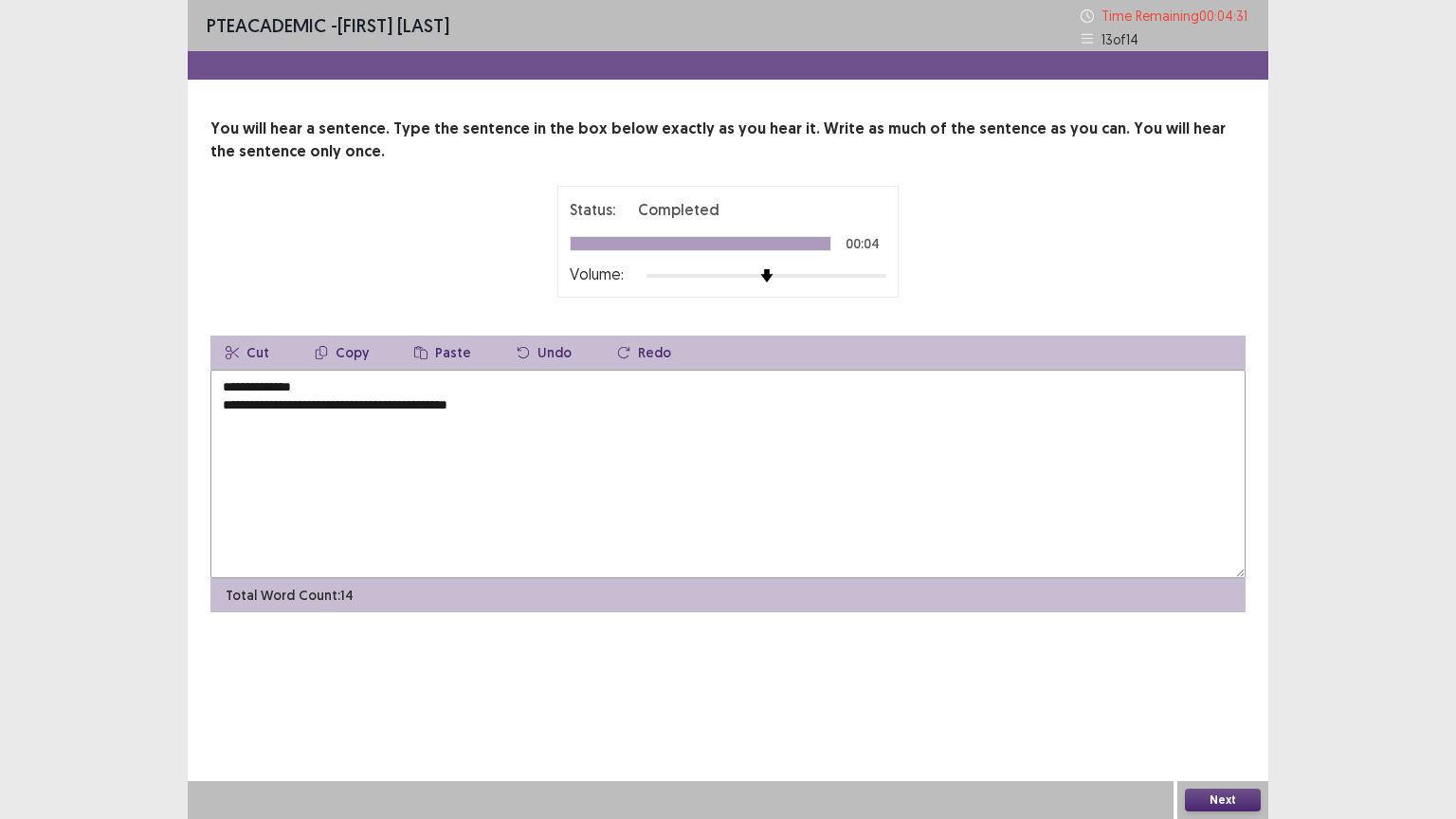 click on "**********" at bounding box center [728, 474] 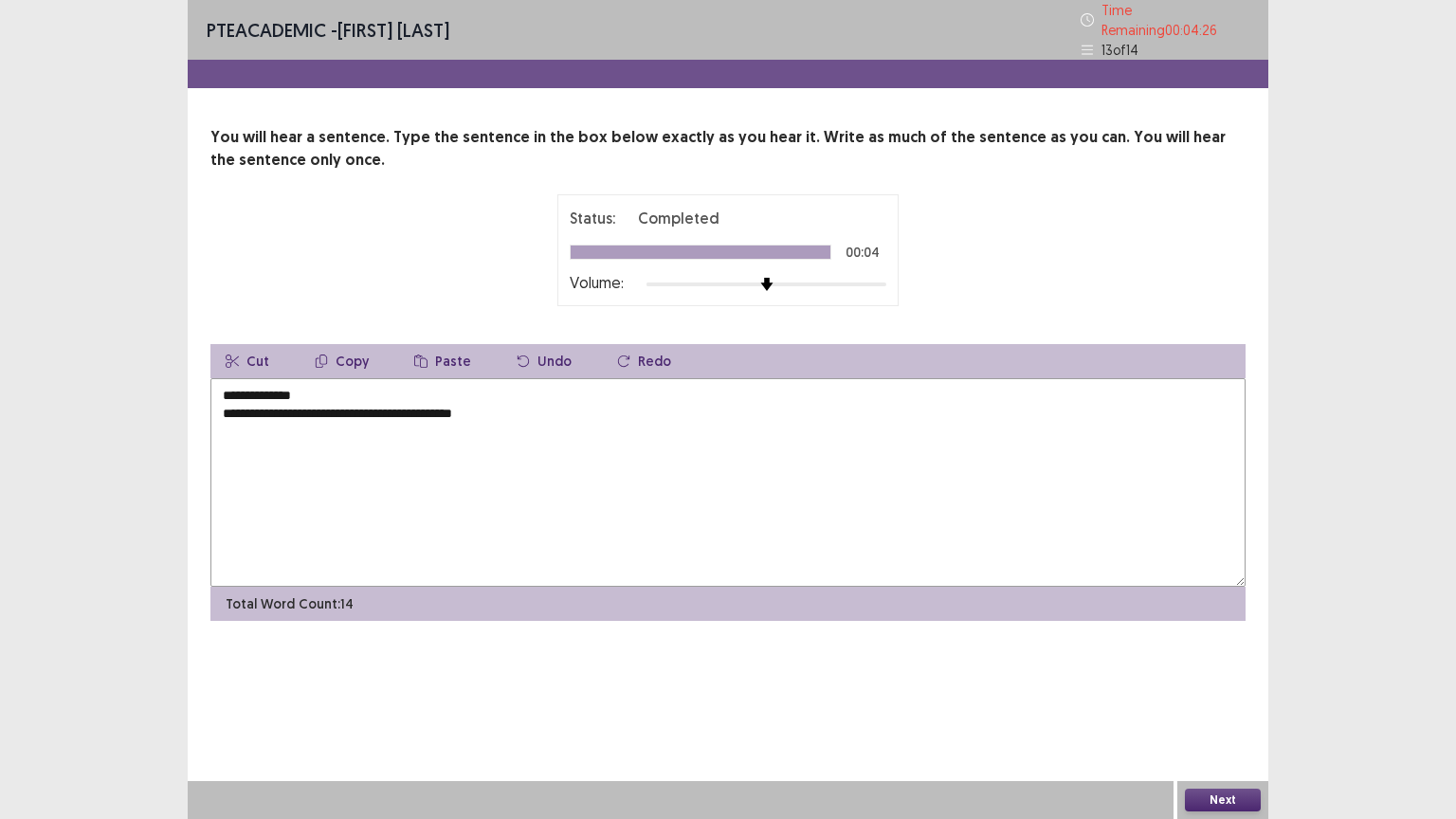 drag, startPoint x: 300, startPoint y: 383, endPoint x: 212, endPoint y: 377, distance: 88.20431 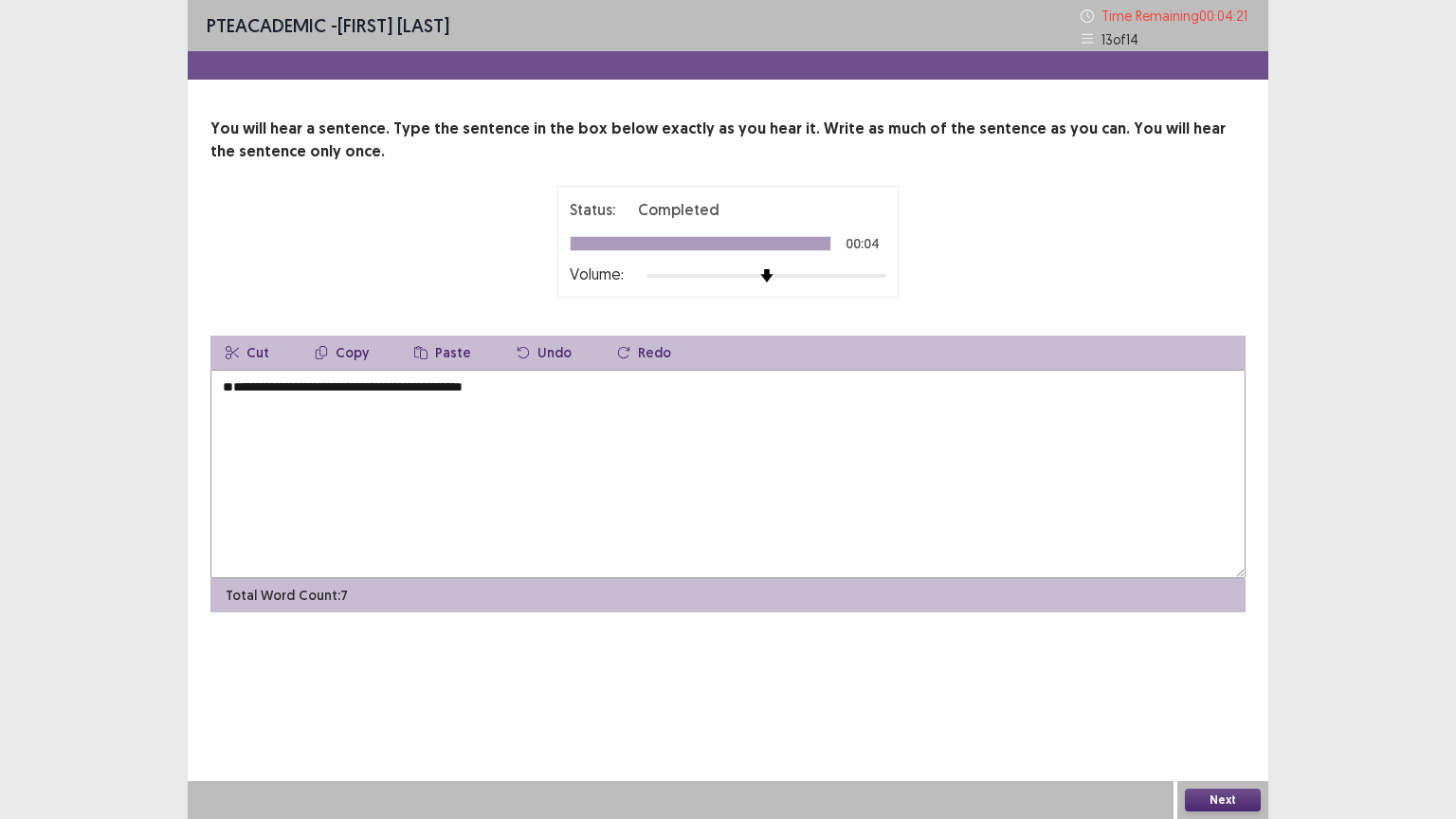 click on "**********" at bounding box center [728, 474] 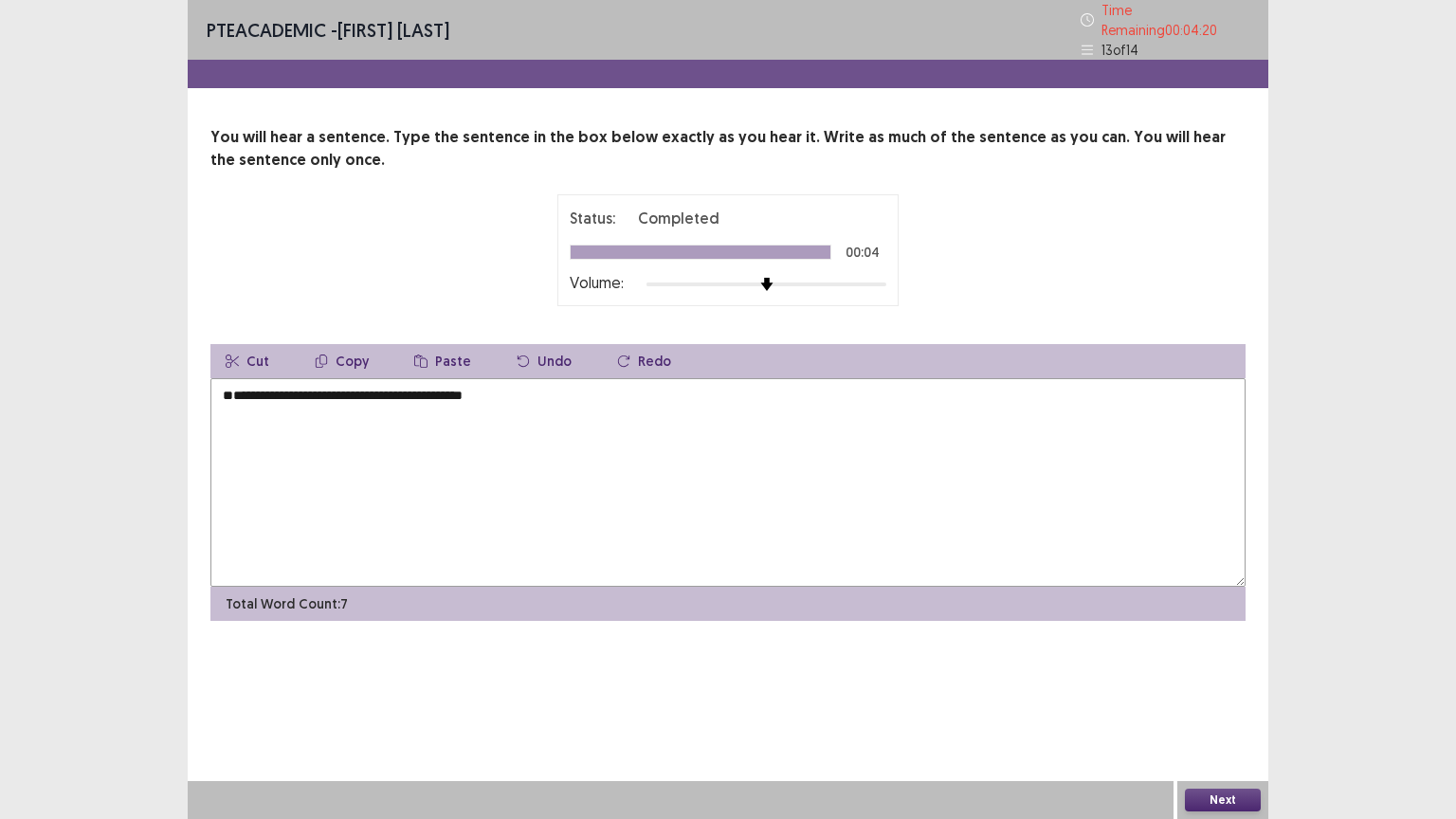 click on "**********" at bounding box center [728, 482] 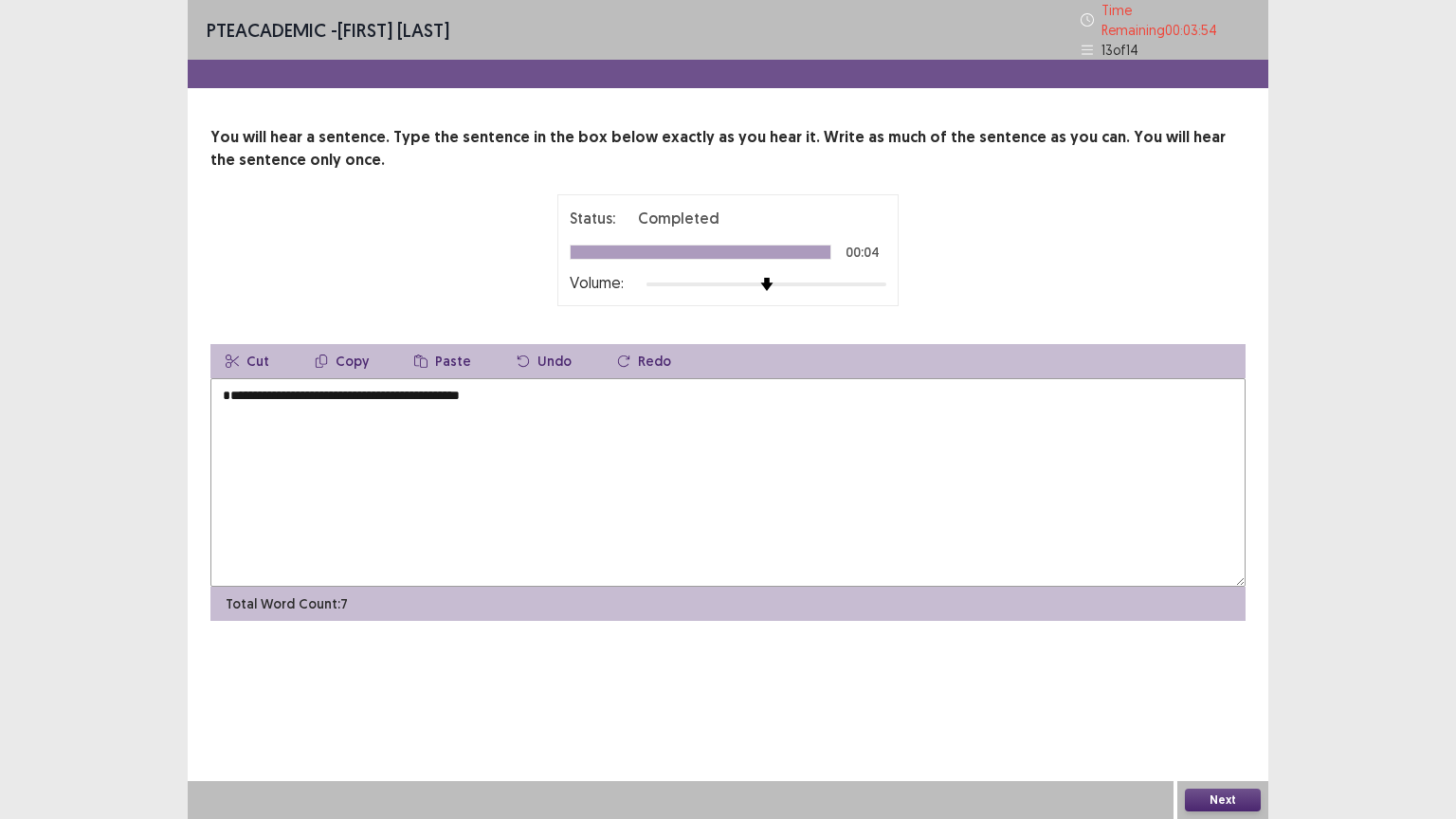 type on "**********" 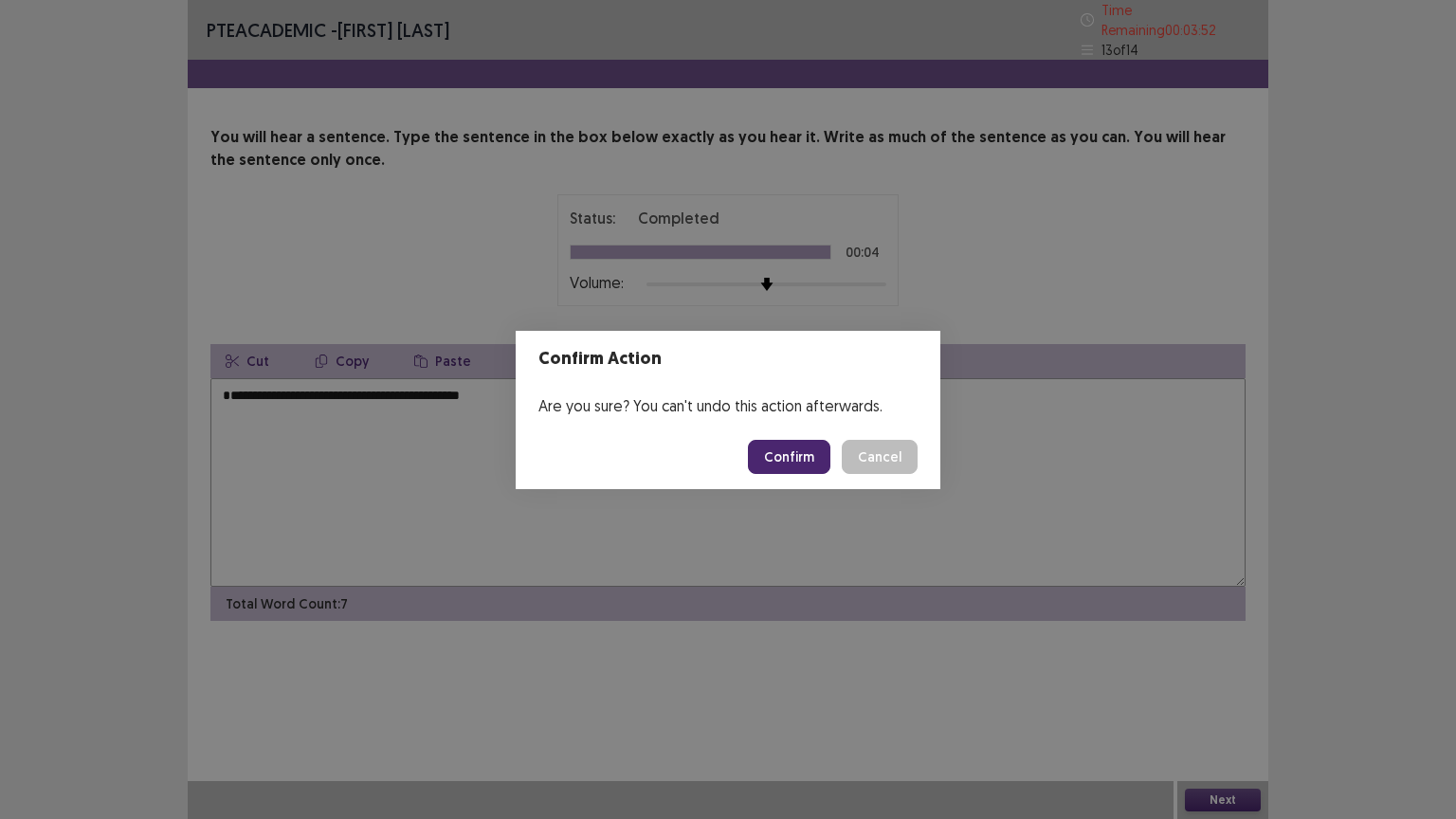 click on "Confirm" at bounding box center [789, 457] 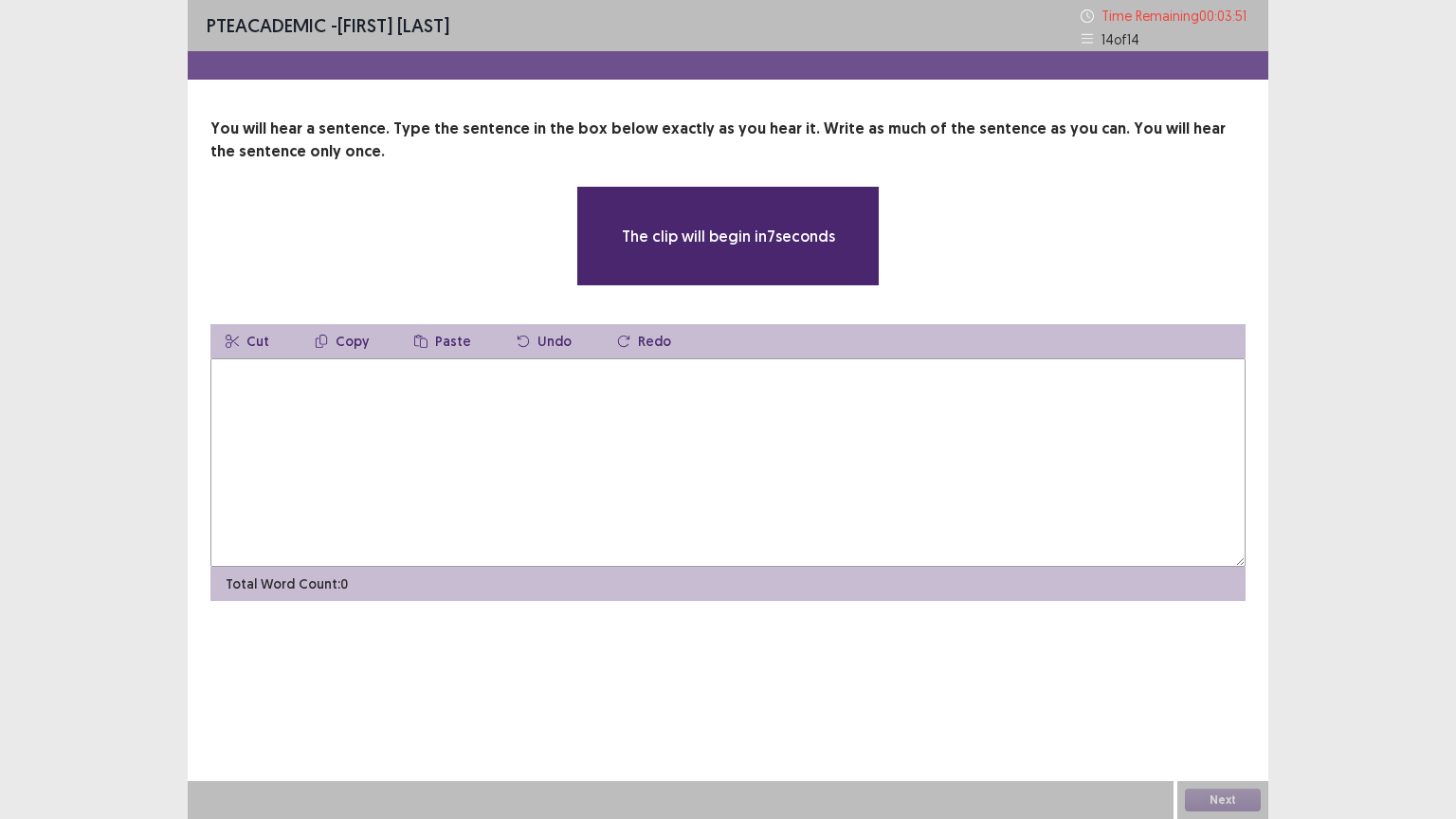 click at bounding box center (728, 463) 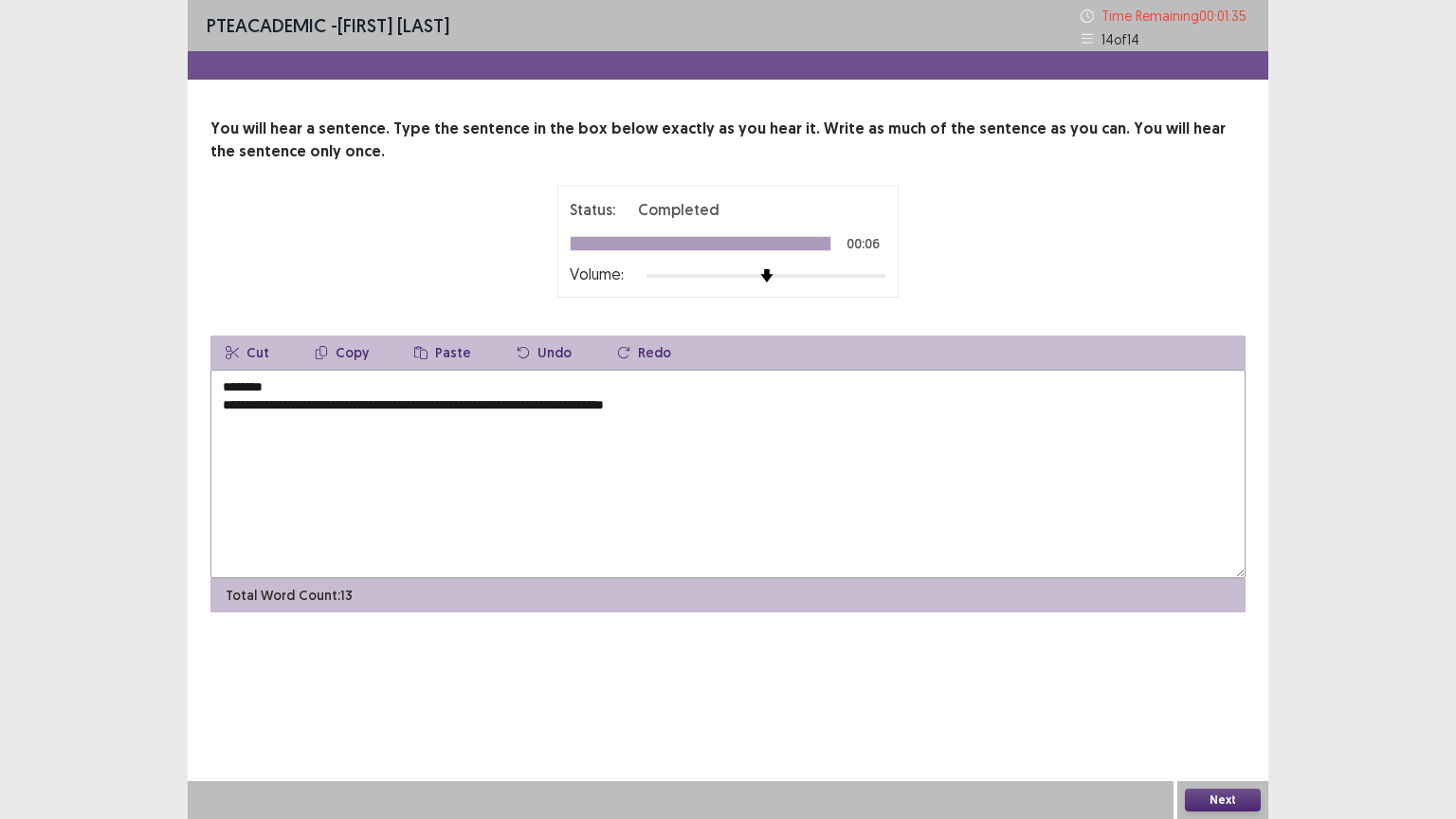 drag, startPoint x: 276, startPoint y: 381, endPoint x: 131, endPoint y: 380, distance: 145.00345 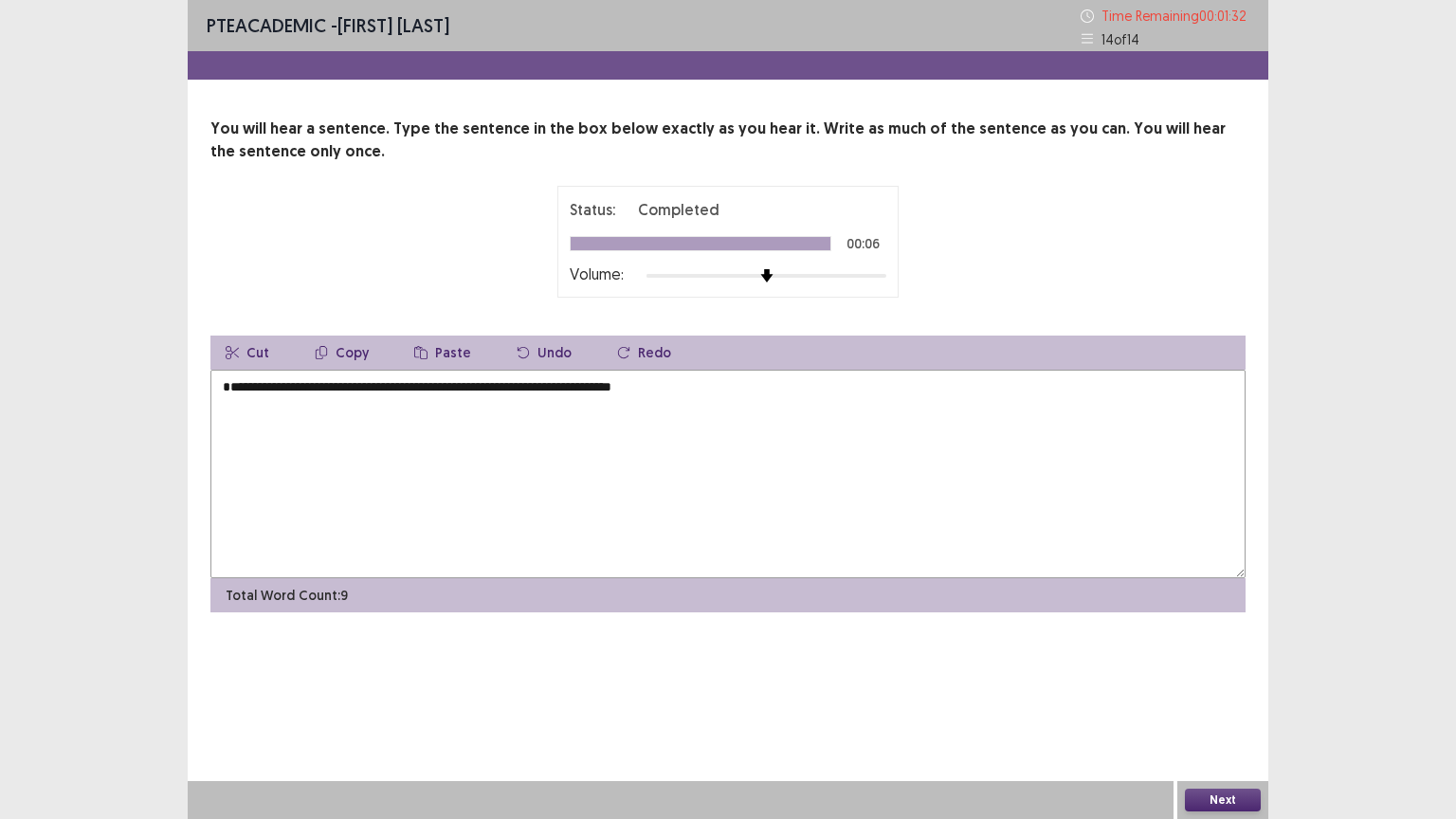 click on "**********" at bounding box center (728, 474) 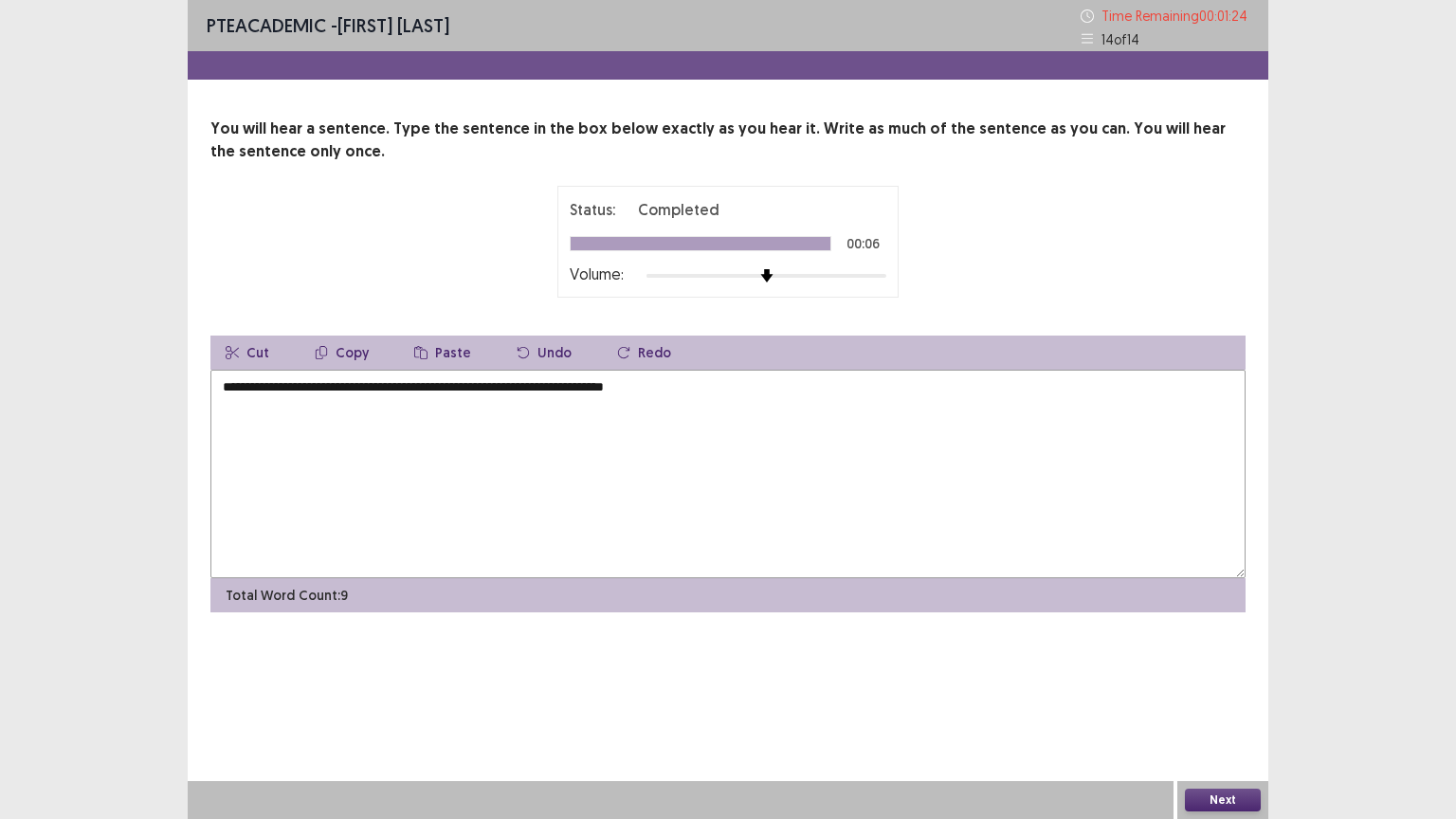 click on "**********" at bounding box center (728, 474) 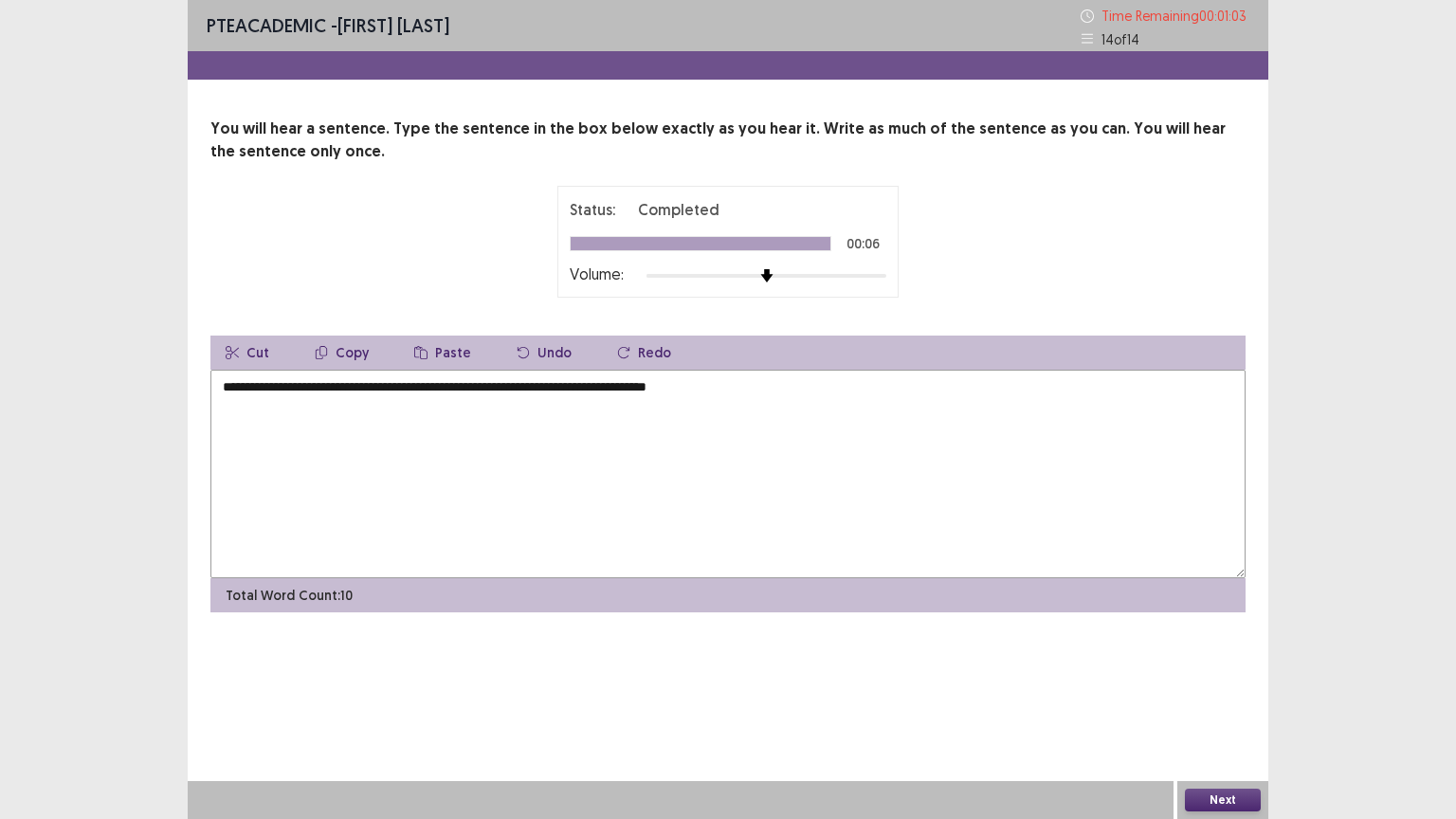 click on "**********" at bounding box center [728, 474] 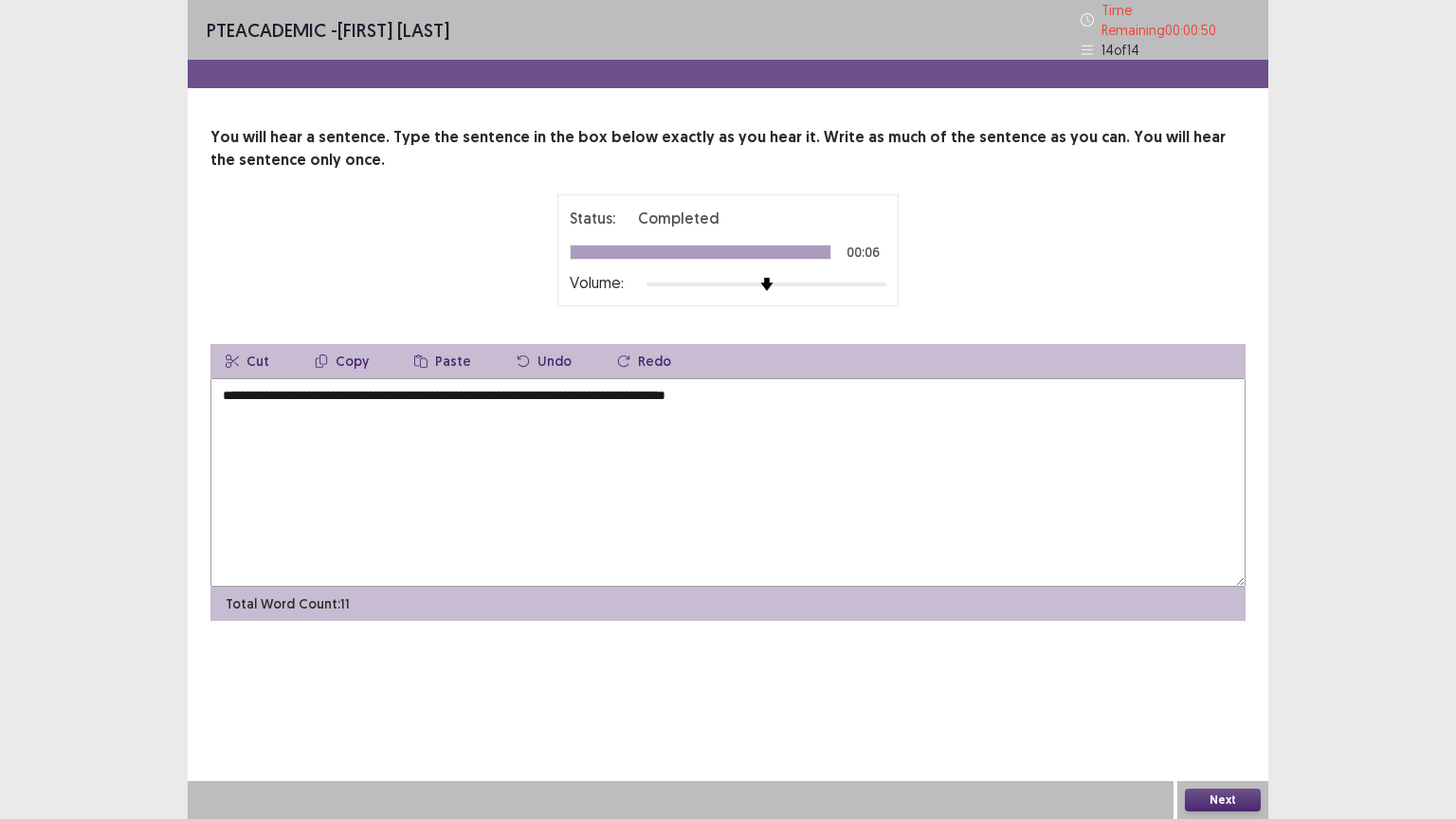 type on "**********" 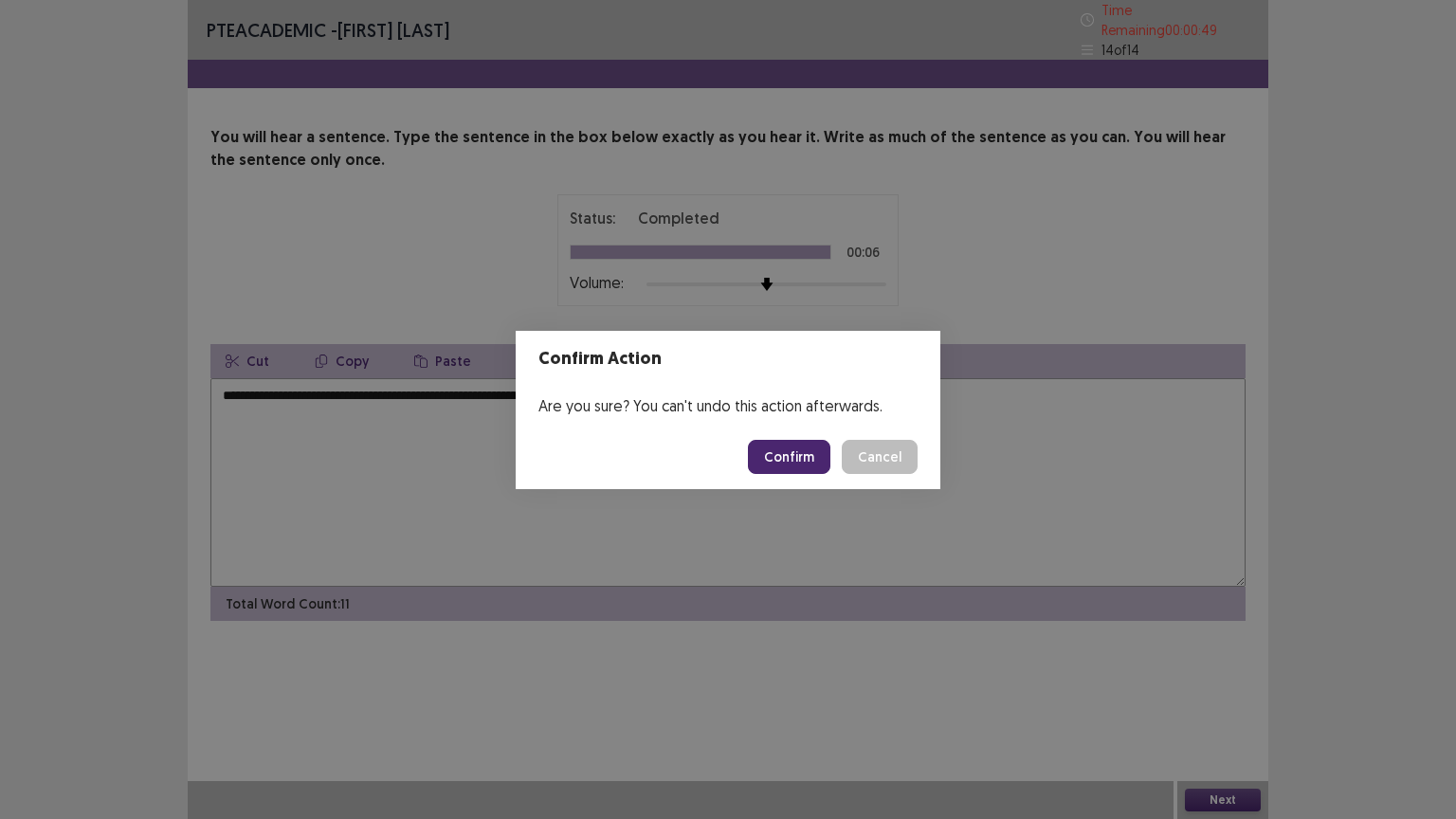click on "Confirm" at bounding box center [789, 457] 